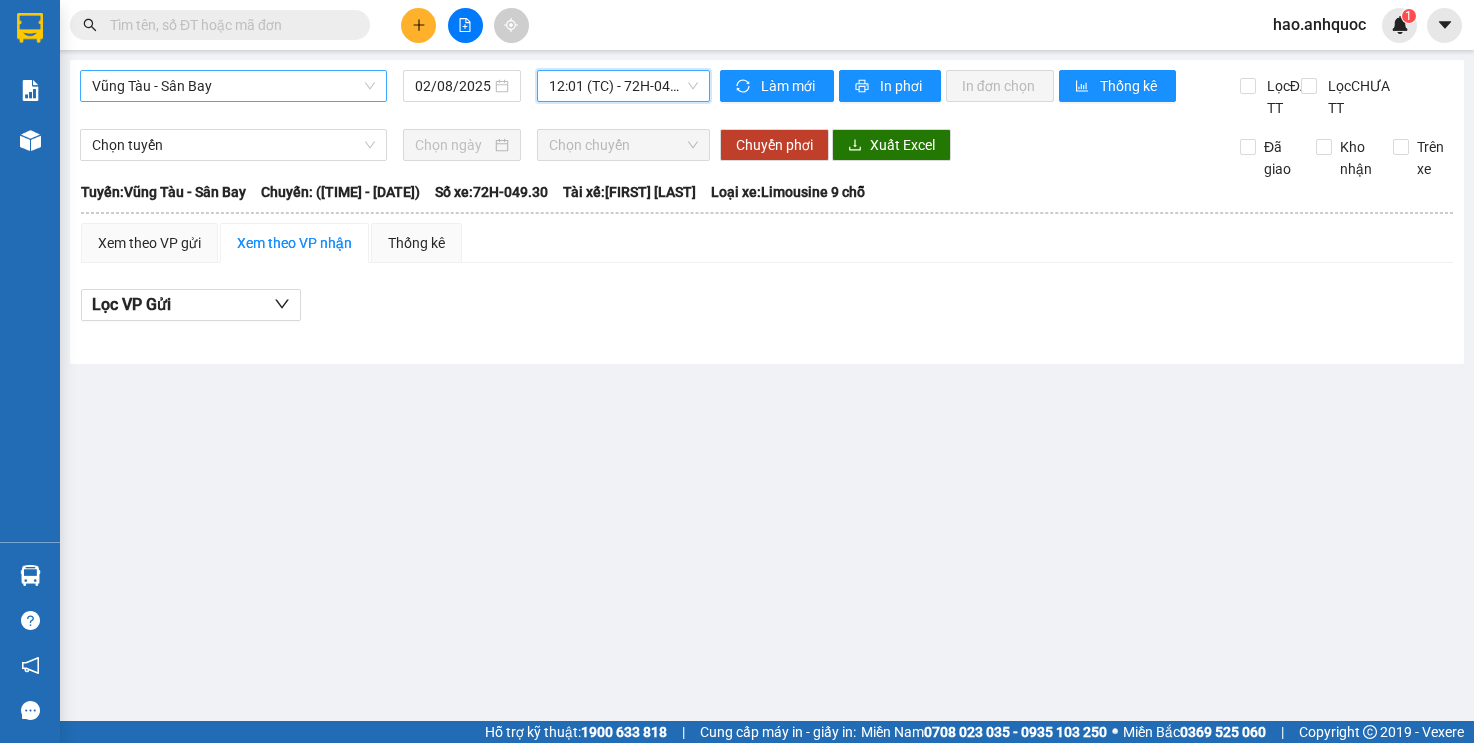 scroll, scrollTop: 0, scrollLeft: 0, axis: both 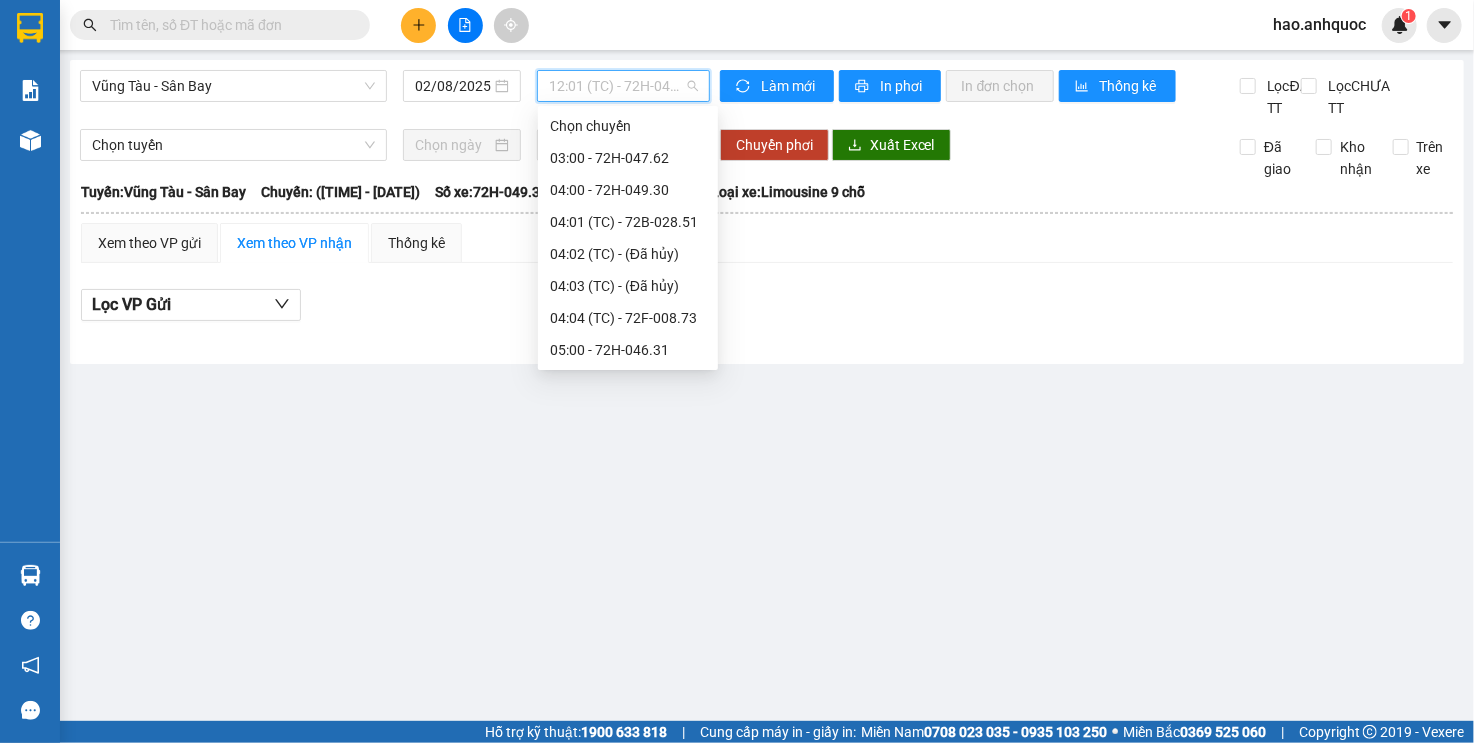 click on "[TIME] ([STATUS]) - [CODE]" at bounding box center (623, 86) 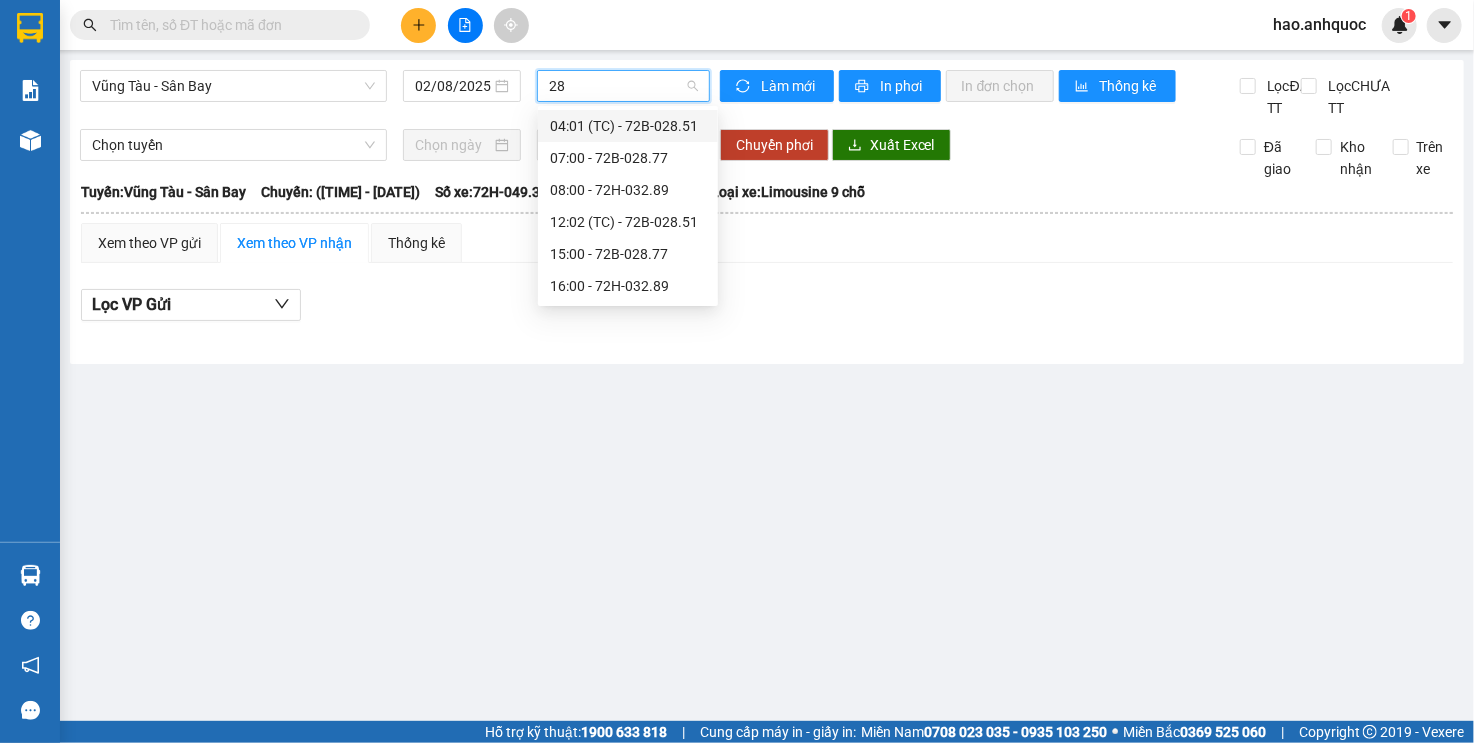 scroll, scrollTop: 0, scrollLeft: 0, axis: both 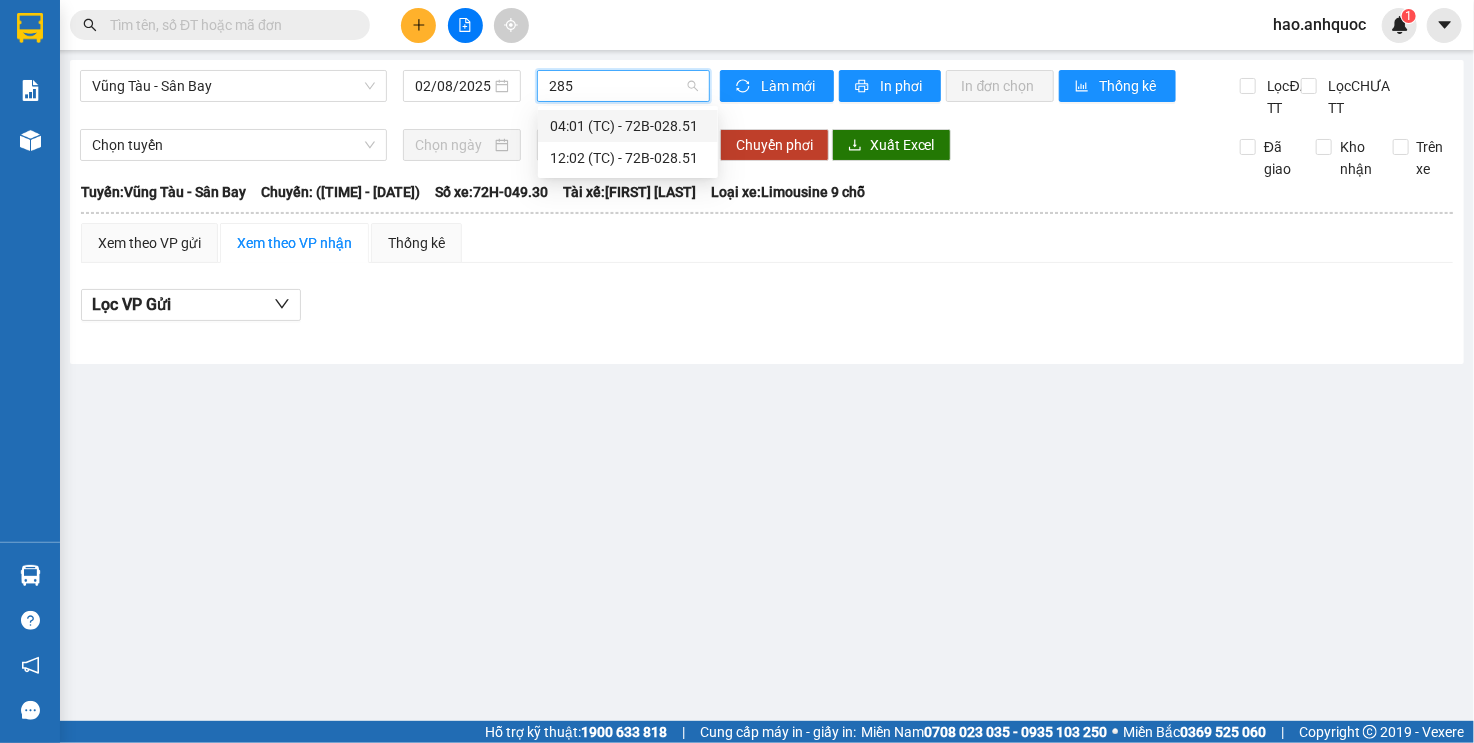 type on "2851" 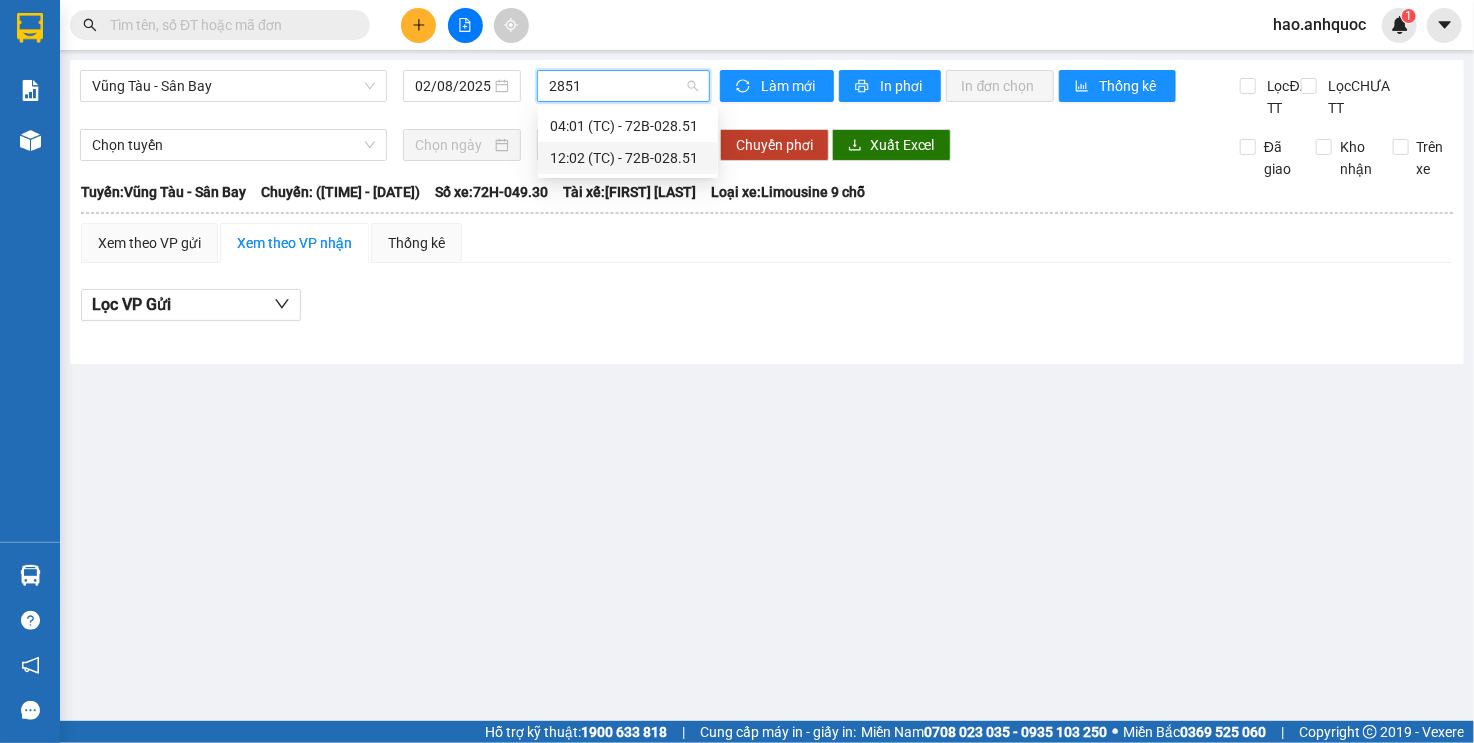 click on "[TIME] ([STATUS]) - [CODE]" at bounding box center (628, 158) 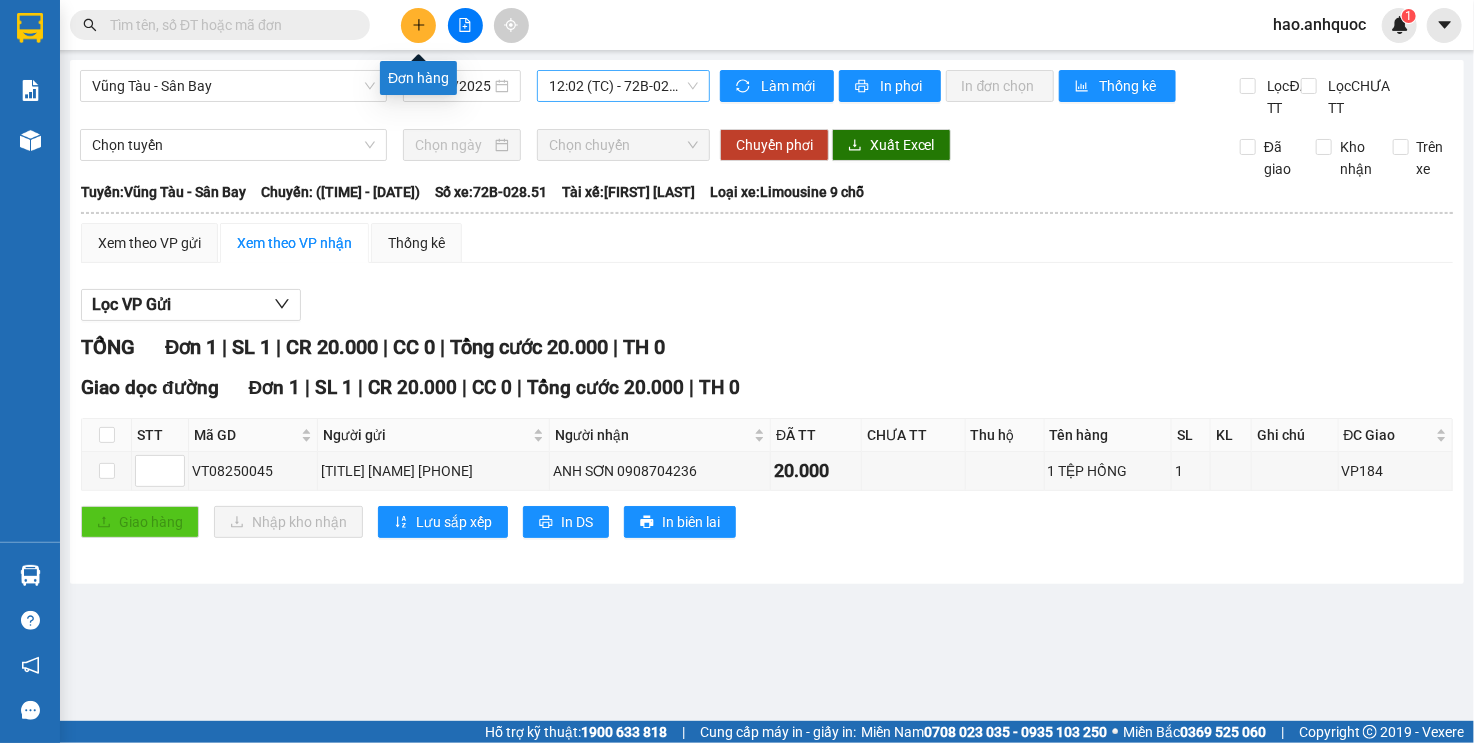 click 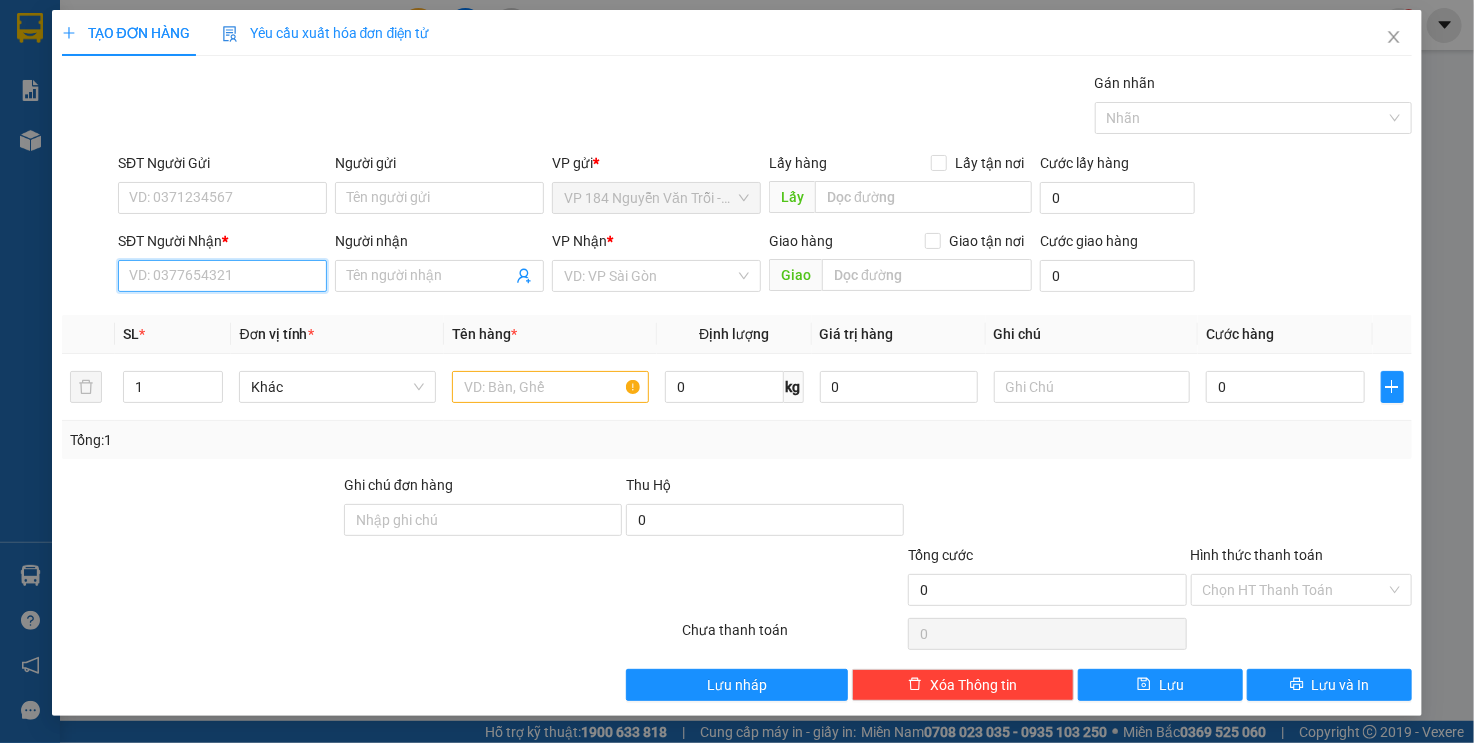 click on "SĐT Người Nhận  *" at bounding box center [222, 276] 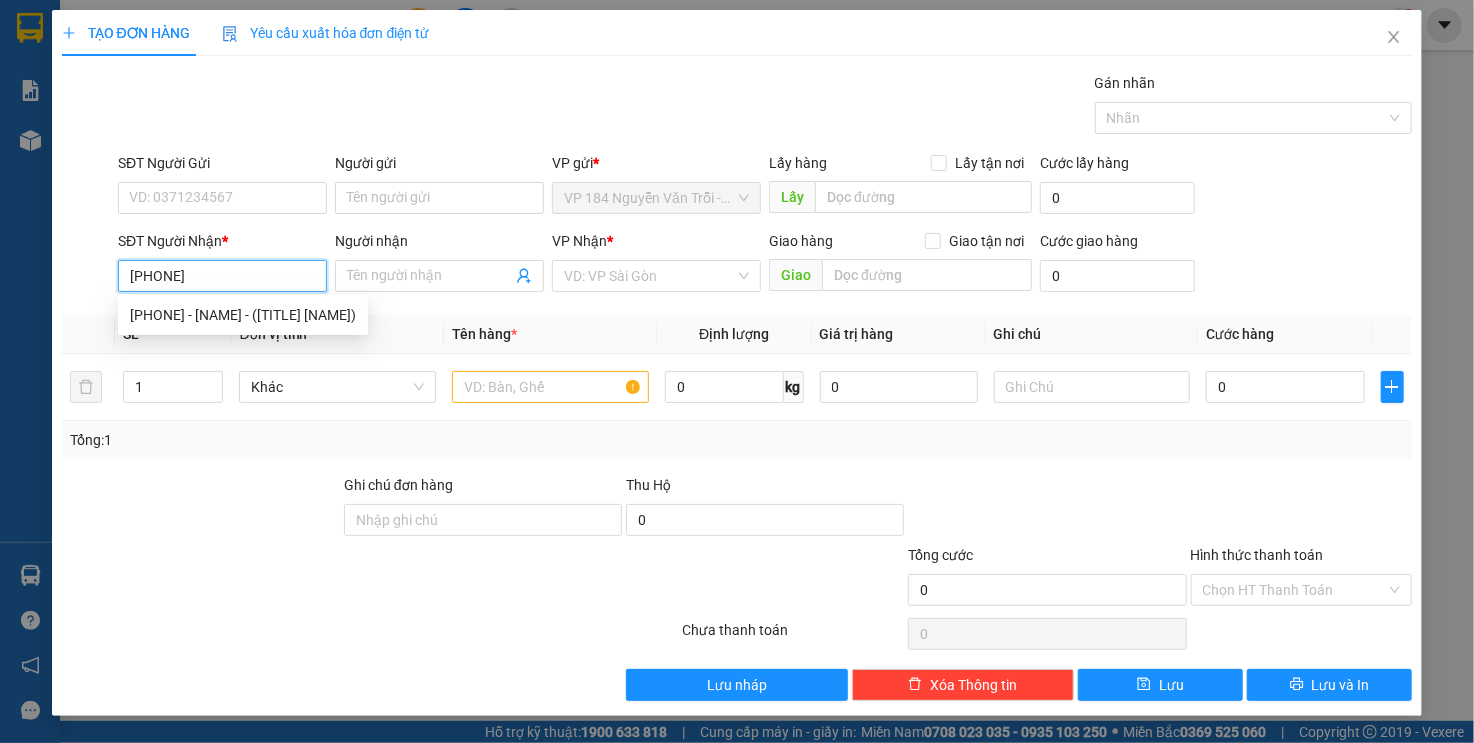 type on "[PHONE]" 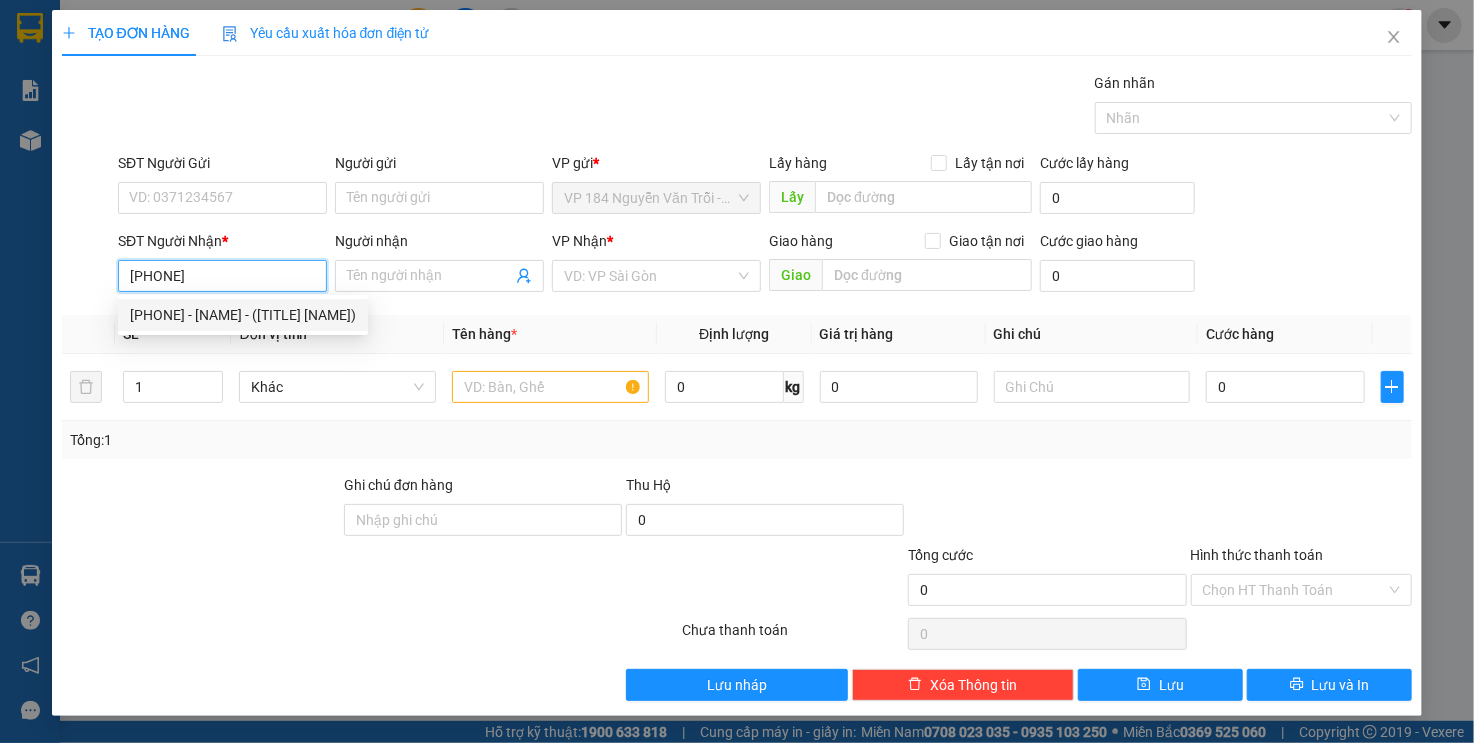 click on "[PHONE] - [NAME] - ([TITLE] [NAME])" at bounding box center (243, 315) 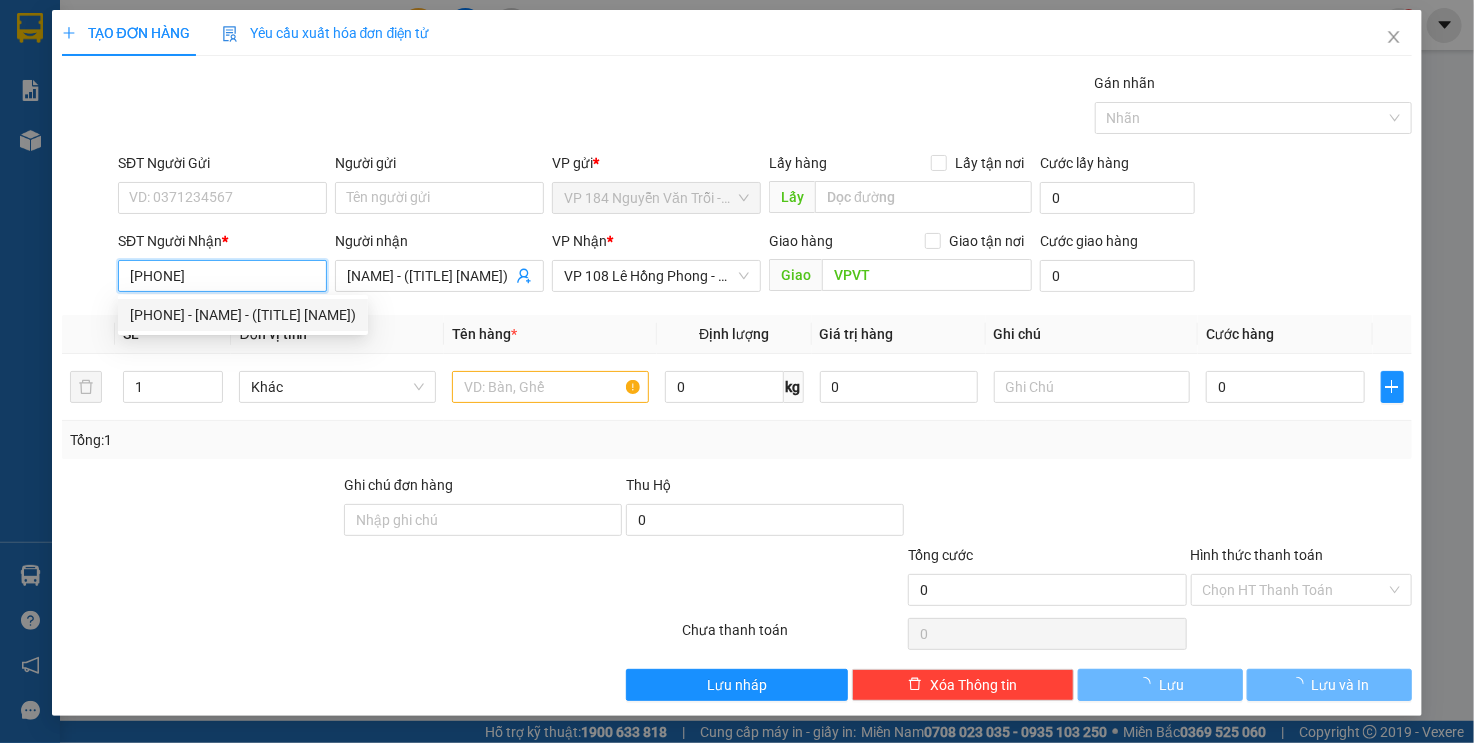 type on "40.000" 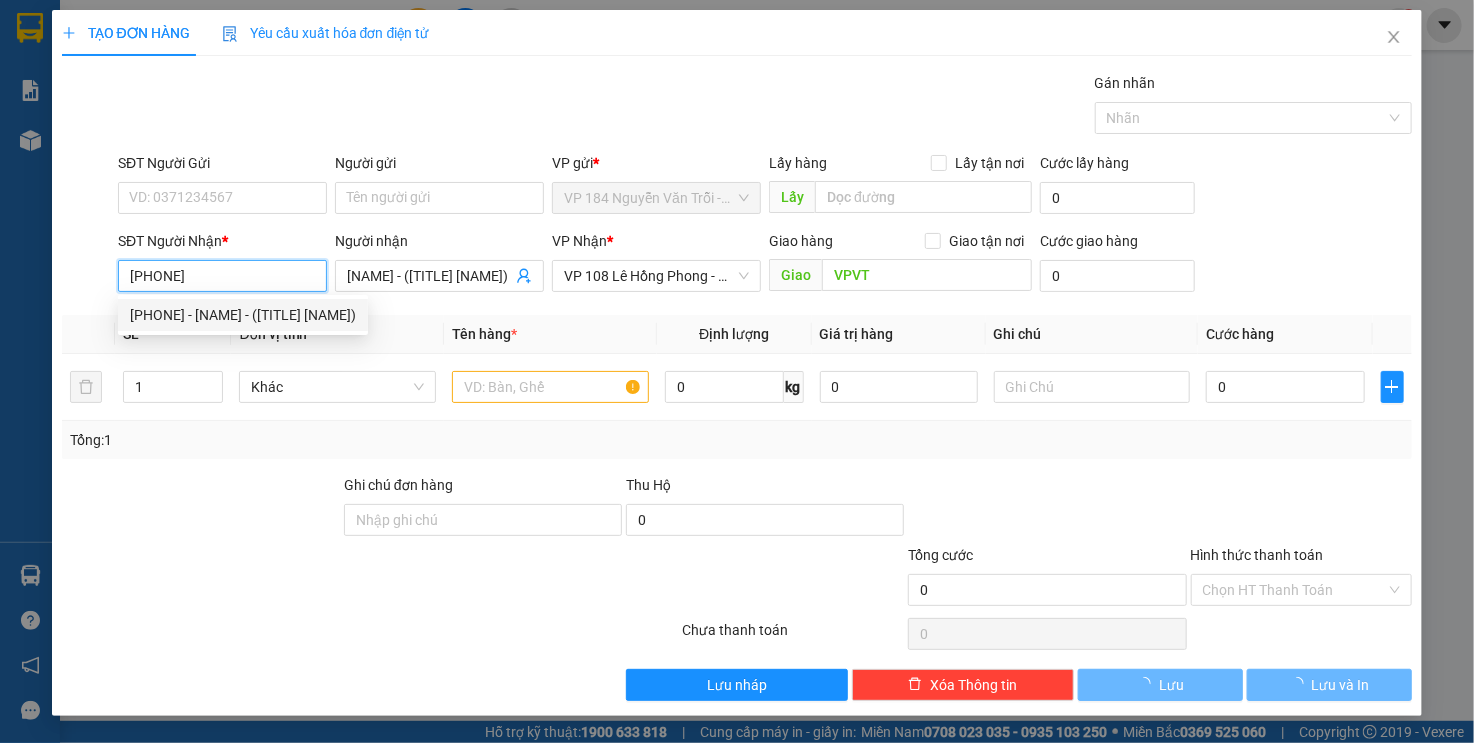 type on "40.000" 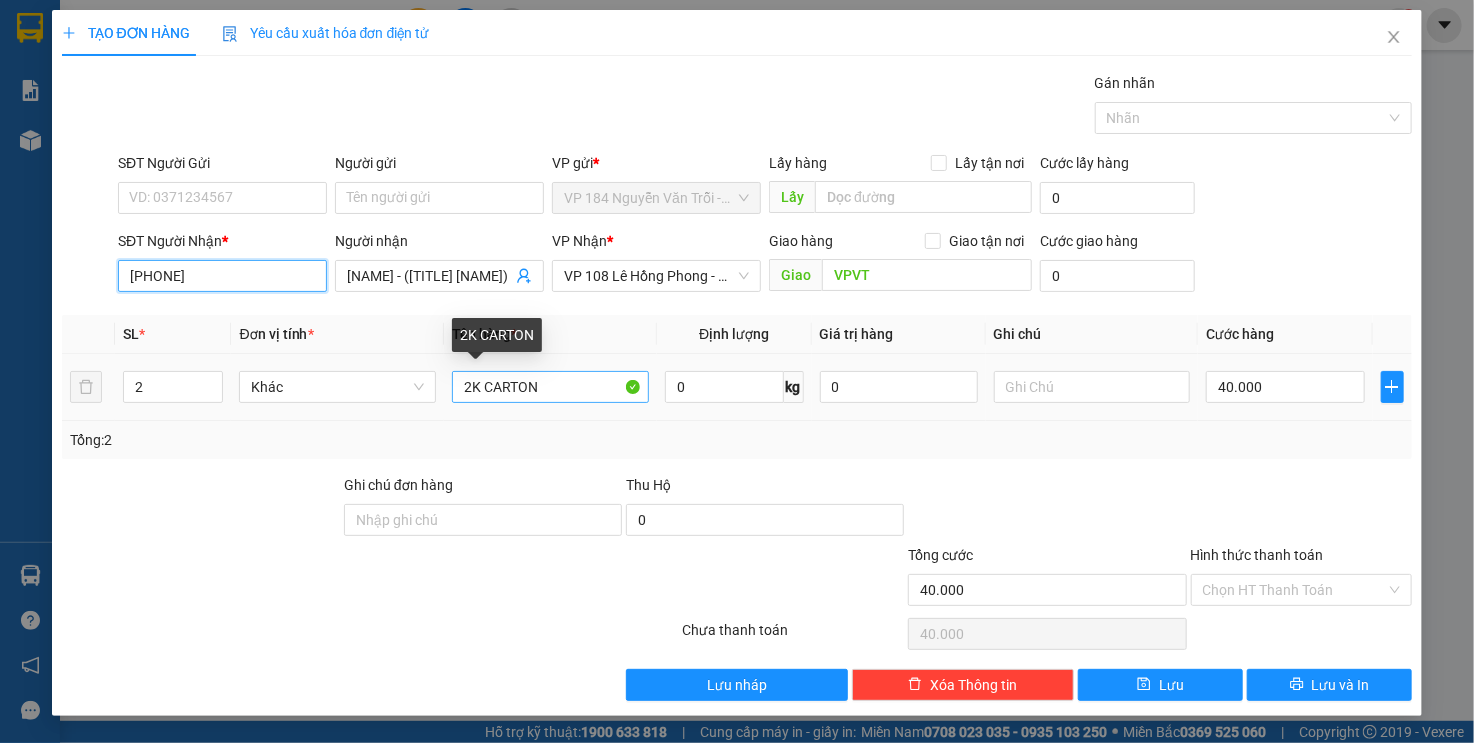 type on "[PHONE]" 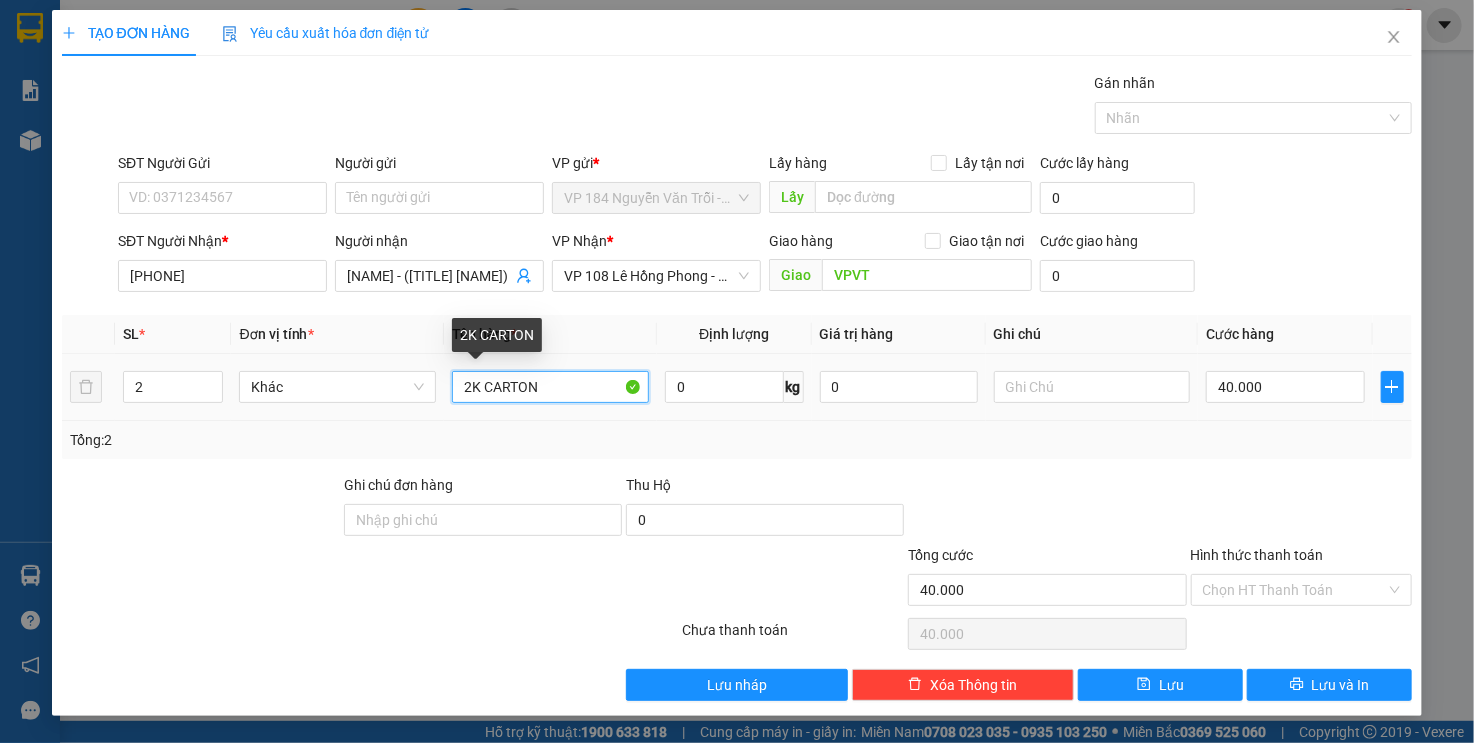 click on "2K CARTON" at bounding box center (550, 387) 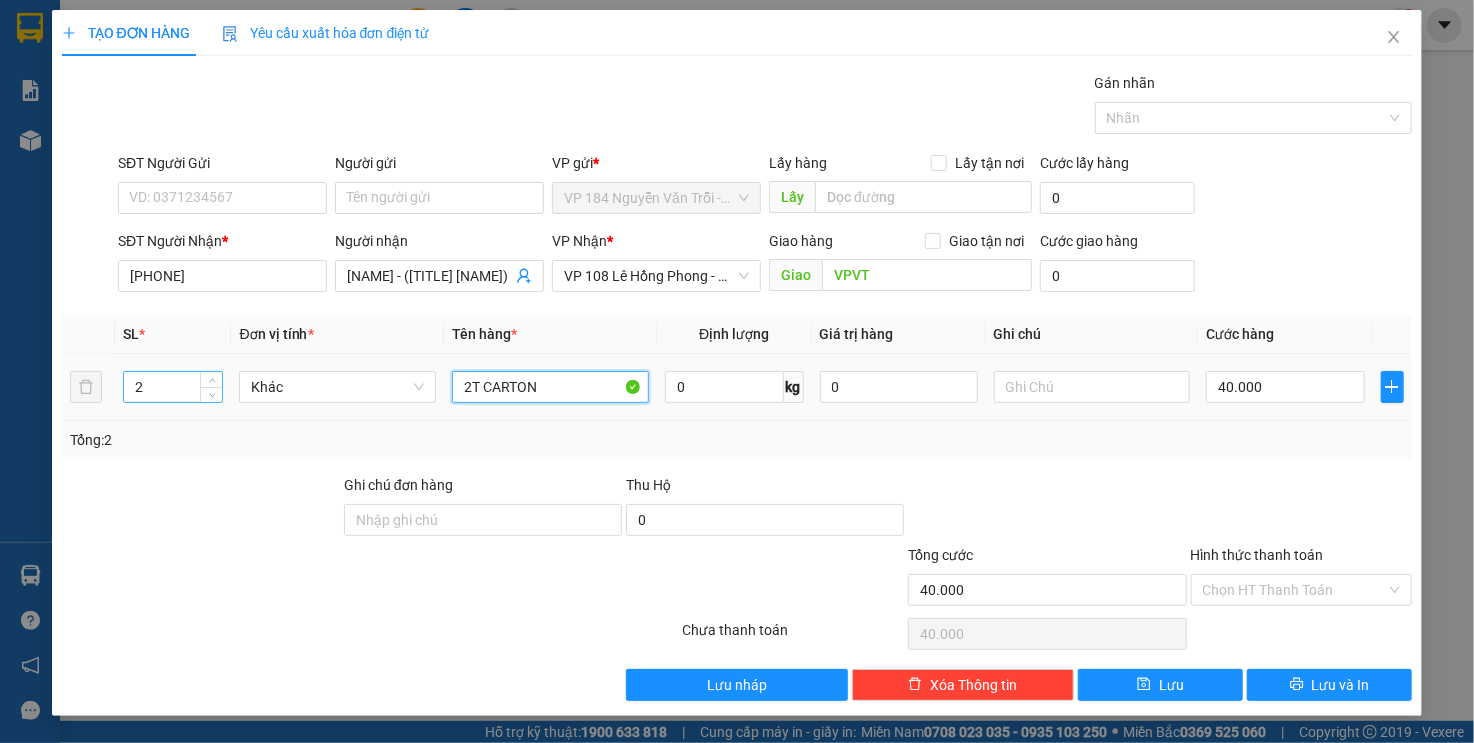type on "2T CARTON" 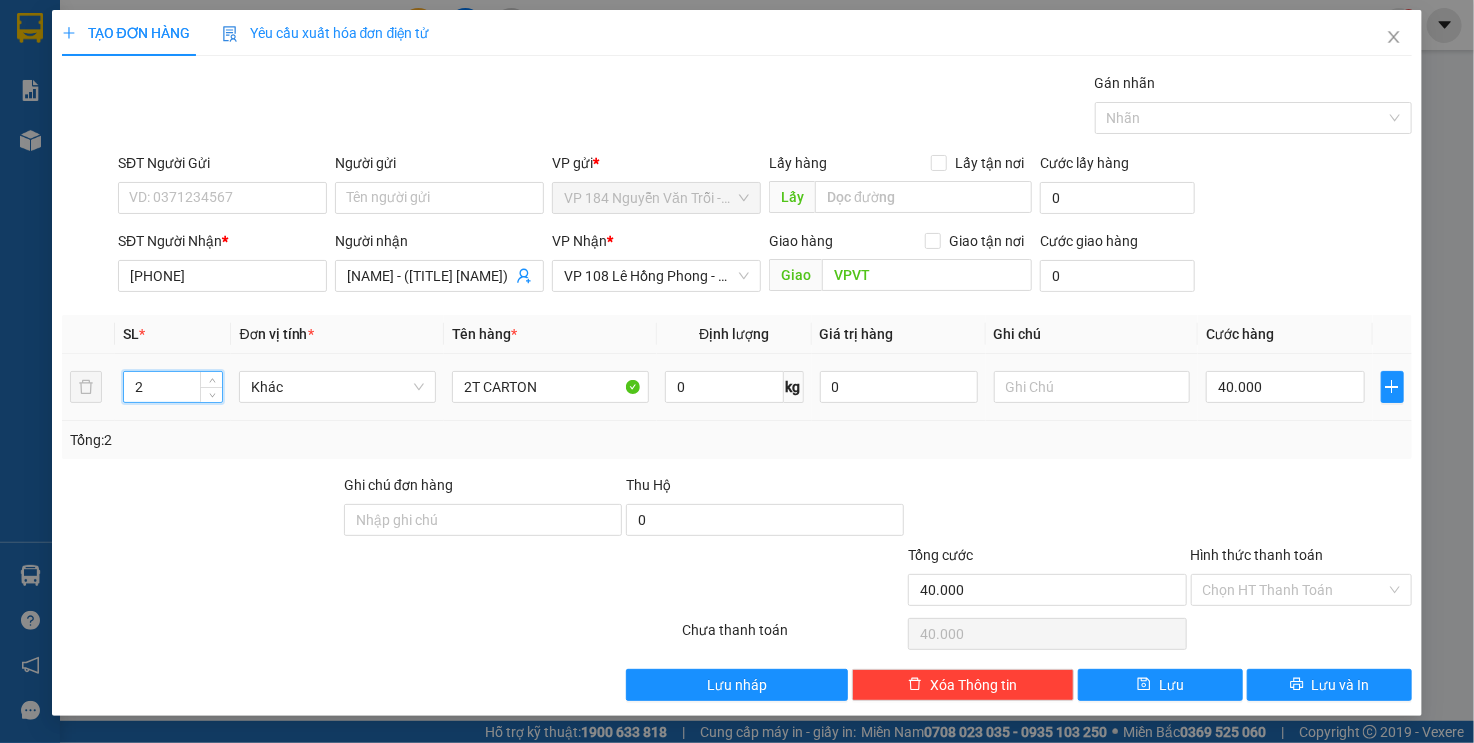 click on "2" at bounding box center (173, 387) 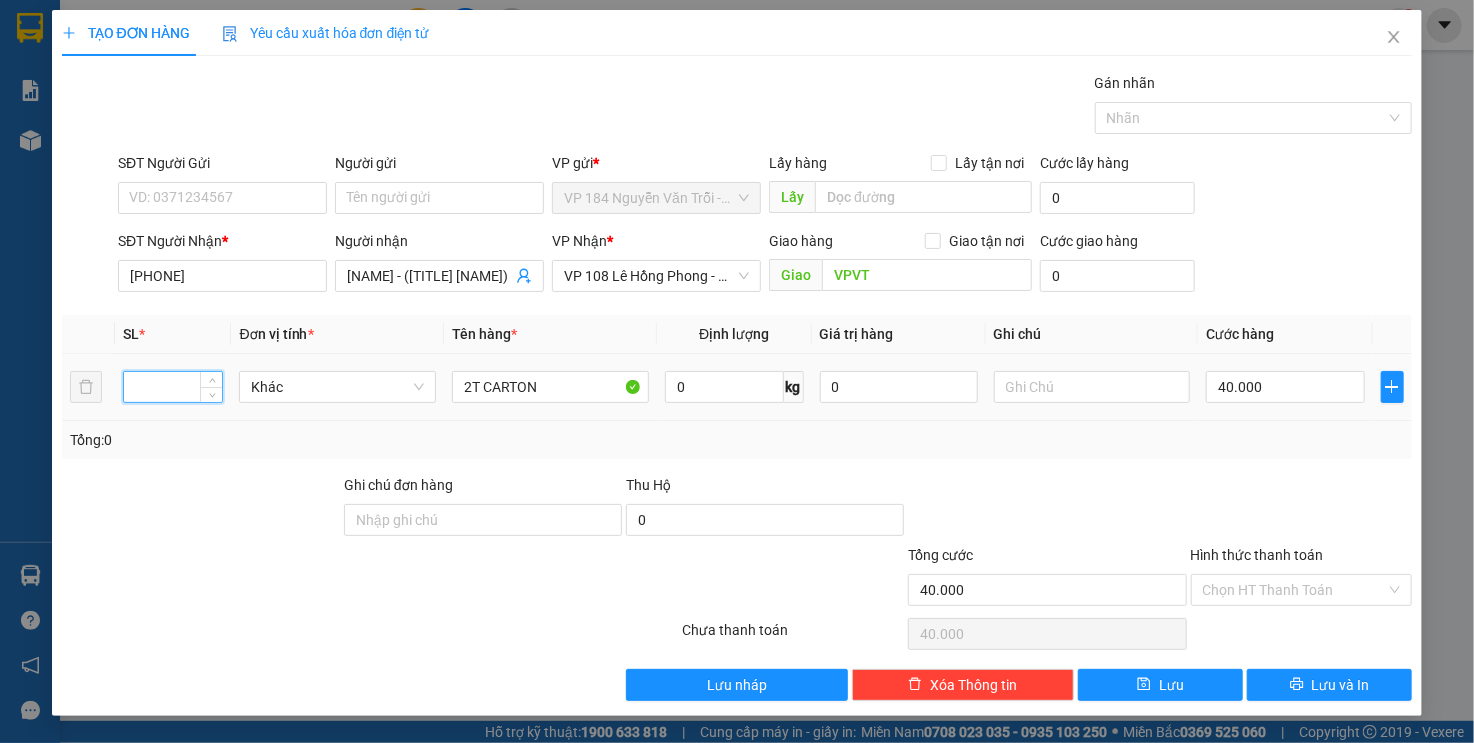 type on "3" 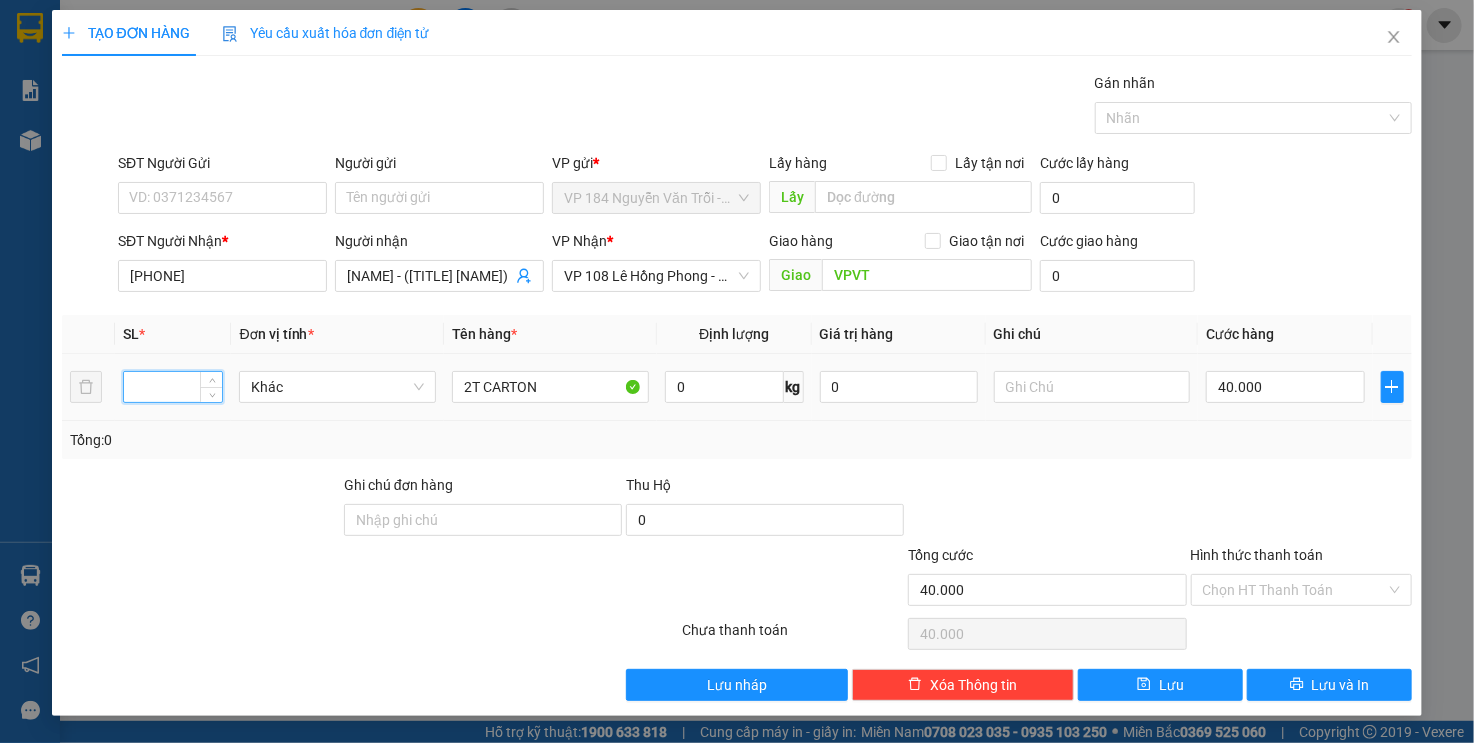 type on "2" 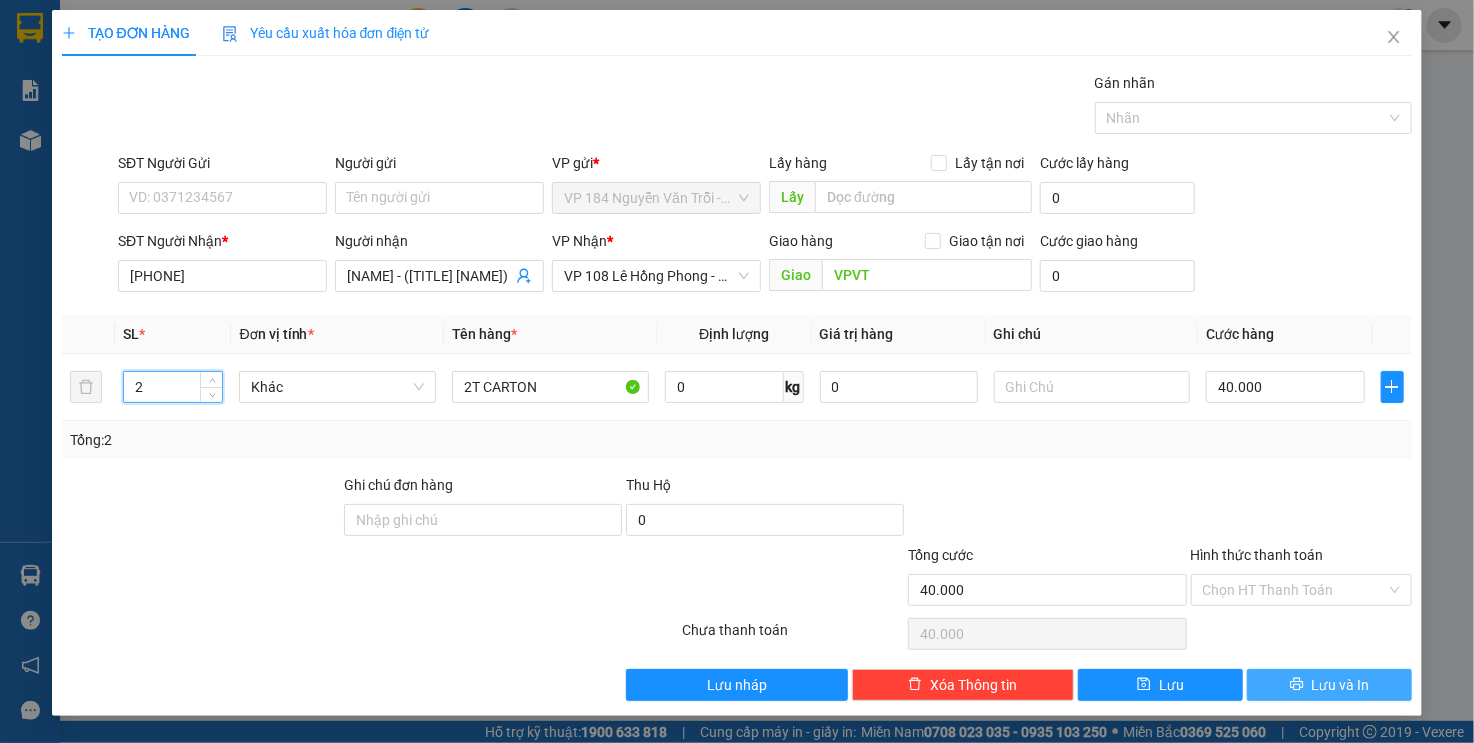 click on "Lưu và In" at bounding box center (1329, 685) 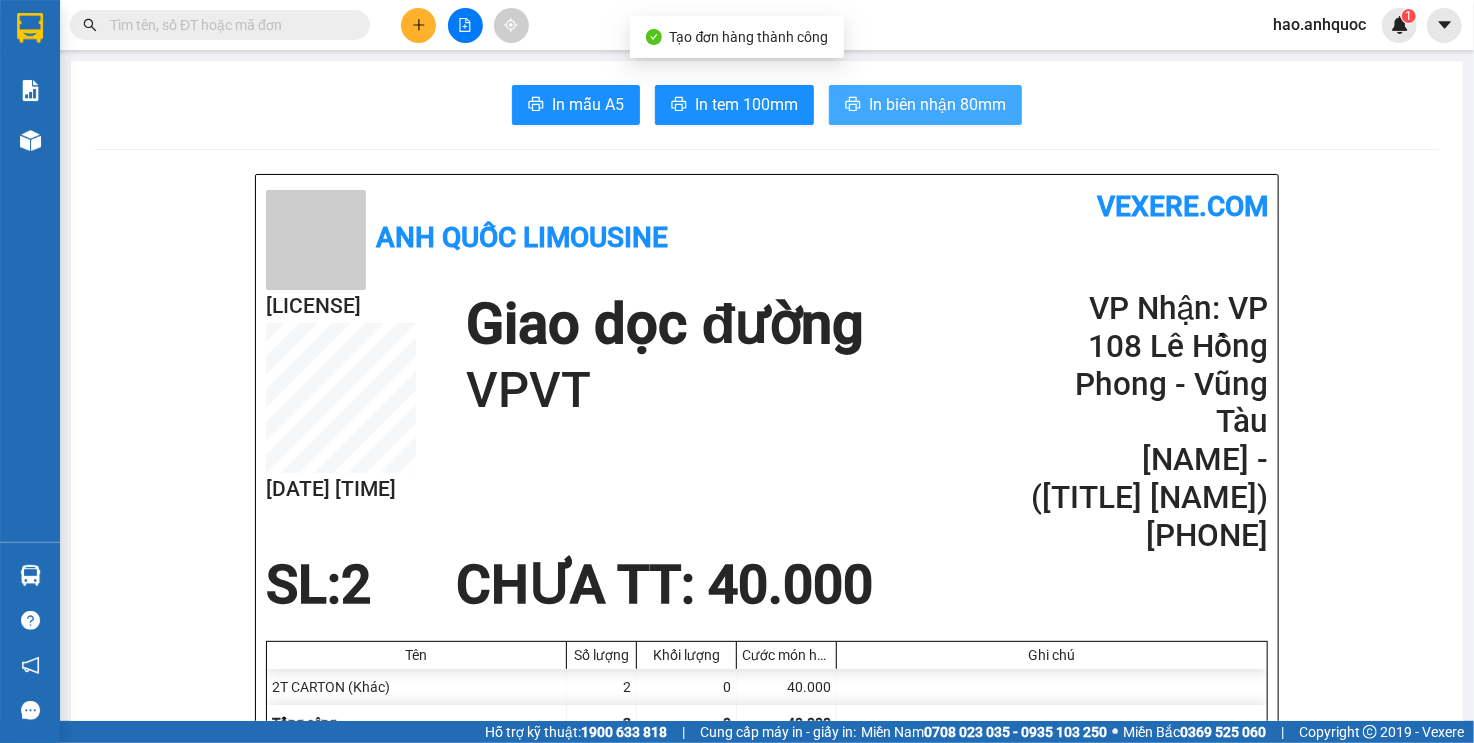 click on "In biên nhận 80mm" at bounding box center (937, 104) 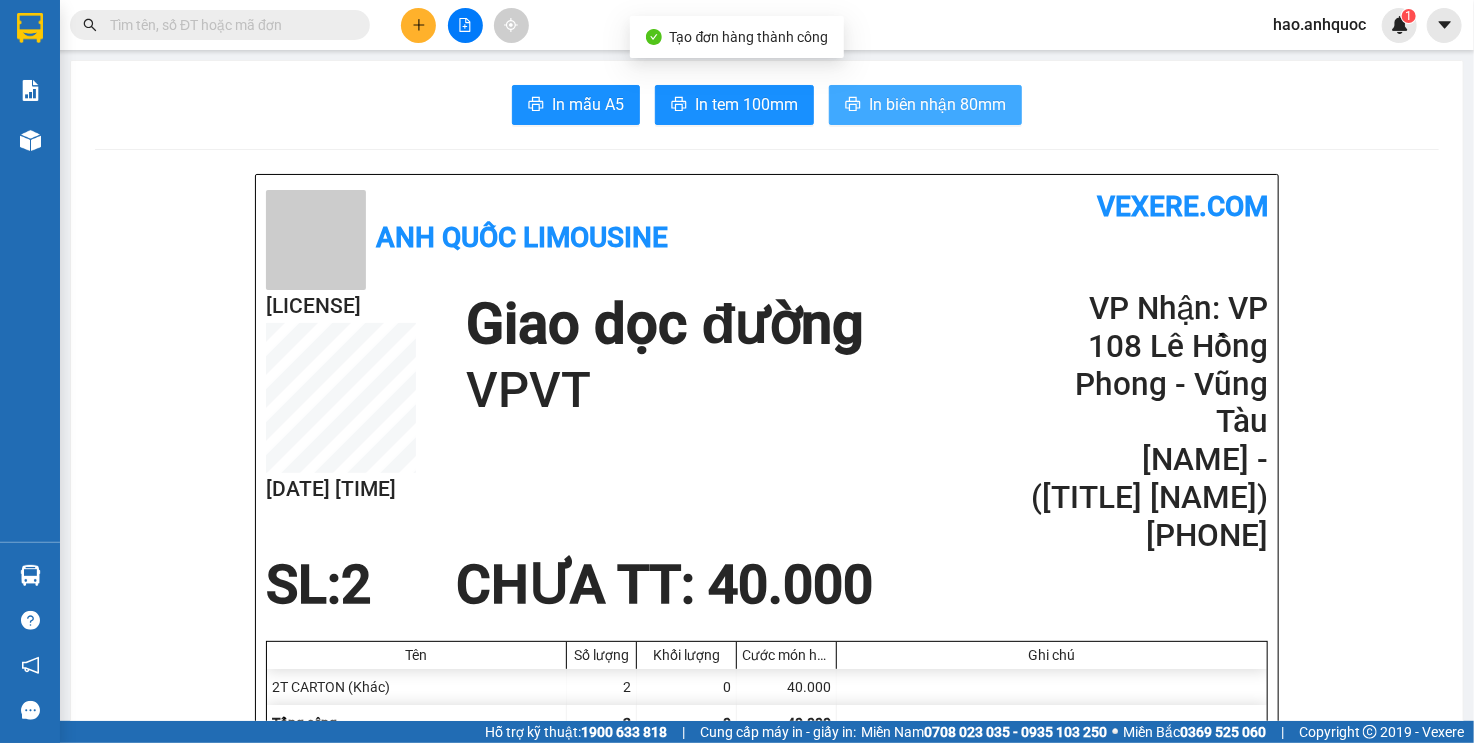 scroll, scrollTop: 0, scrollLeft: 0, axis: both 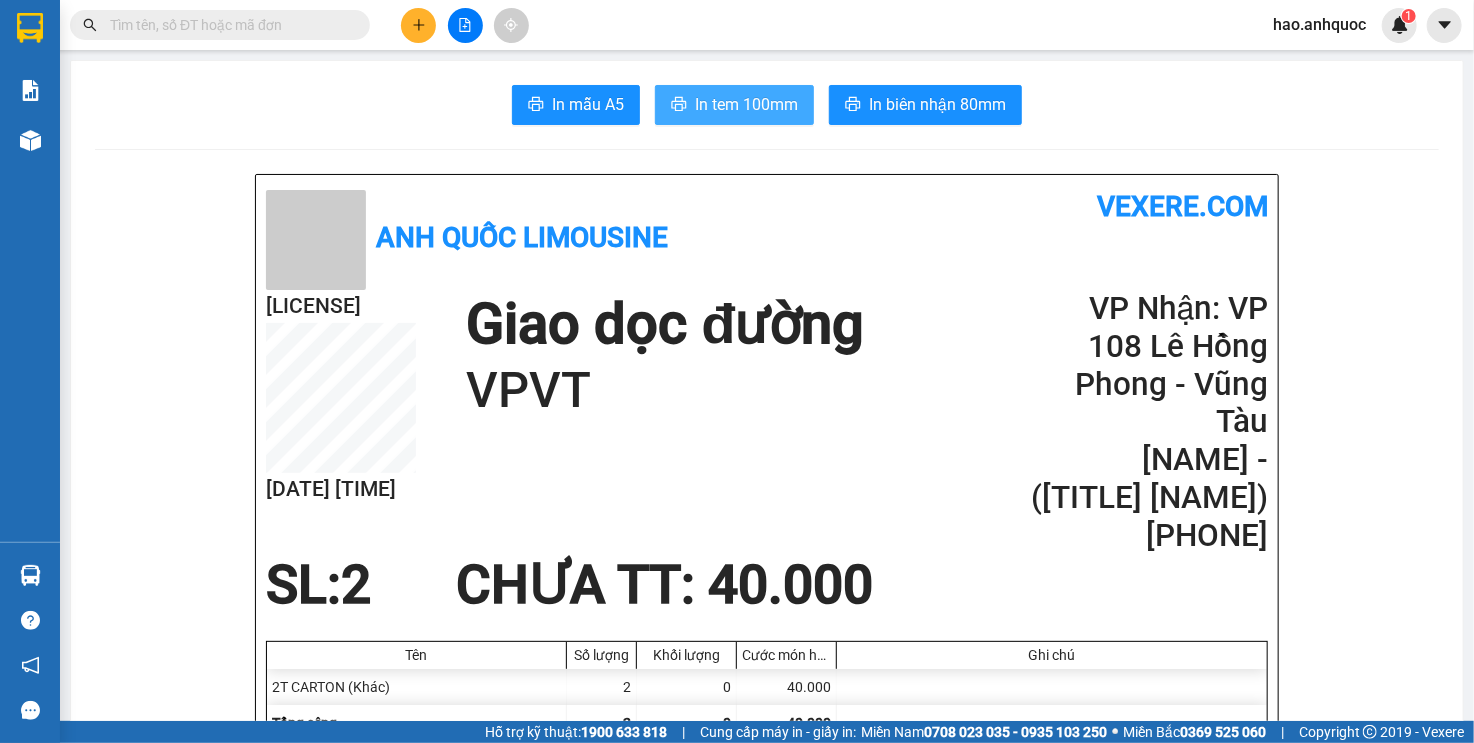 click on "In tem 100mm" at bounding box center [746, 104] 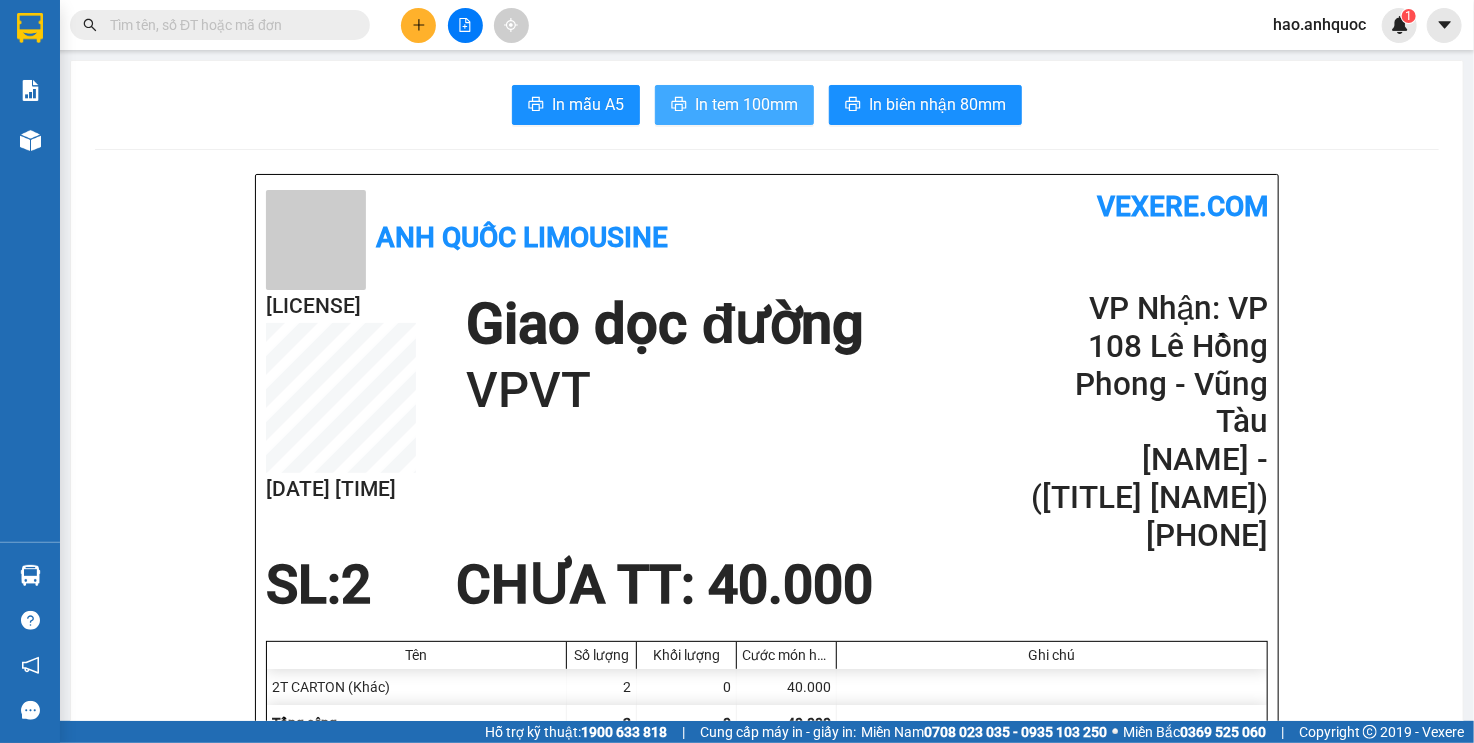 scroll, scrollTop: 0, scrollLeft: 0, axis: both 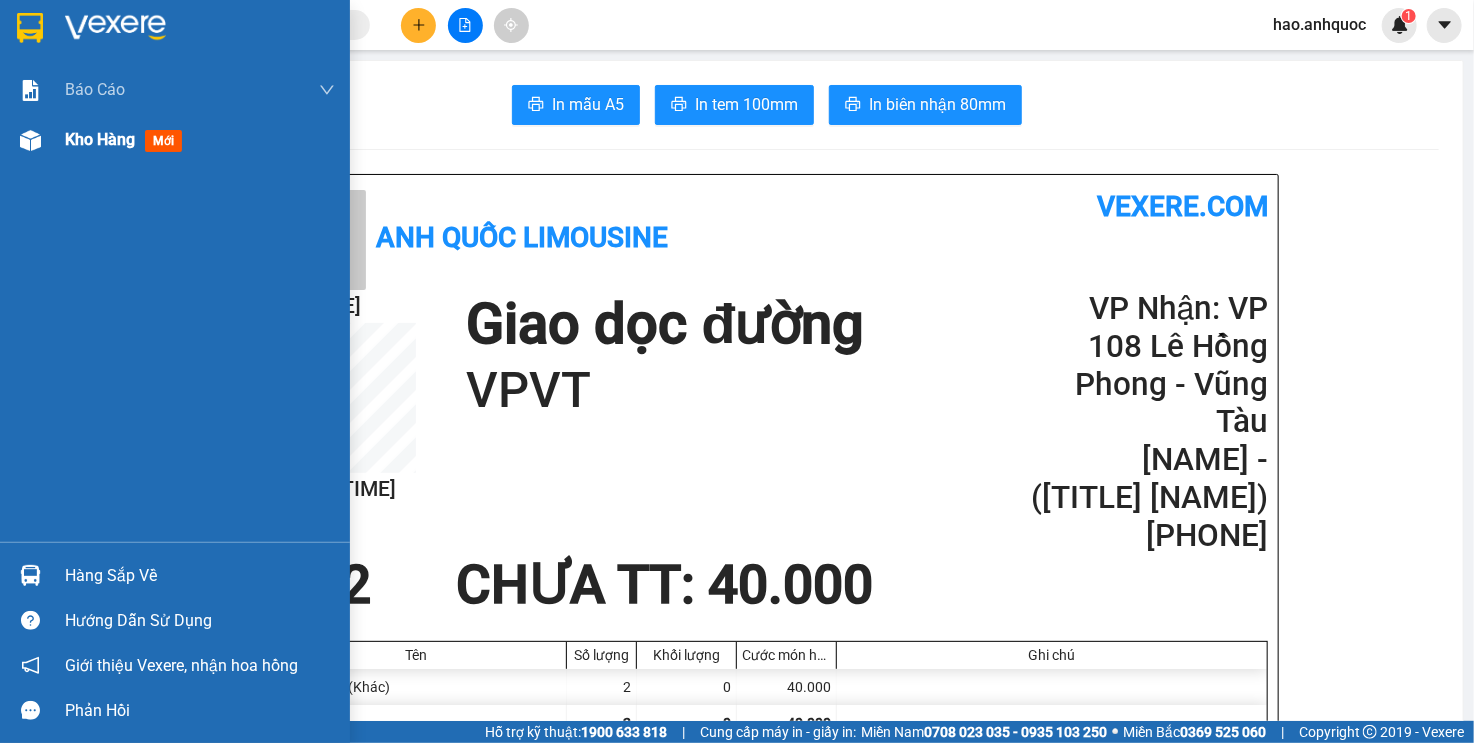 click at bounding box center (30, 140) 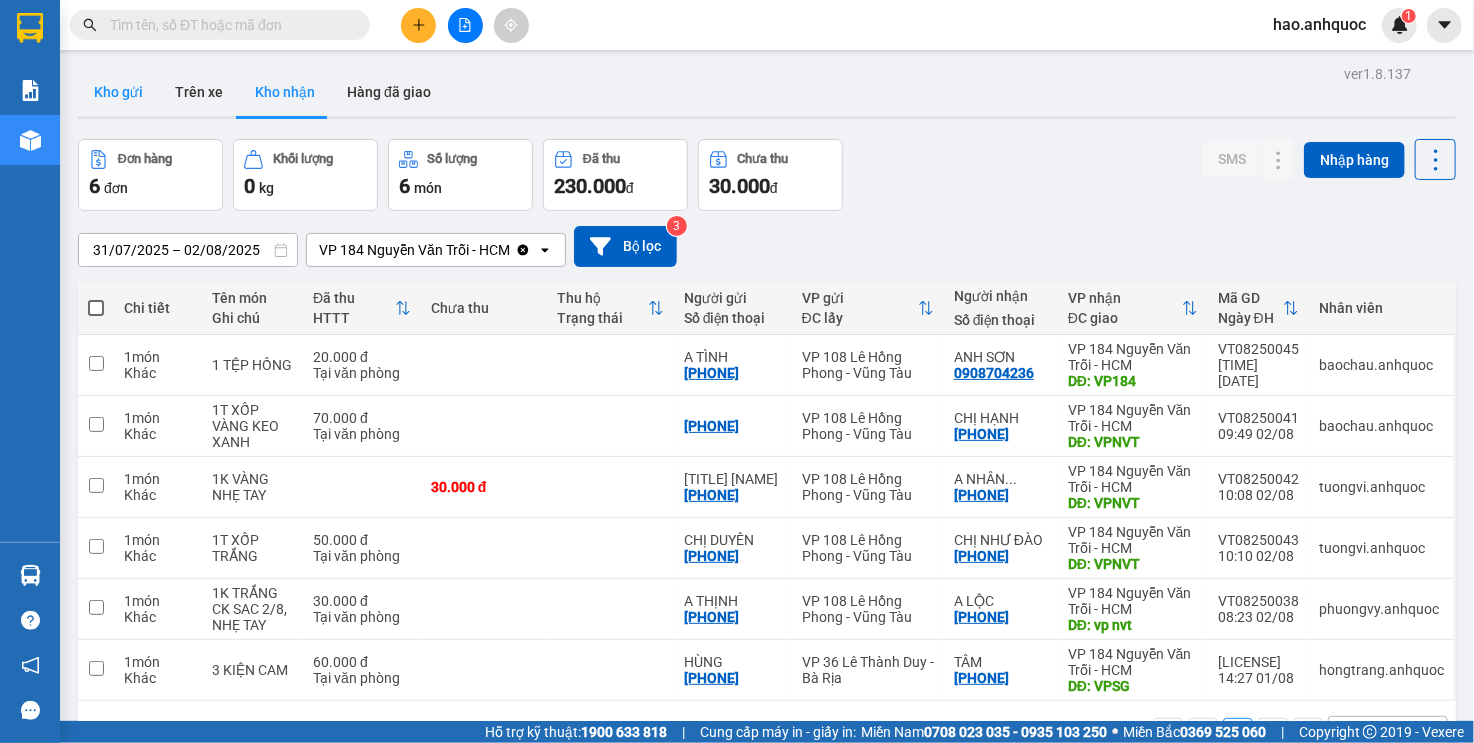 click on "Kho gửi" at bounding box center [118, 92] 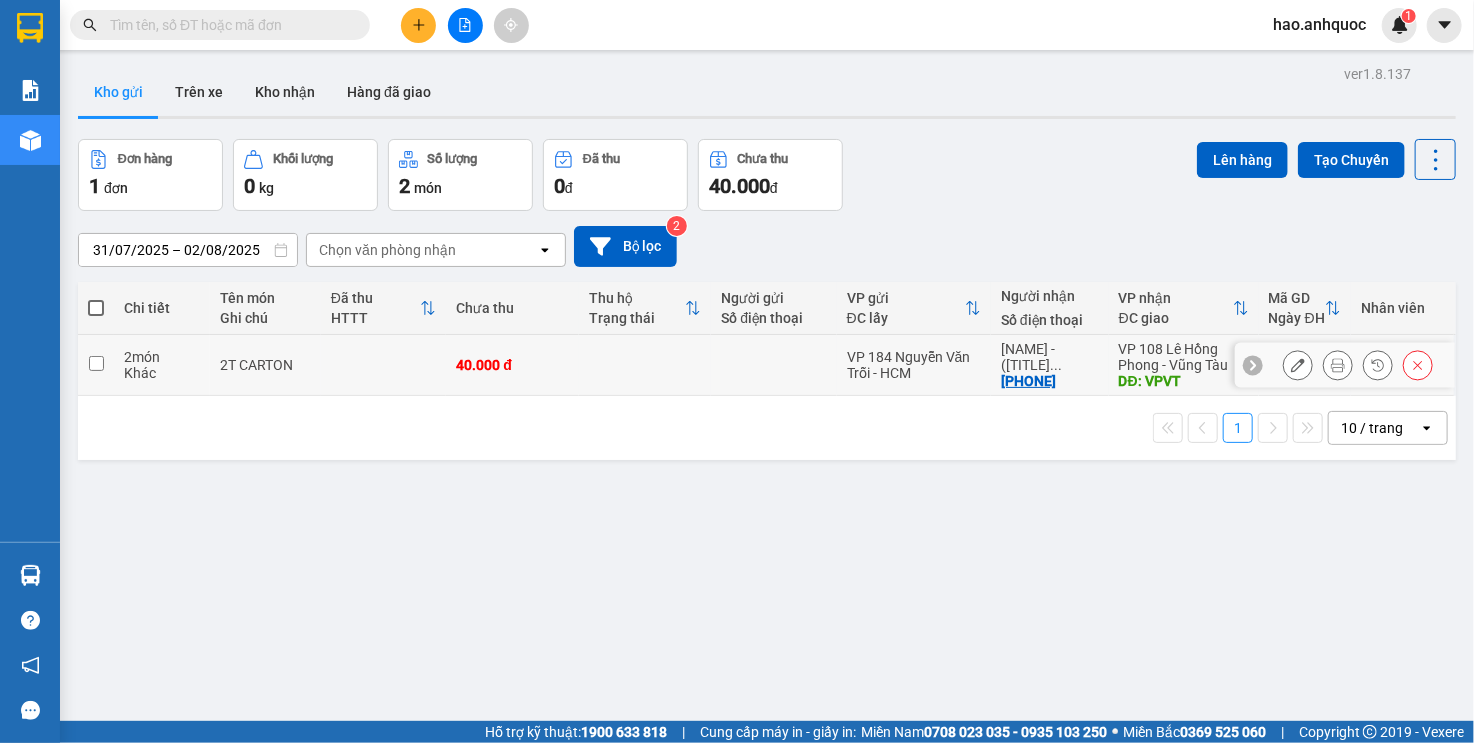 click at bounding box center [383, 365] 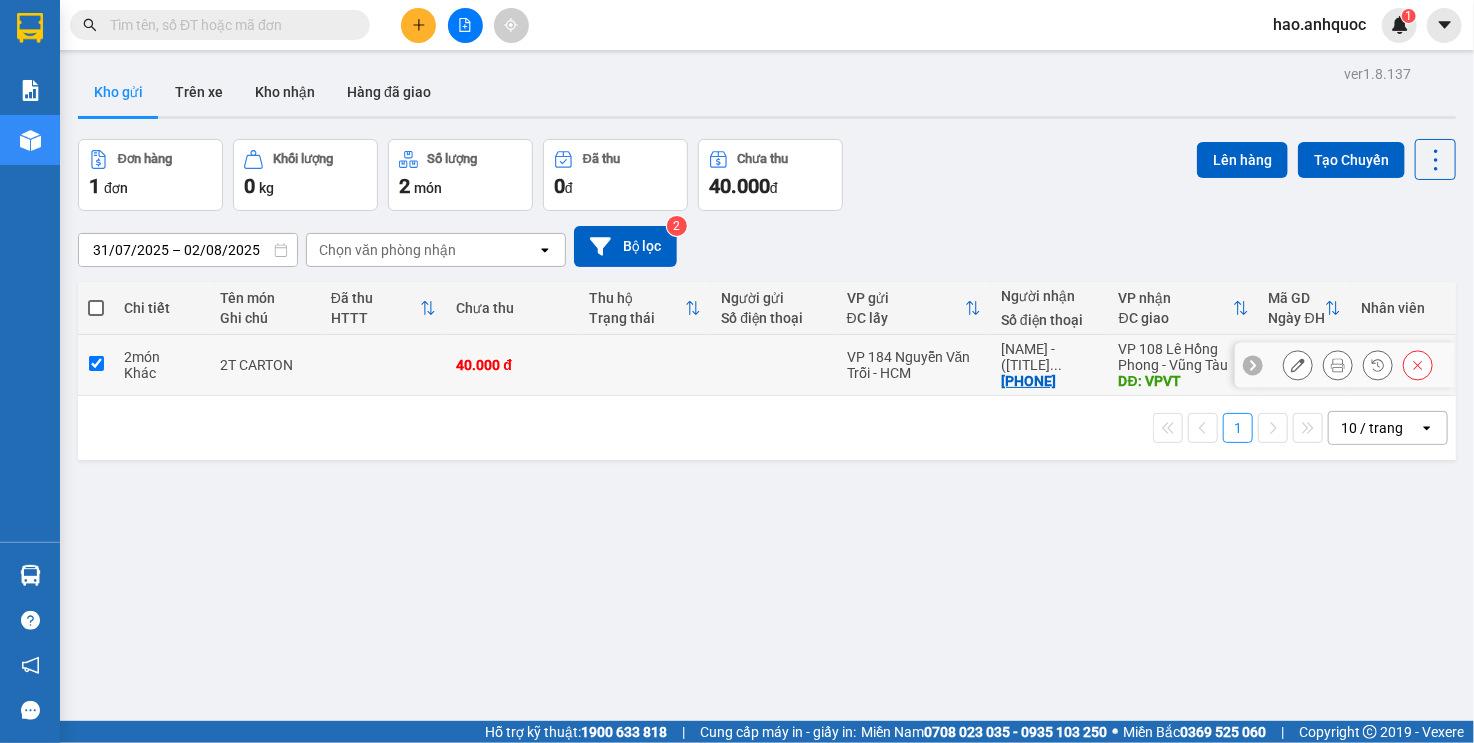 checkbox on "true" 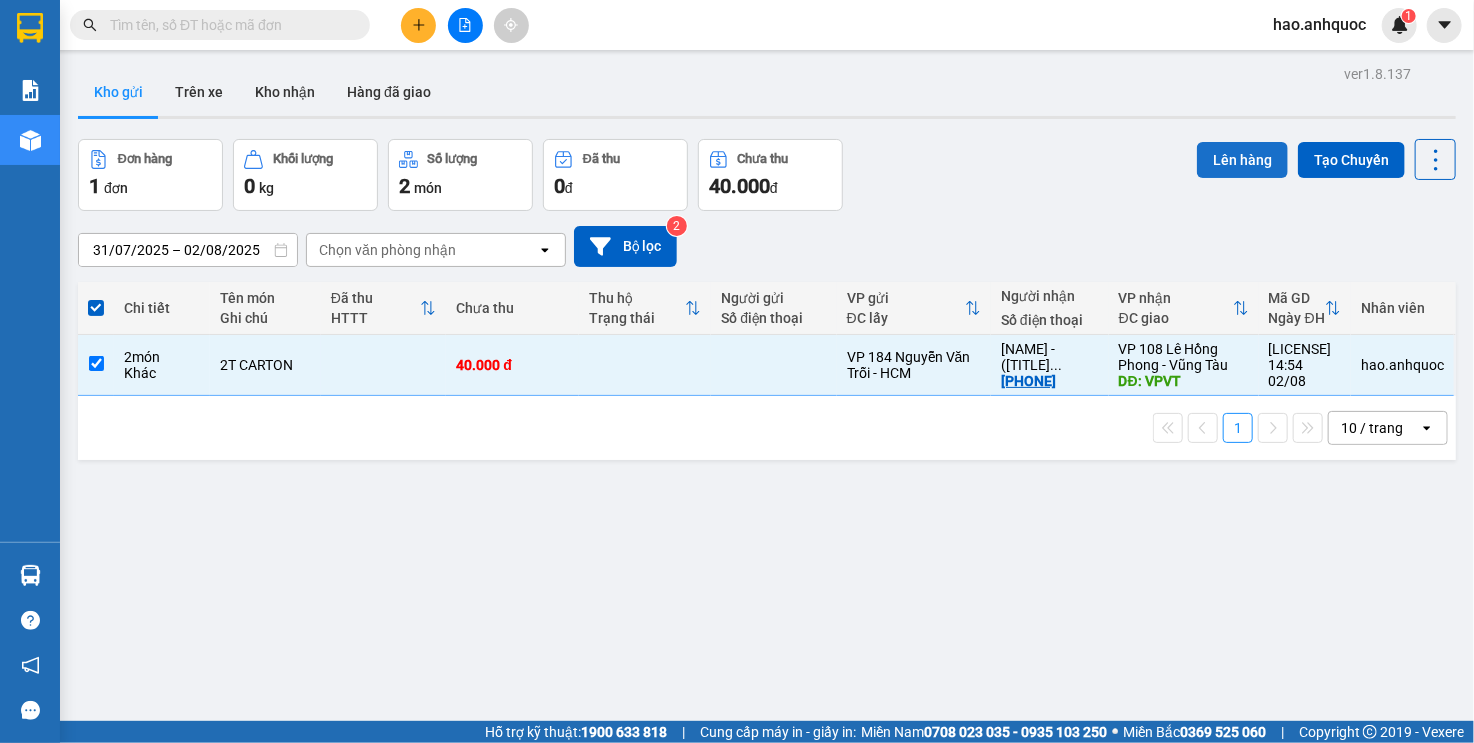 click on "Lên hàng" at bounding box center [1242, 160] 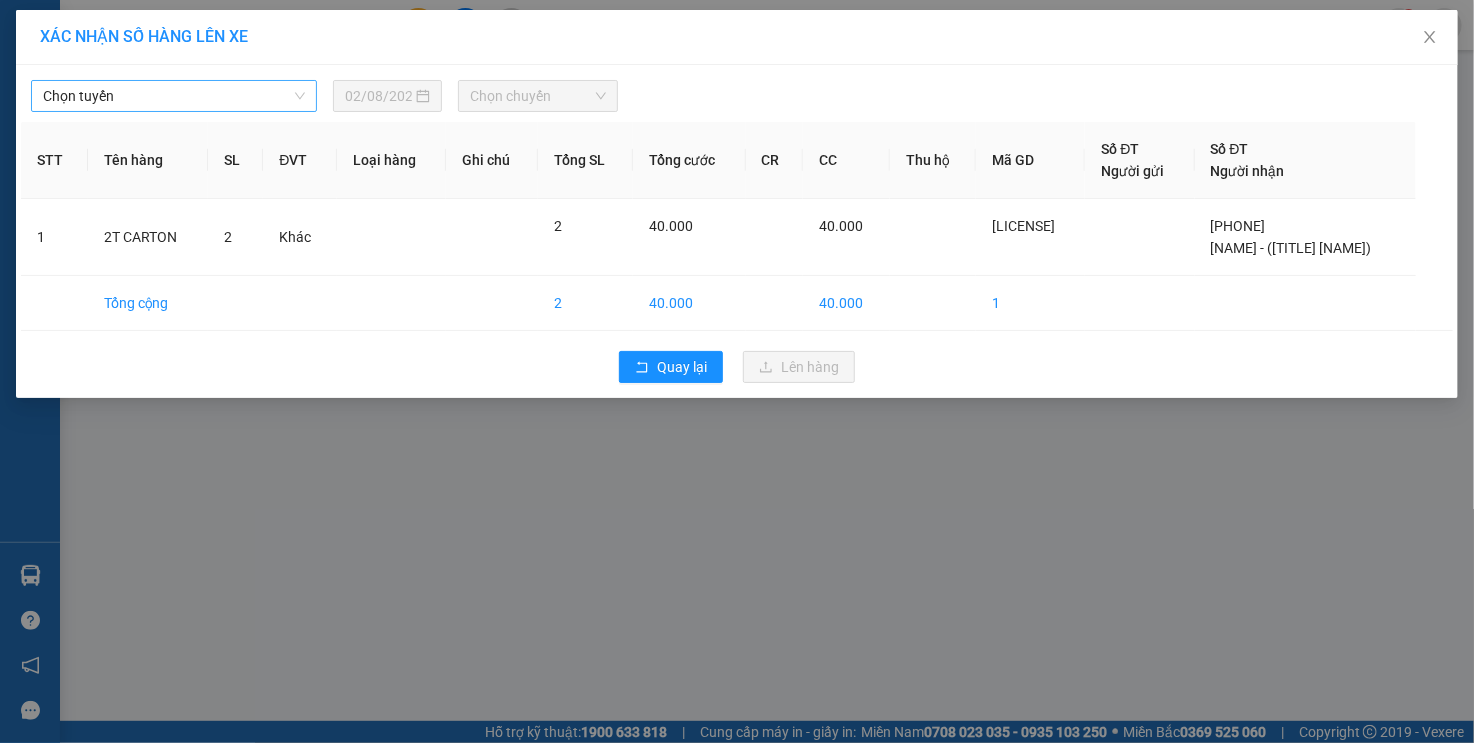click on "Chọn tuyến" at bounding box center (174, 96) 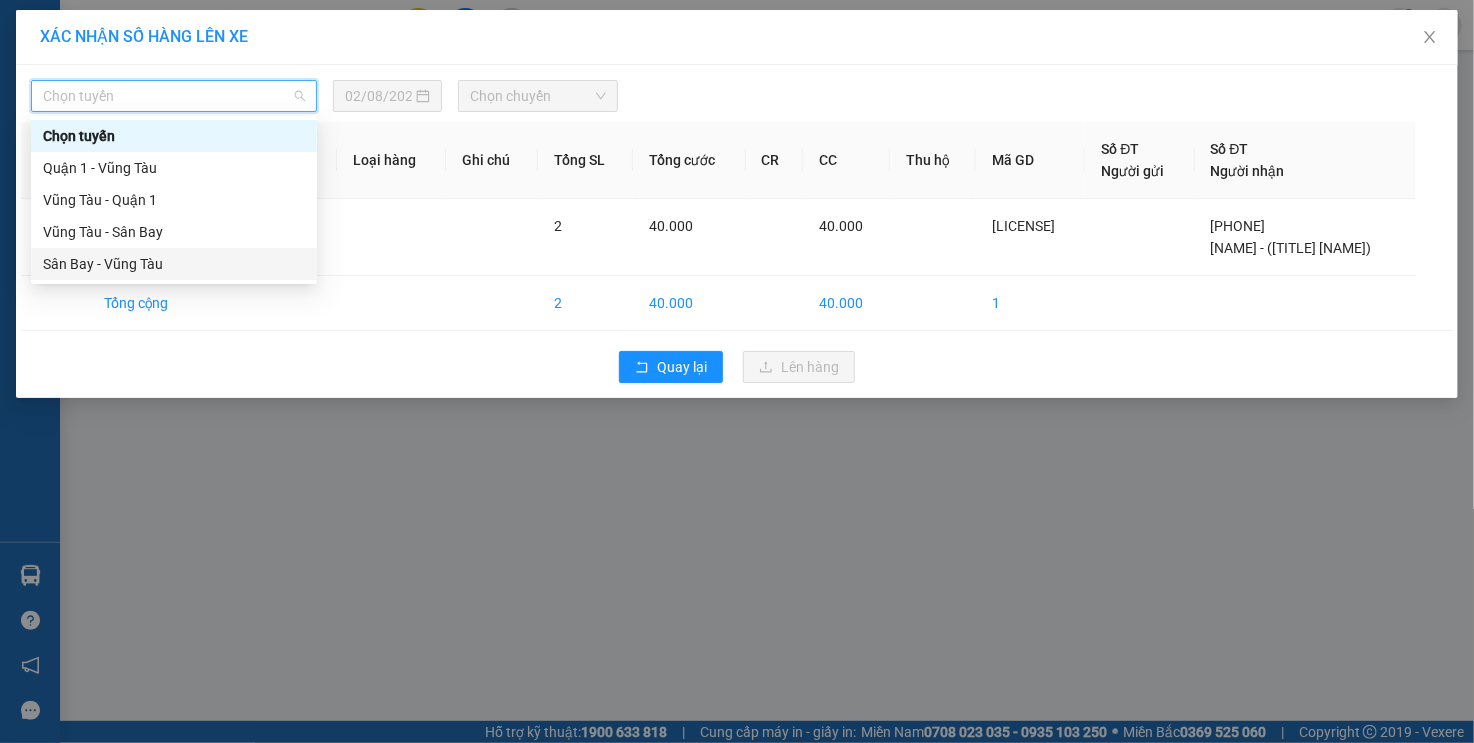 click on "Sân Bay - Vũng Tàu" at bounding box center [174, 264] 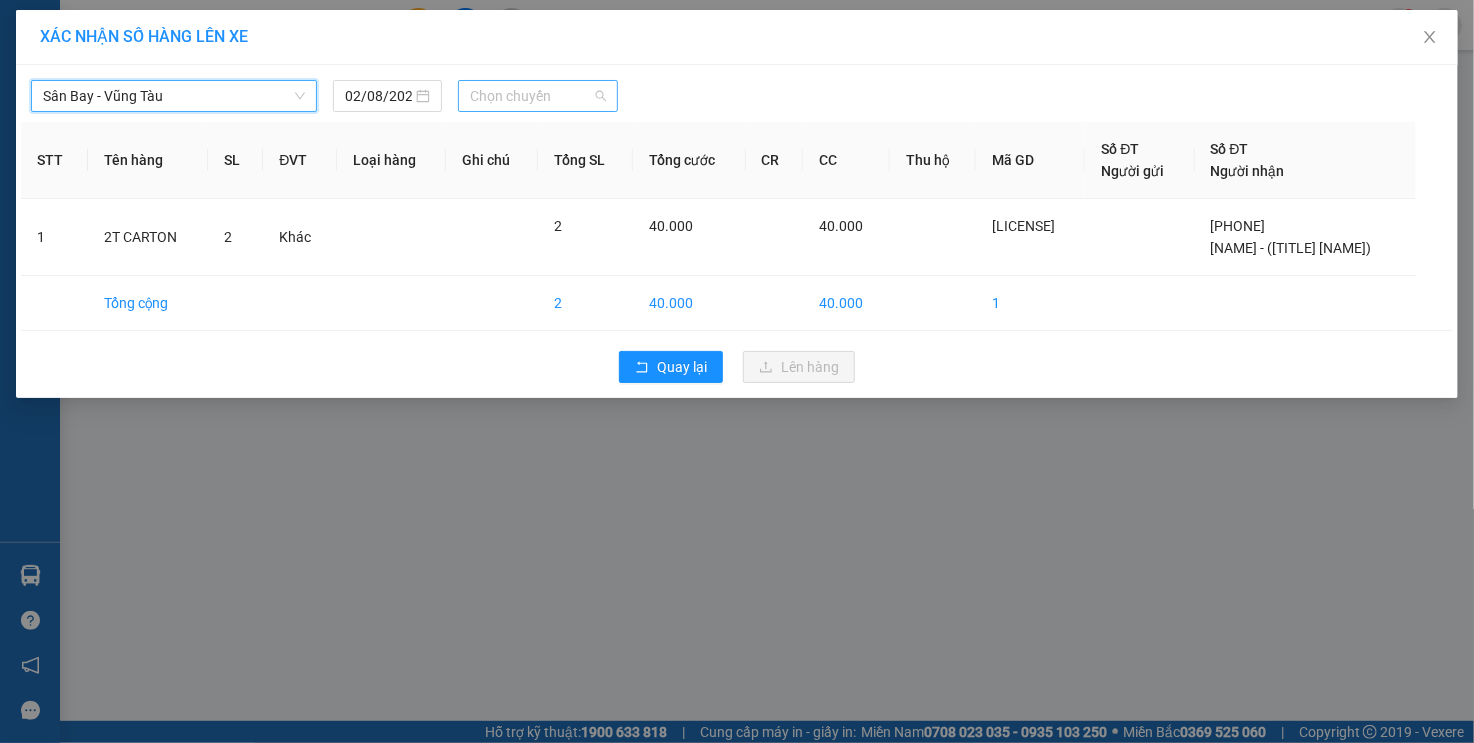 click on "Chọn chuyến" at bounding box center [538, 96] 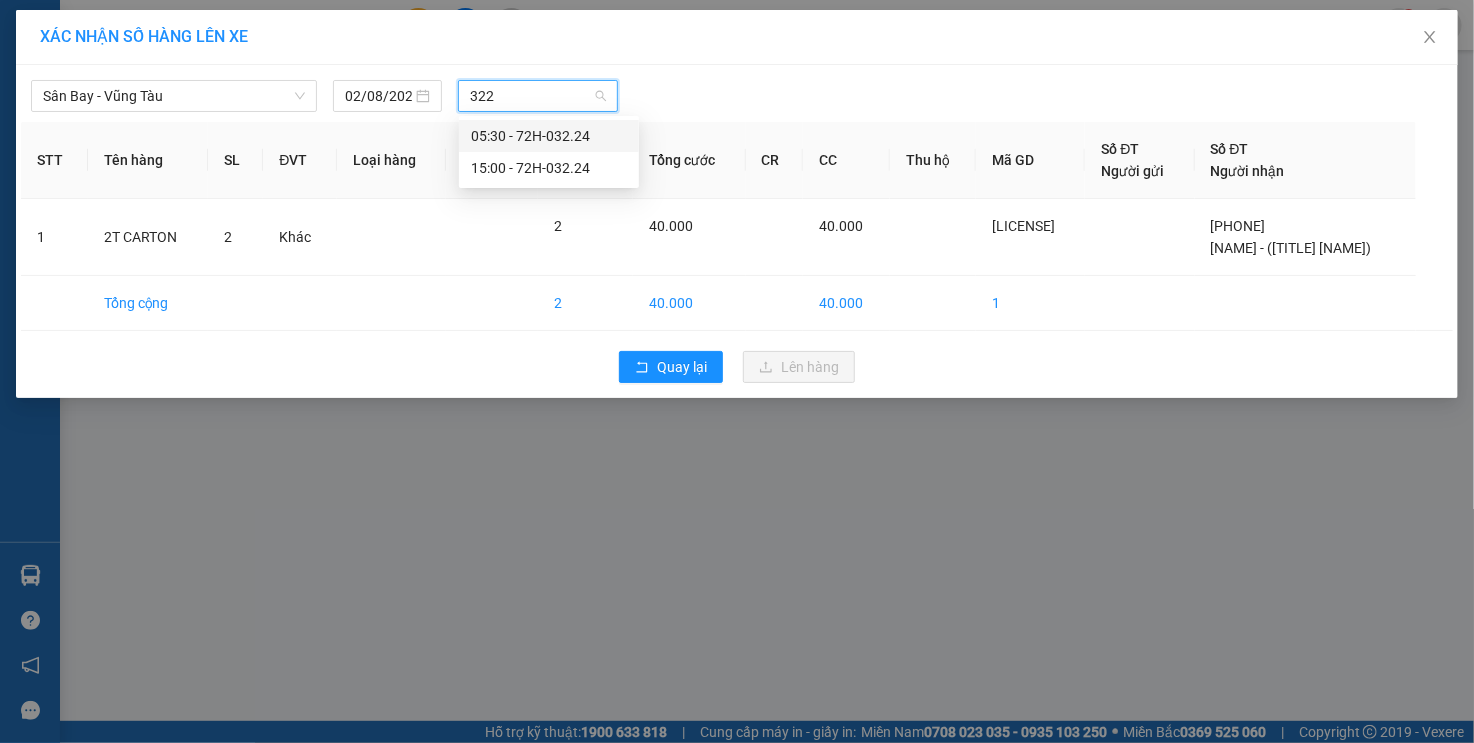 type on "3224" 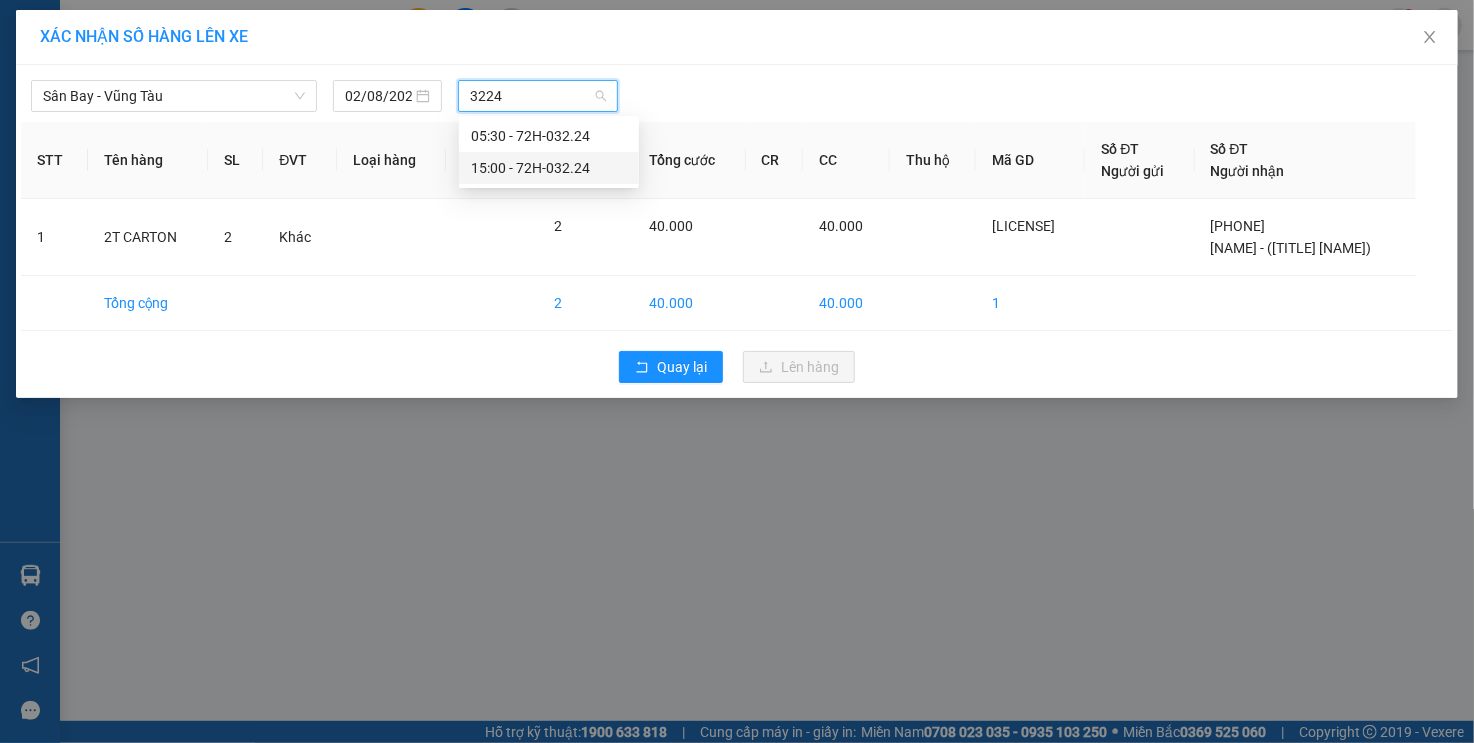 click on "[TIME] - [CODE]" at bounding box center [549, 168] 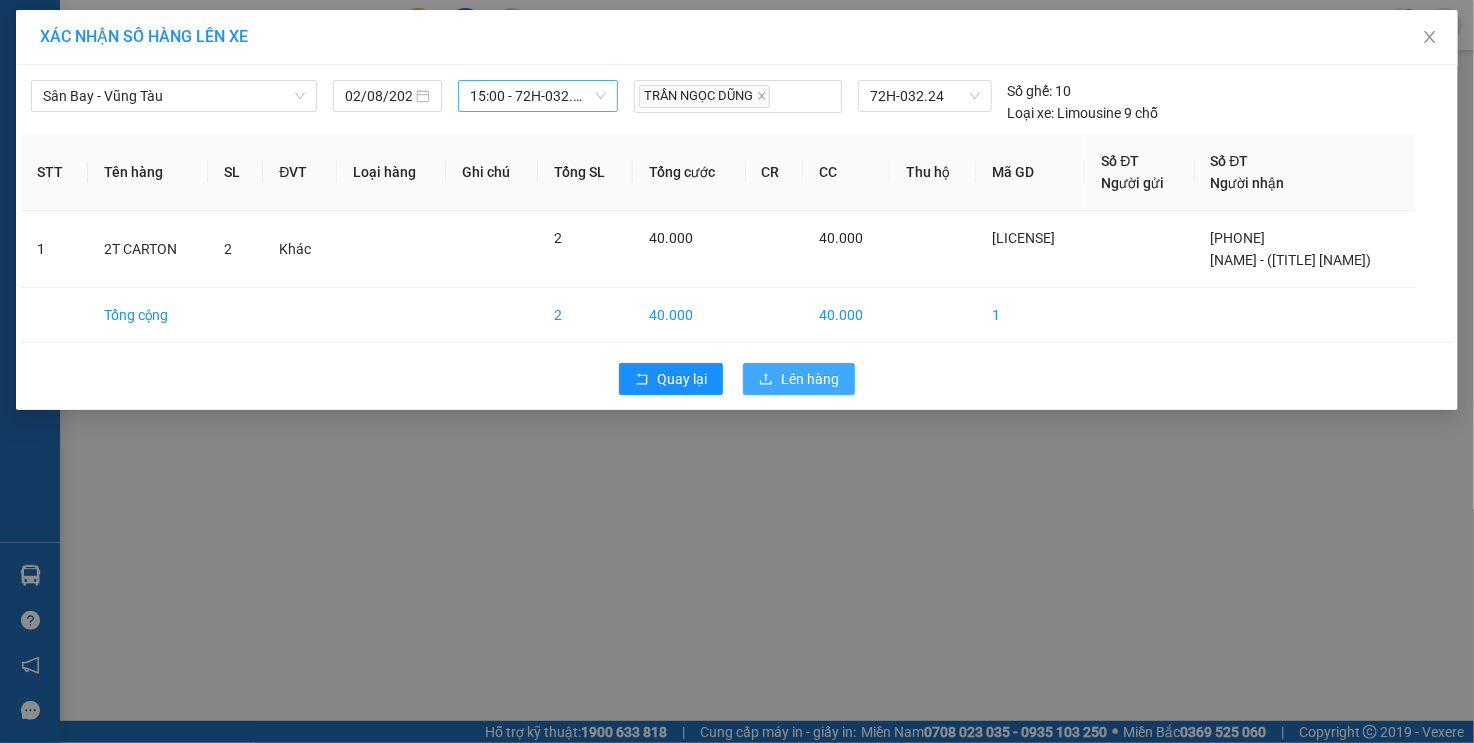click 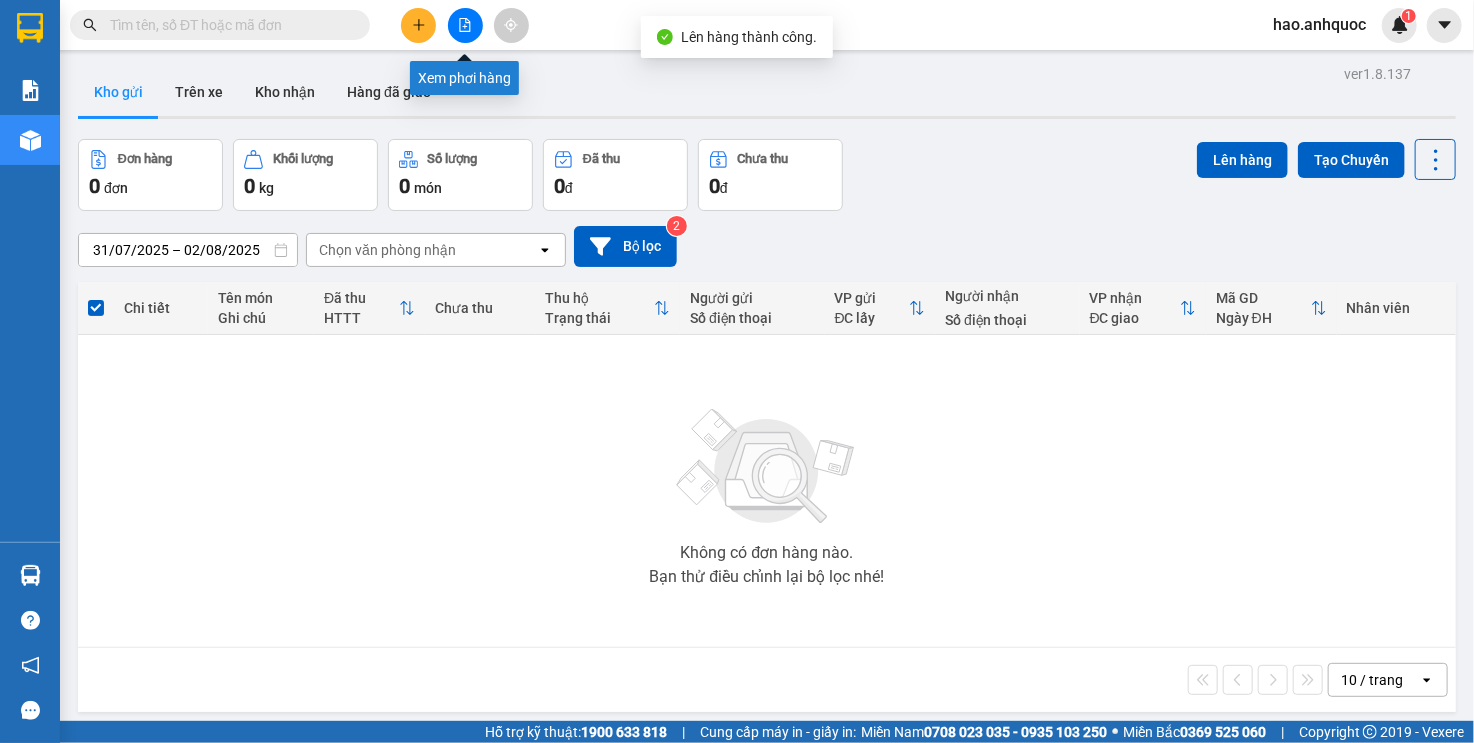click 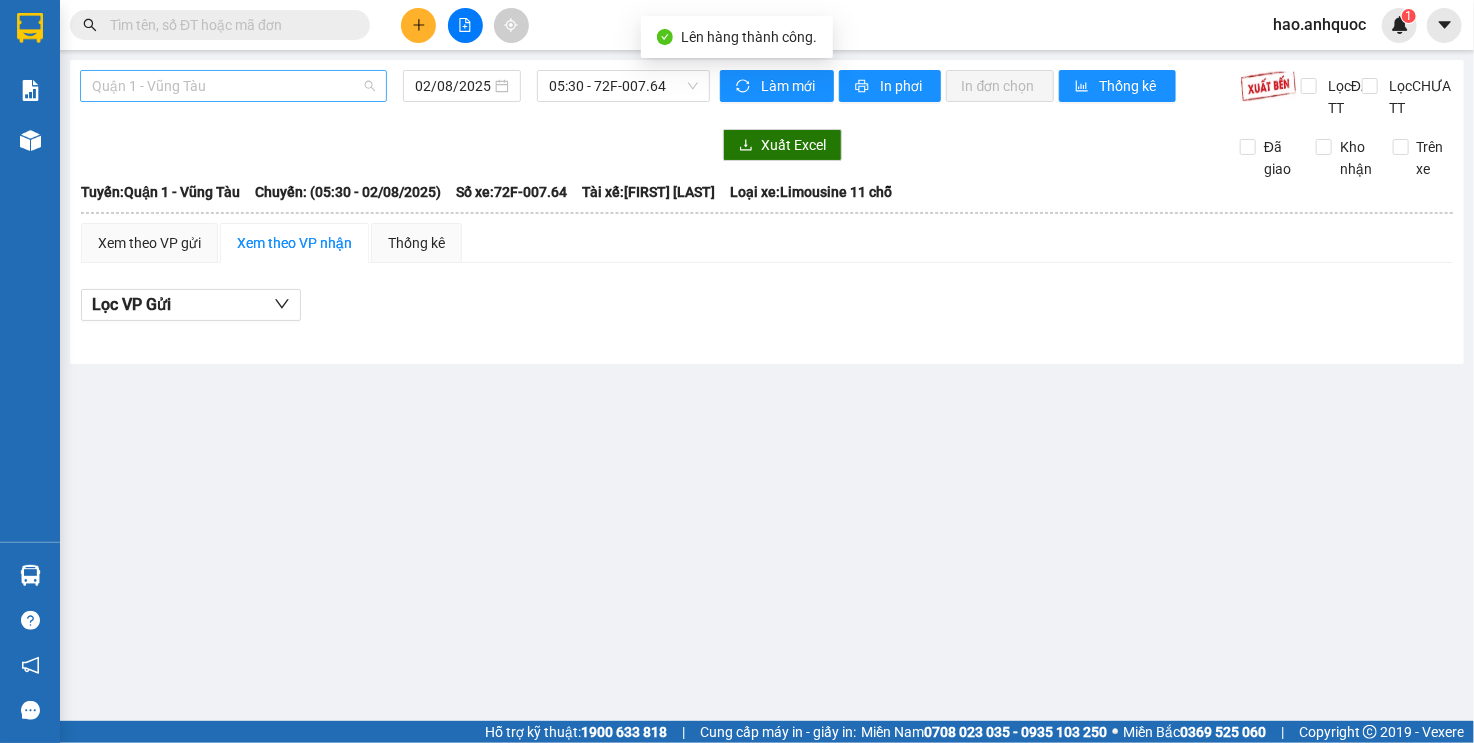 click on "Quận 1 - Vũng Tàu" at bounding box center (233, 86) 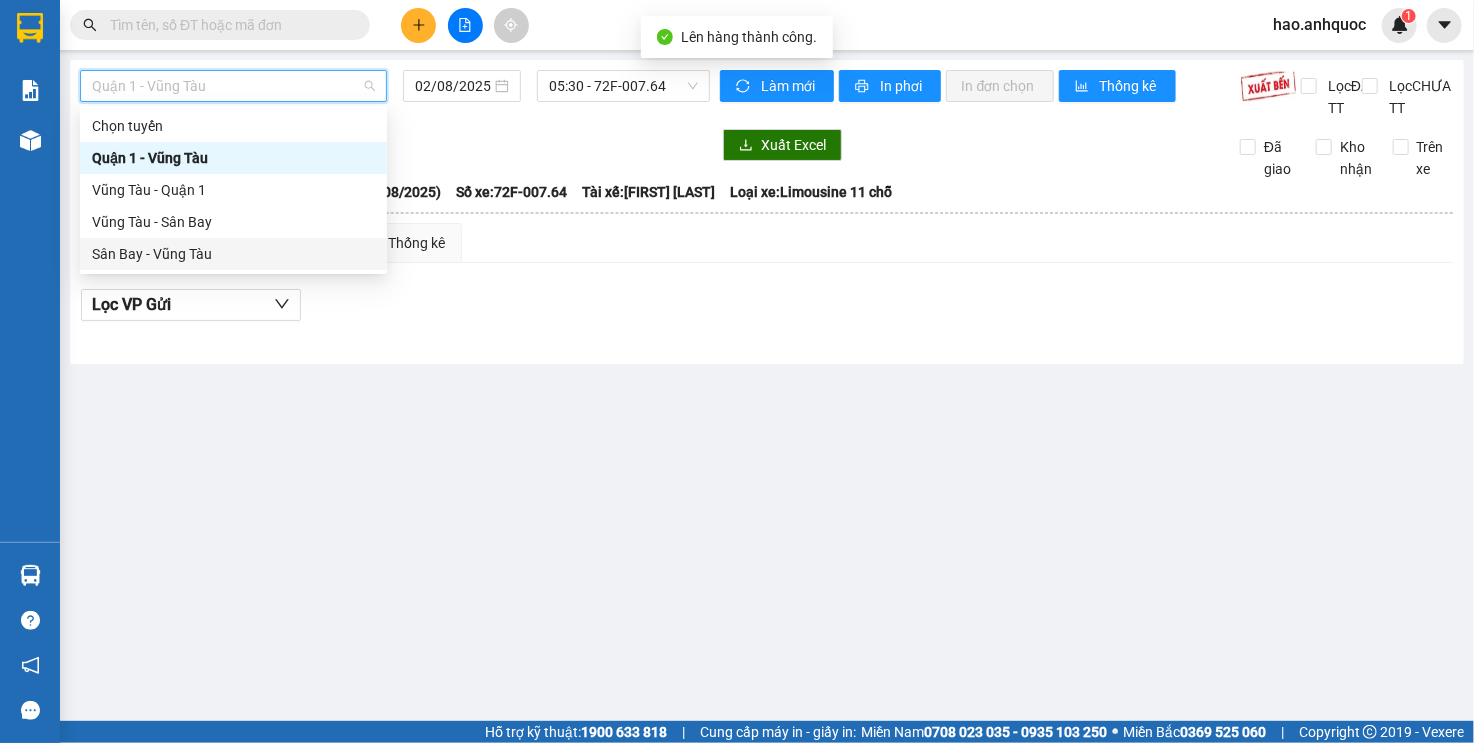 click on "Sân Bay - Vũng Tàu" at bounding box center [233, 254] 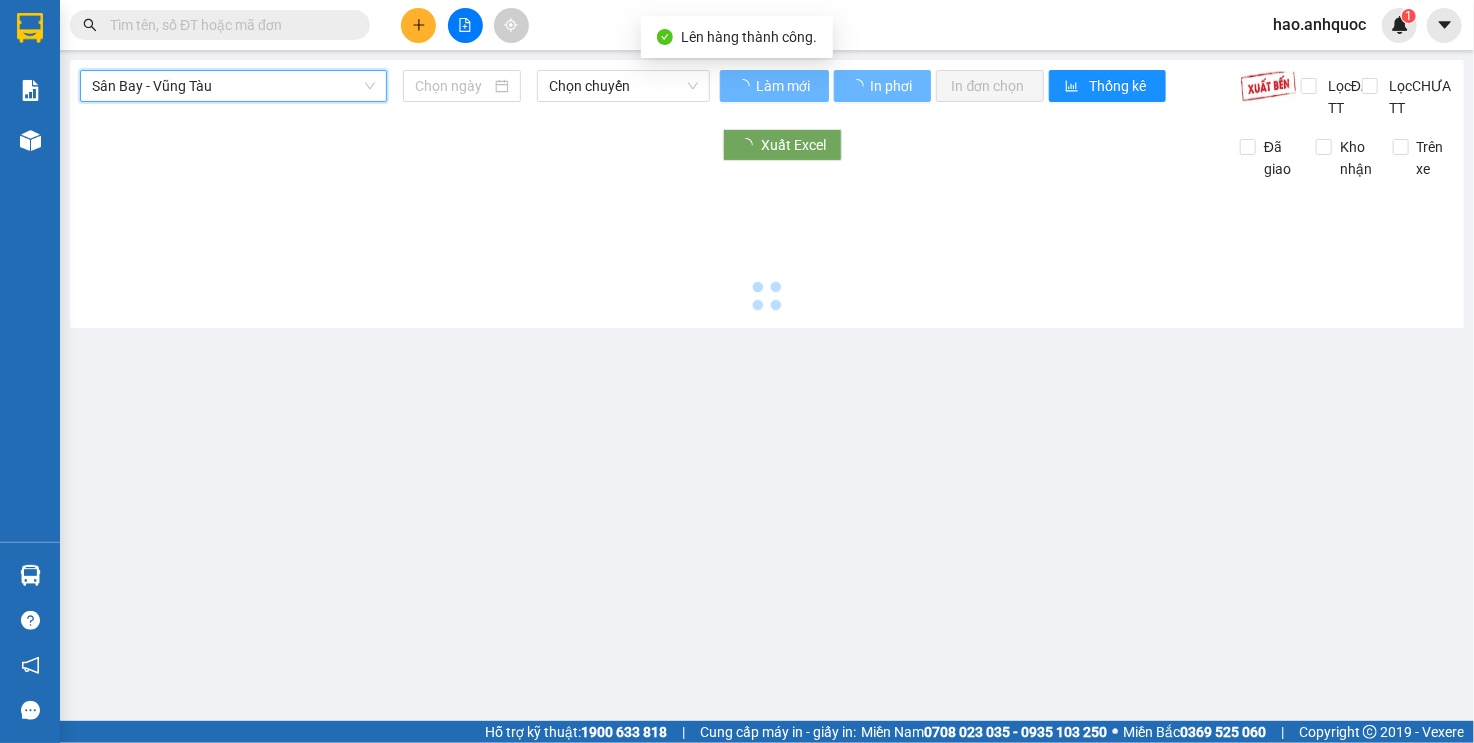 type on "02/08/2025" 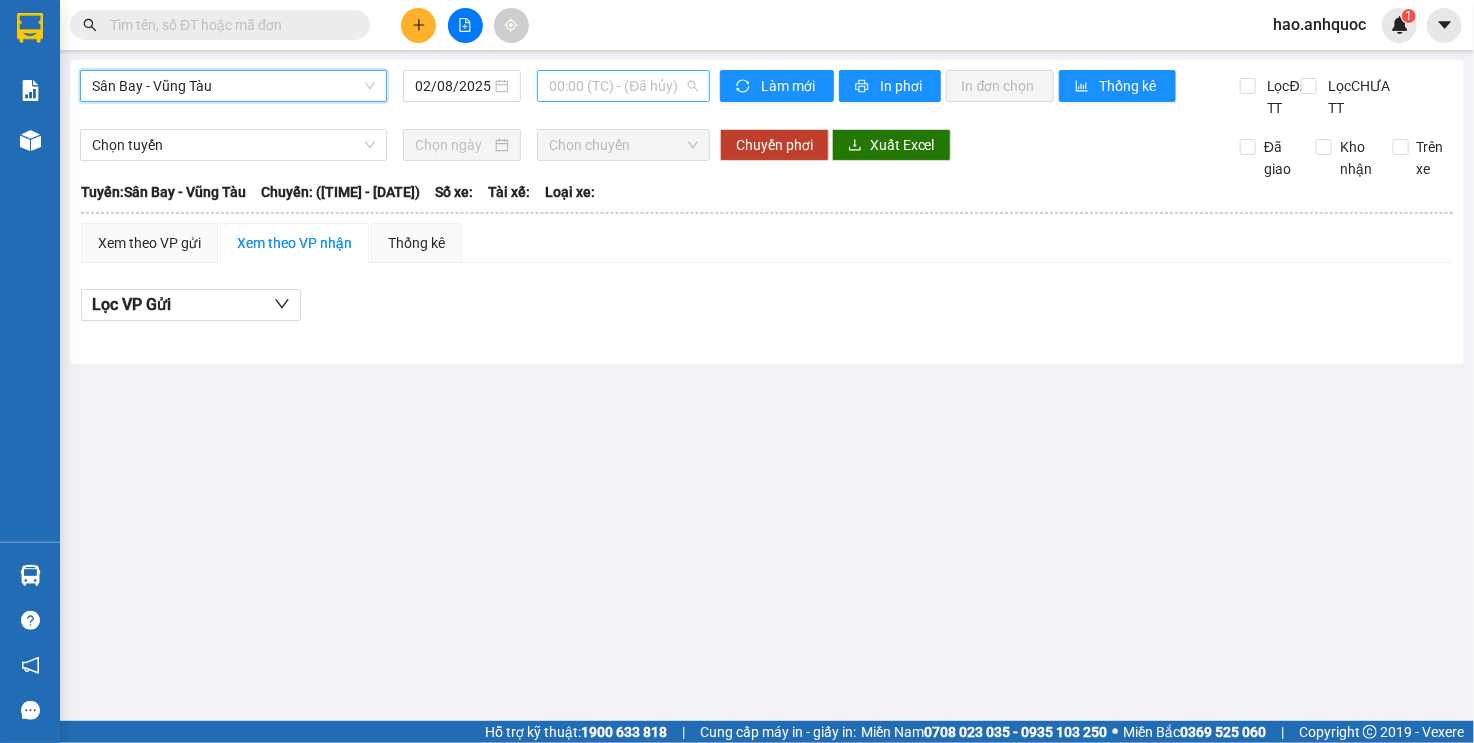 click on "[TIME] - ([STATUS])" at bounding box center [623, 86] 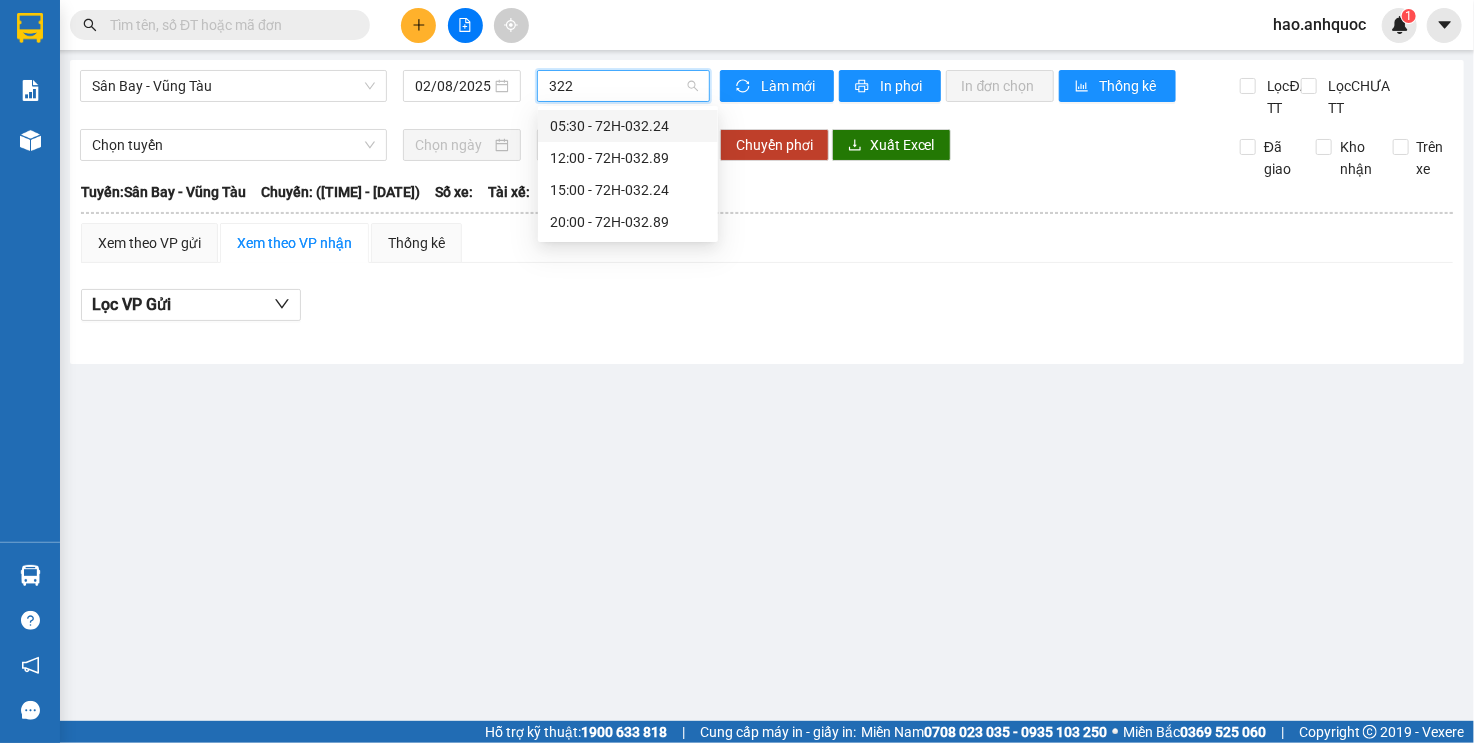 type on "3224" 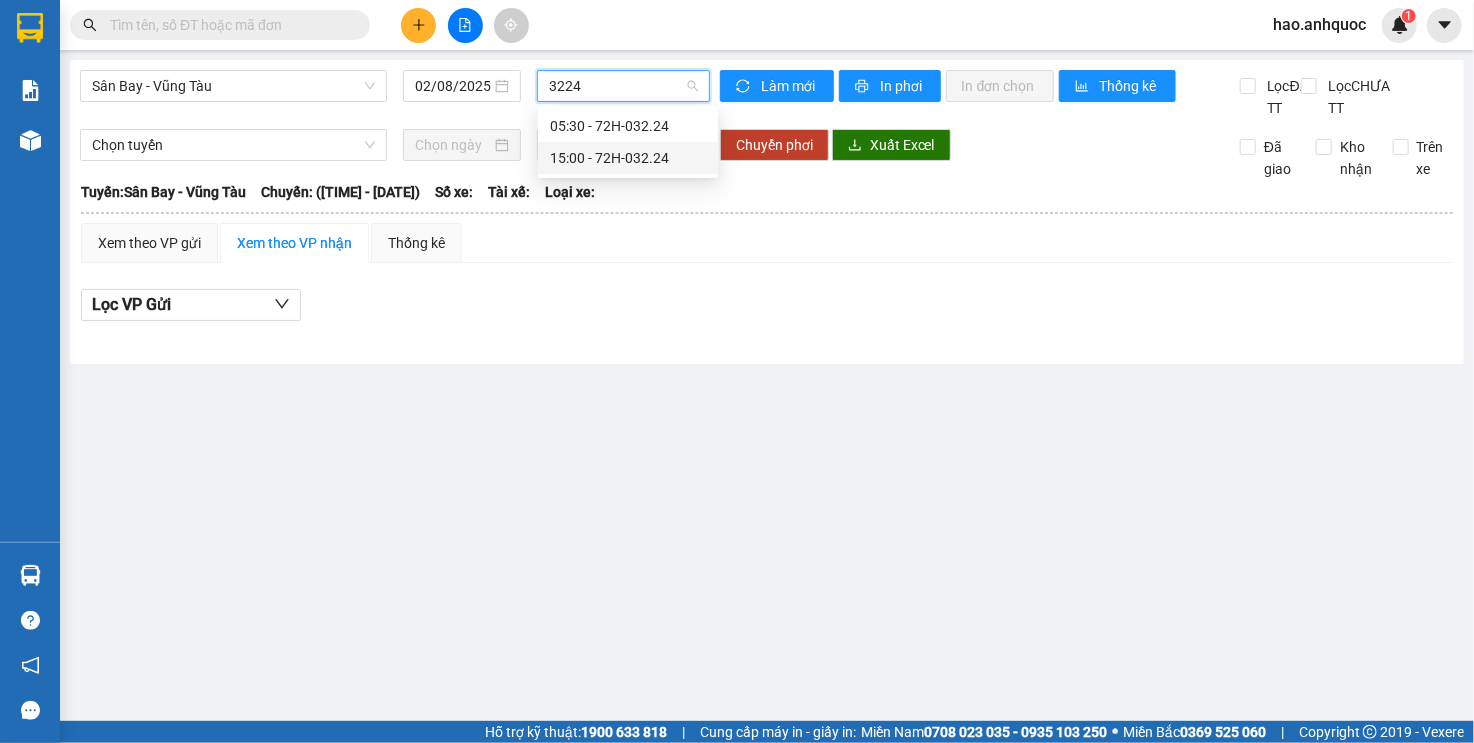 drag, startPoint x: 550, startPoint y: 155, endPoint x: 751, endPoint y: 143, distance: 201.3579 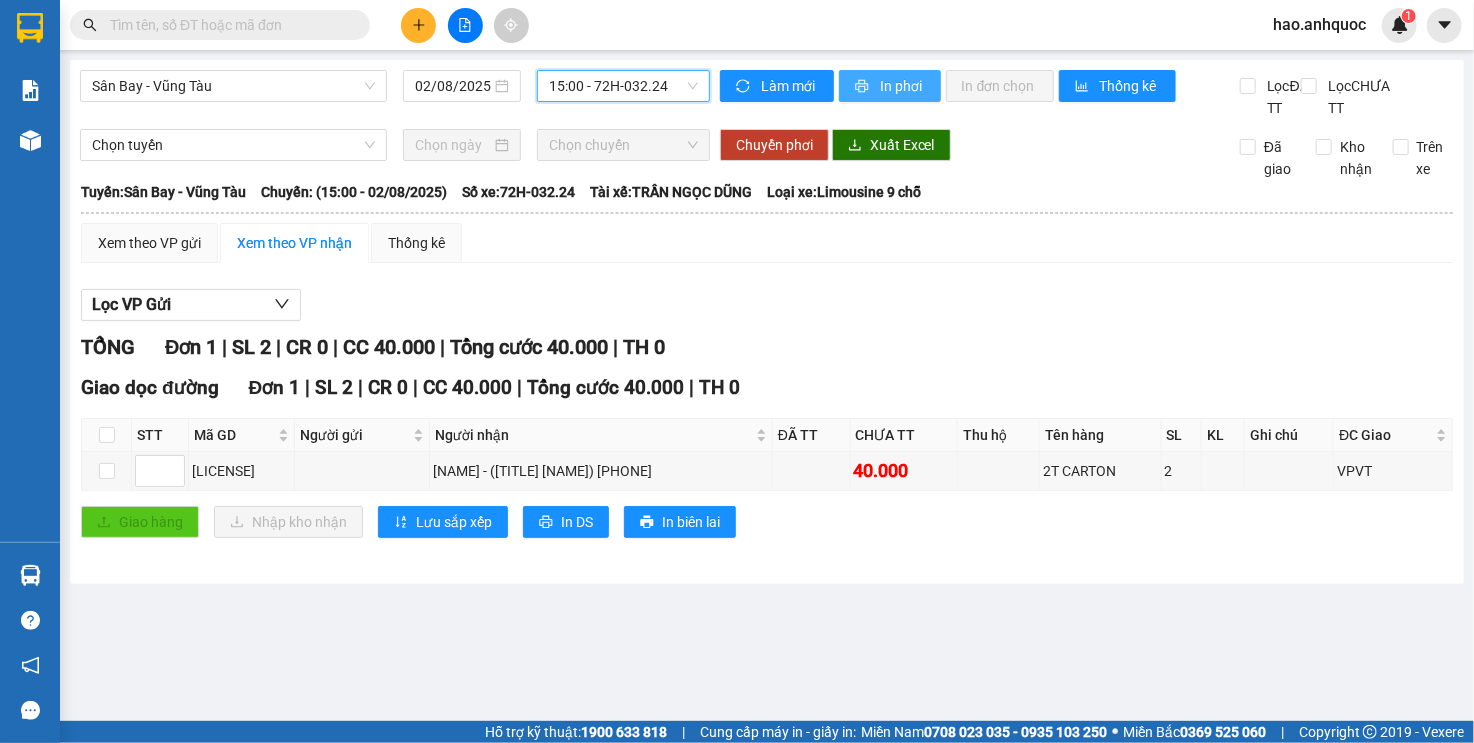 click on "In phơi" at bounding box center (902, 86) 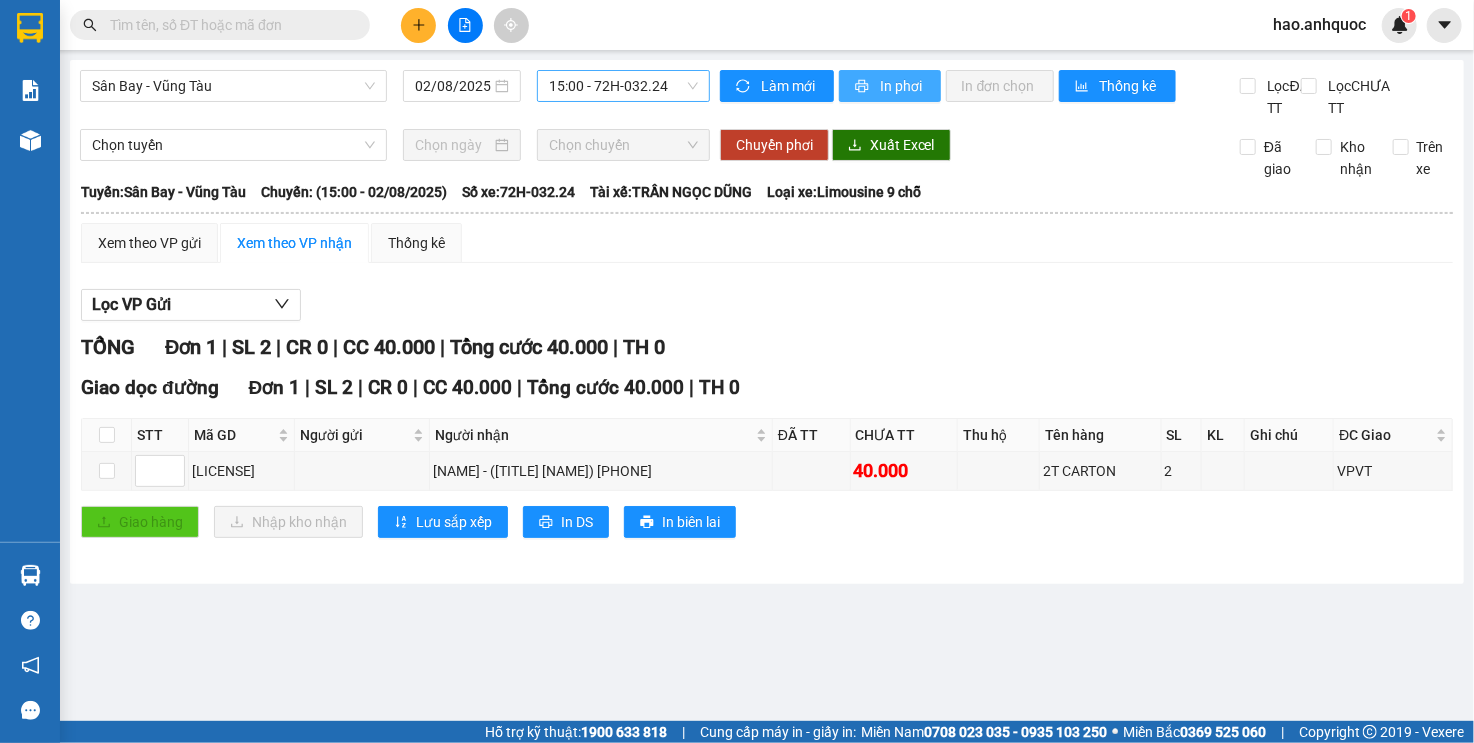 scroll, scrollTop: 0, scrollLeft: 0, axis: both 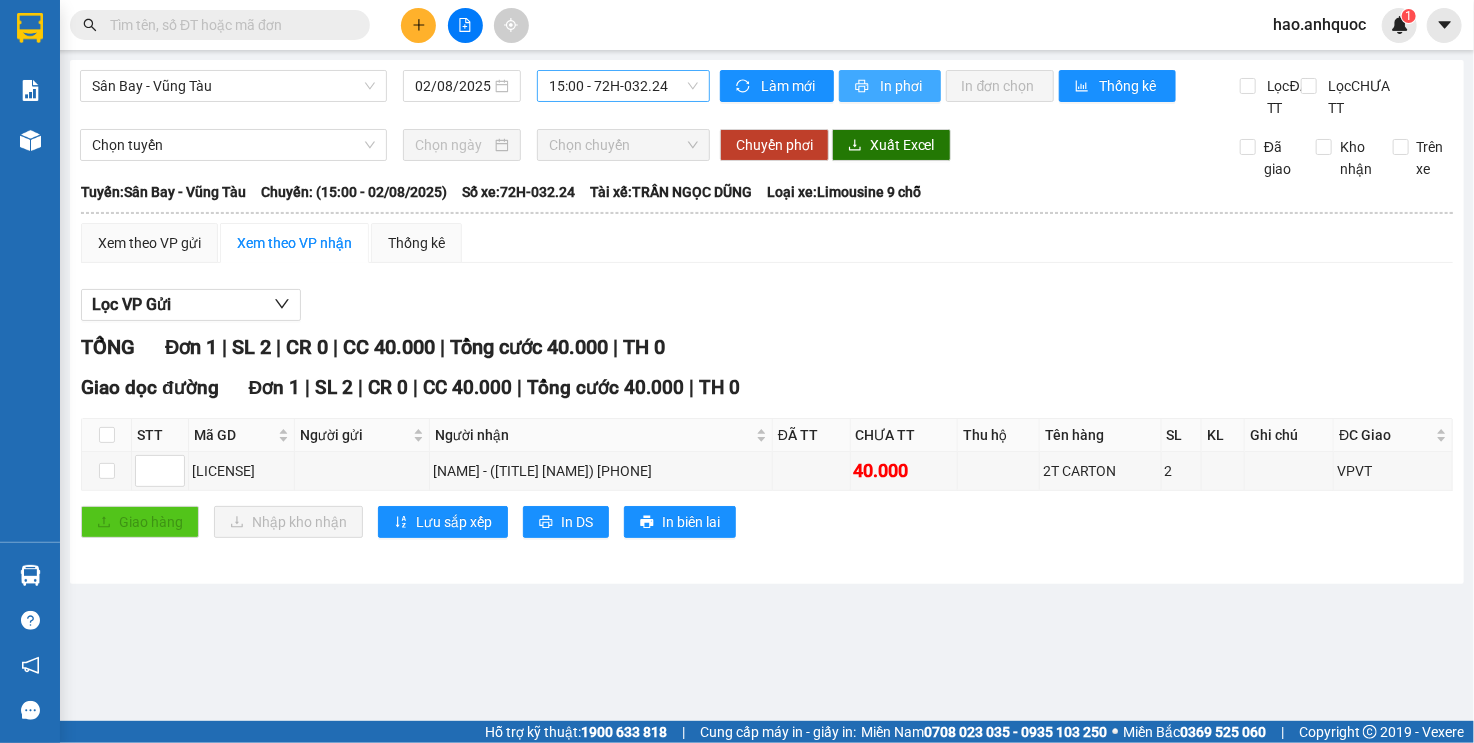 click on "In phơi" at bounding box center (902, 86) 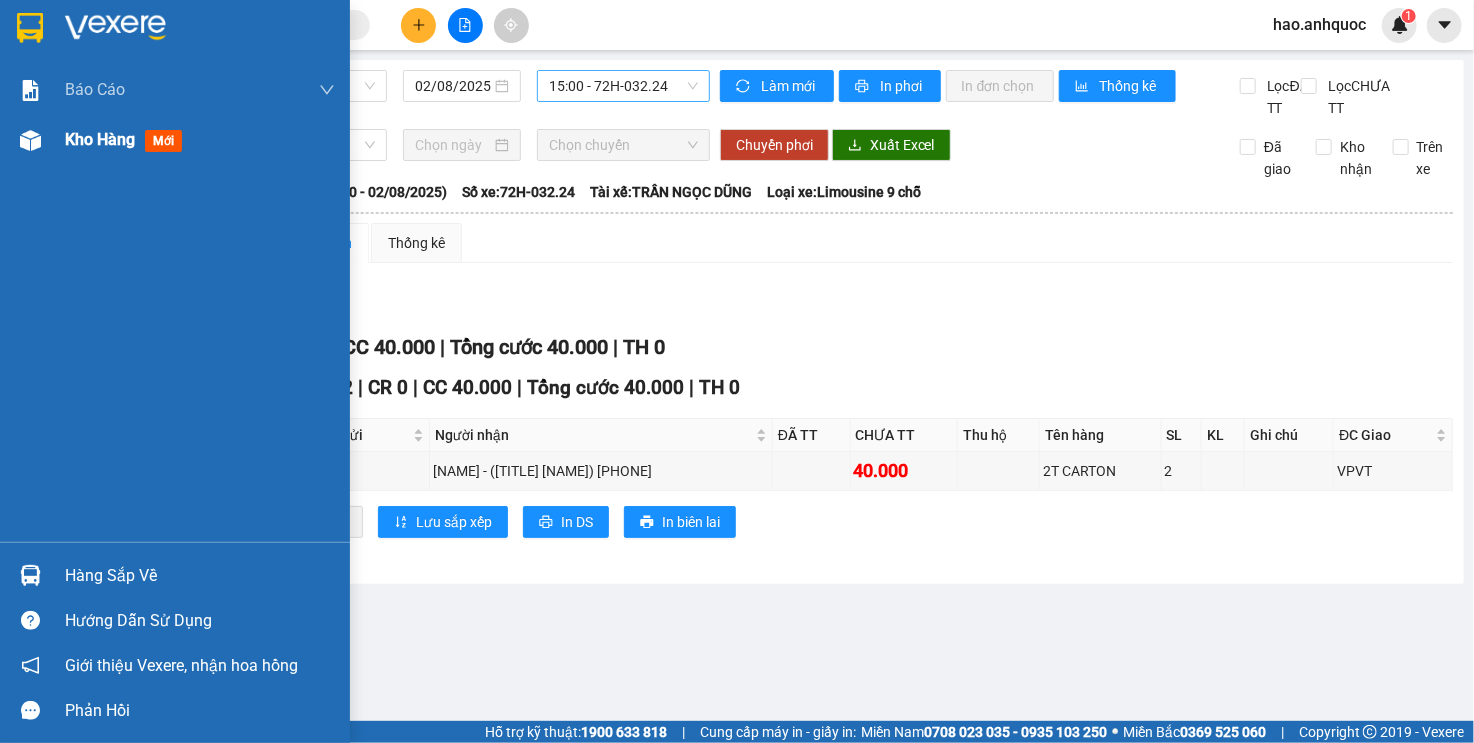 click at bounding box center [30, 140] 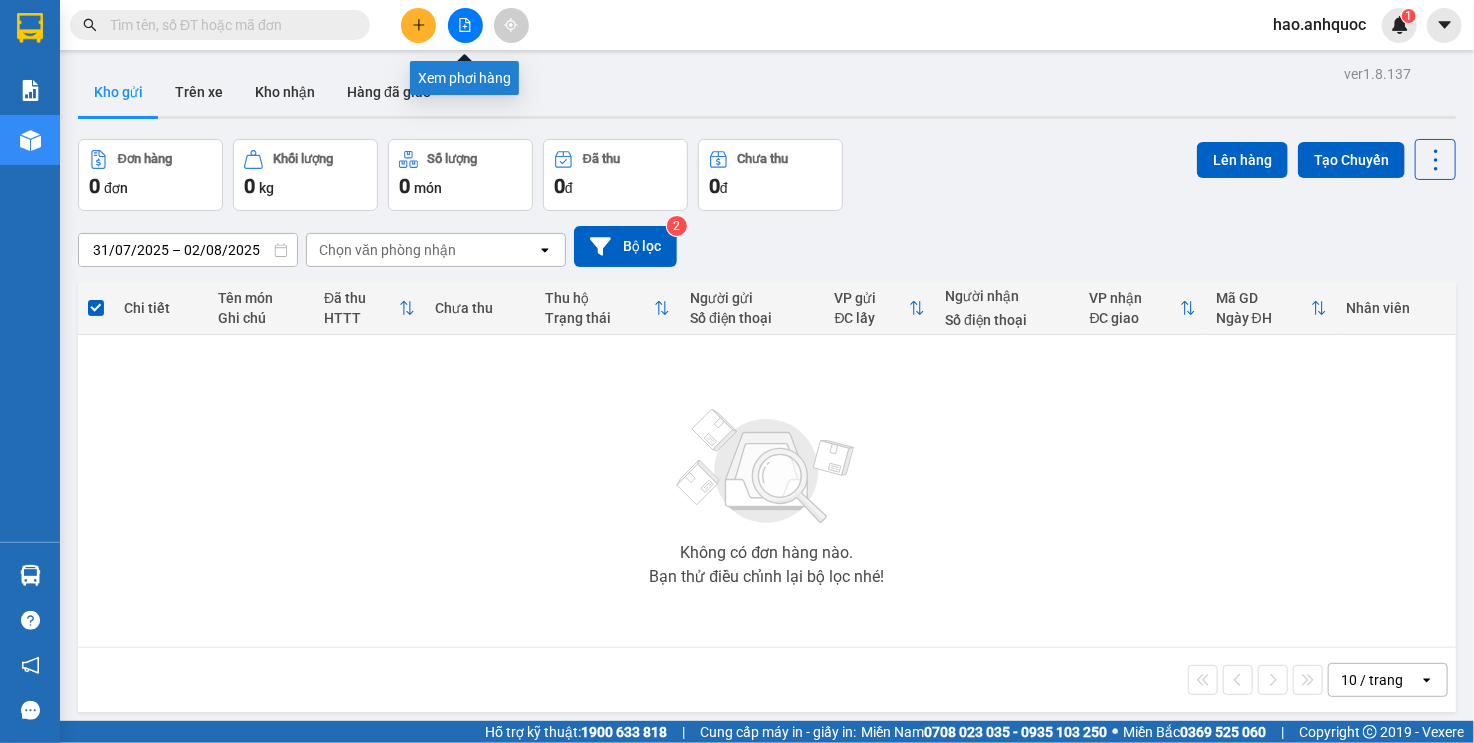 click 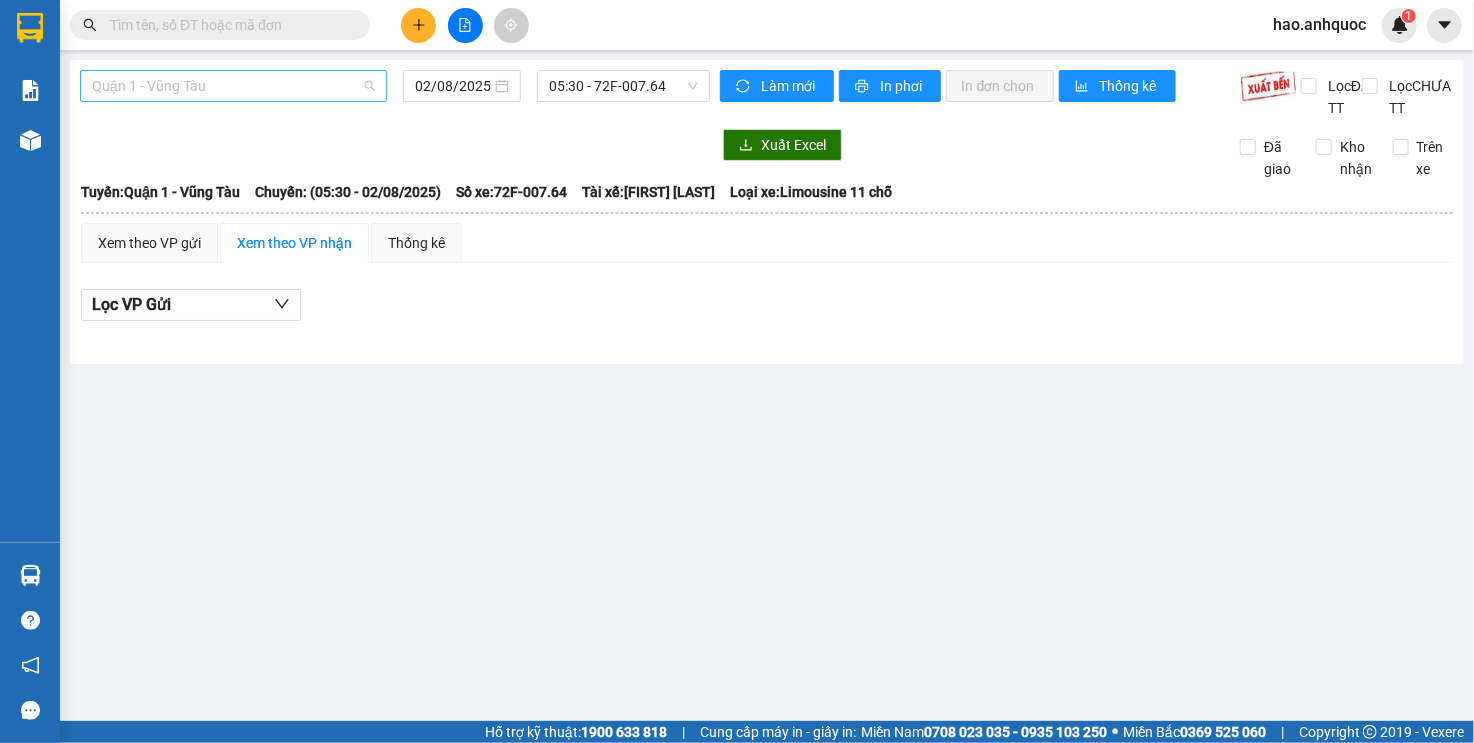 click on "Quận 1 - Vũng Tàu" at bounding box center [233, 86] 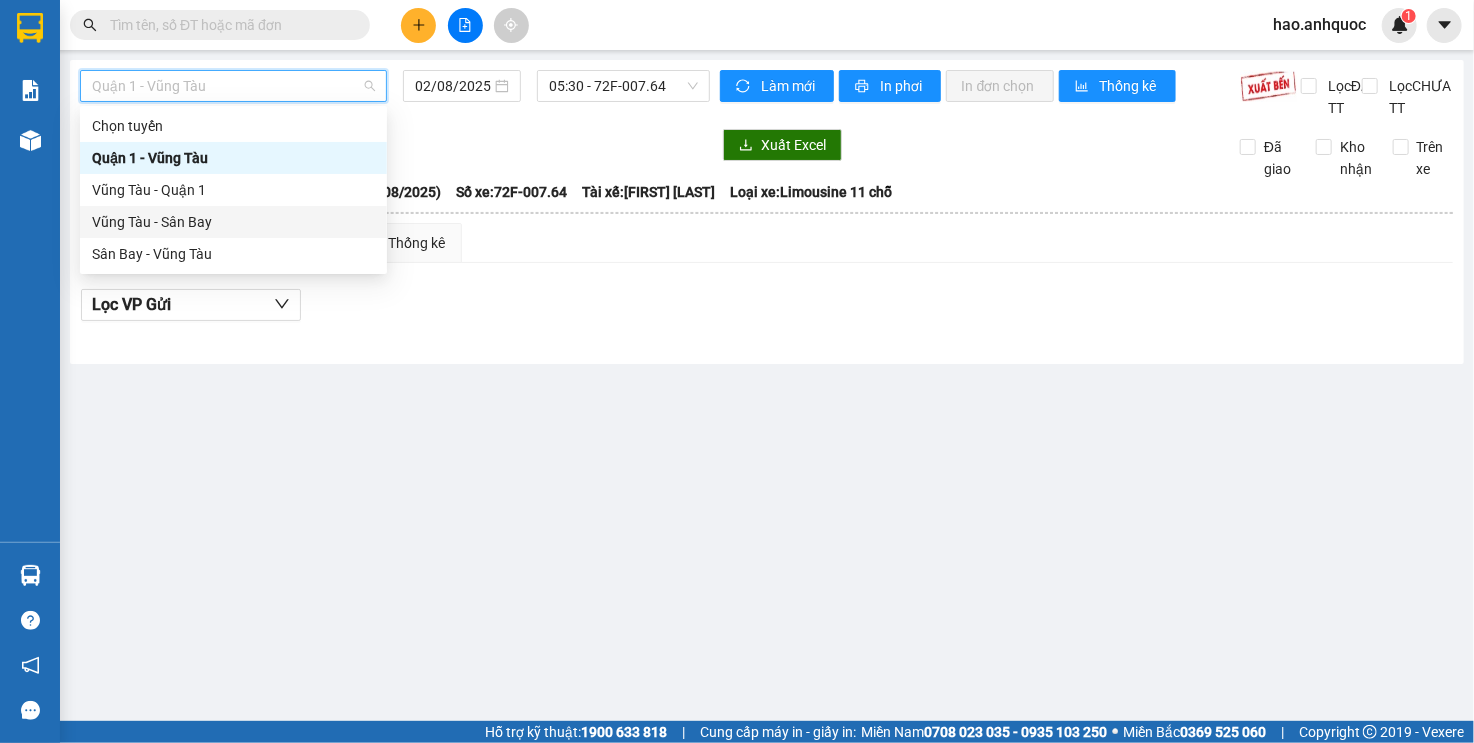 click on "Vũng Tàu - Sân Bay" at bounding box center (233, 222) 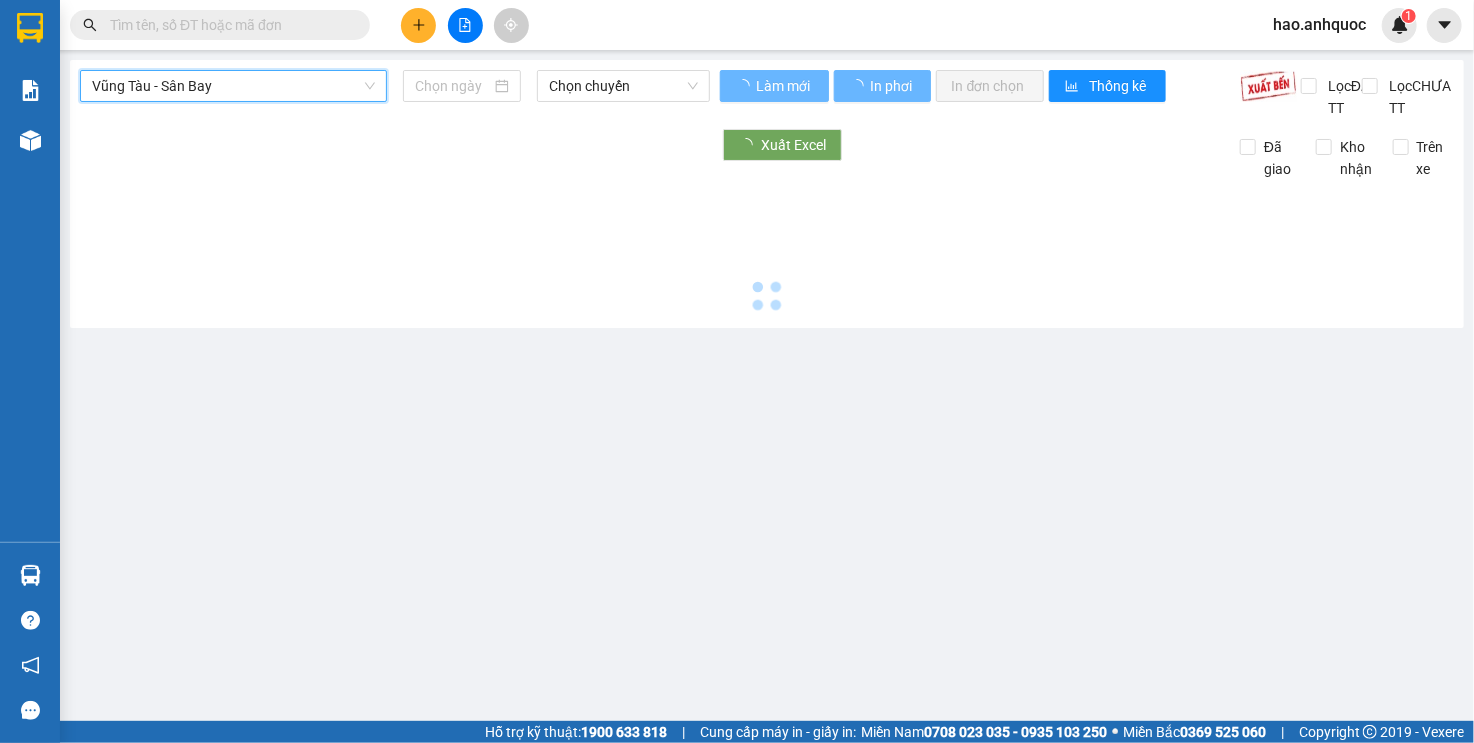 type on "02/08/2025" 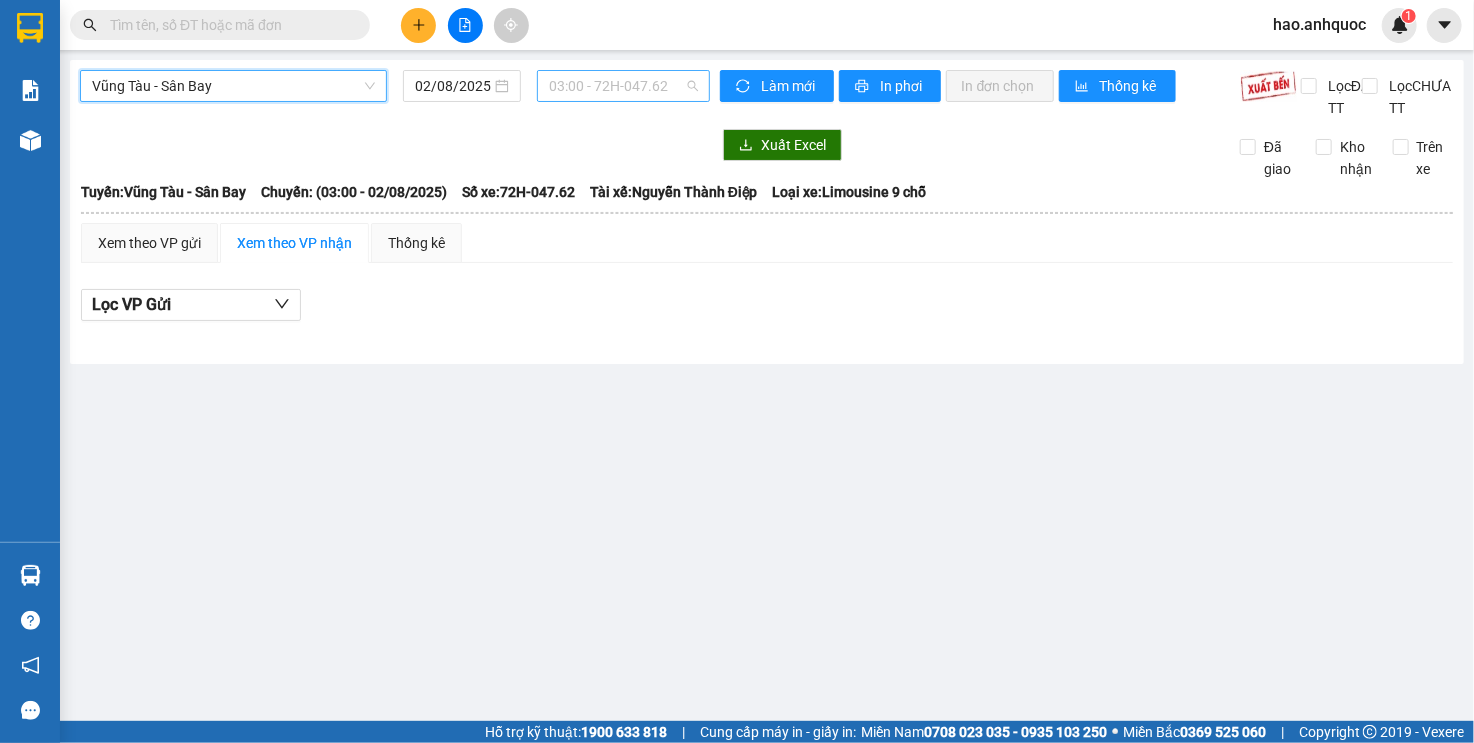 click on "[TIME] - [CODE]" at bounding box center [623, 86] 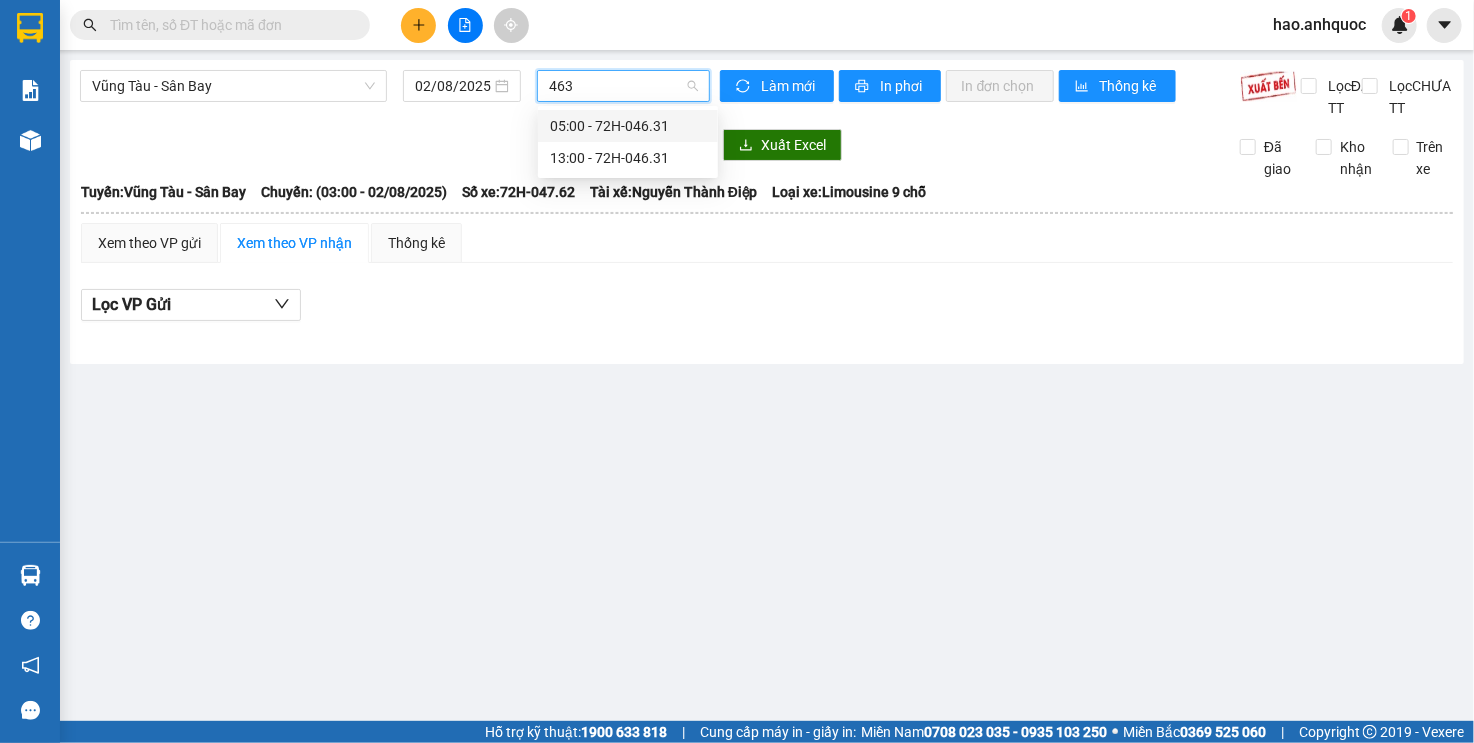 type on "4631" 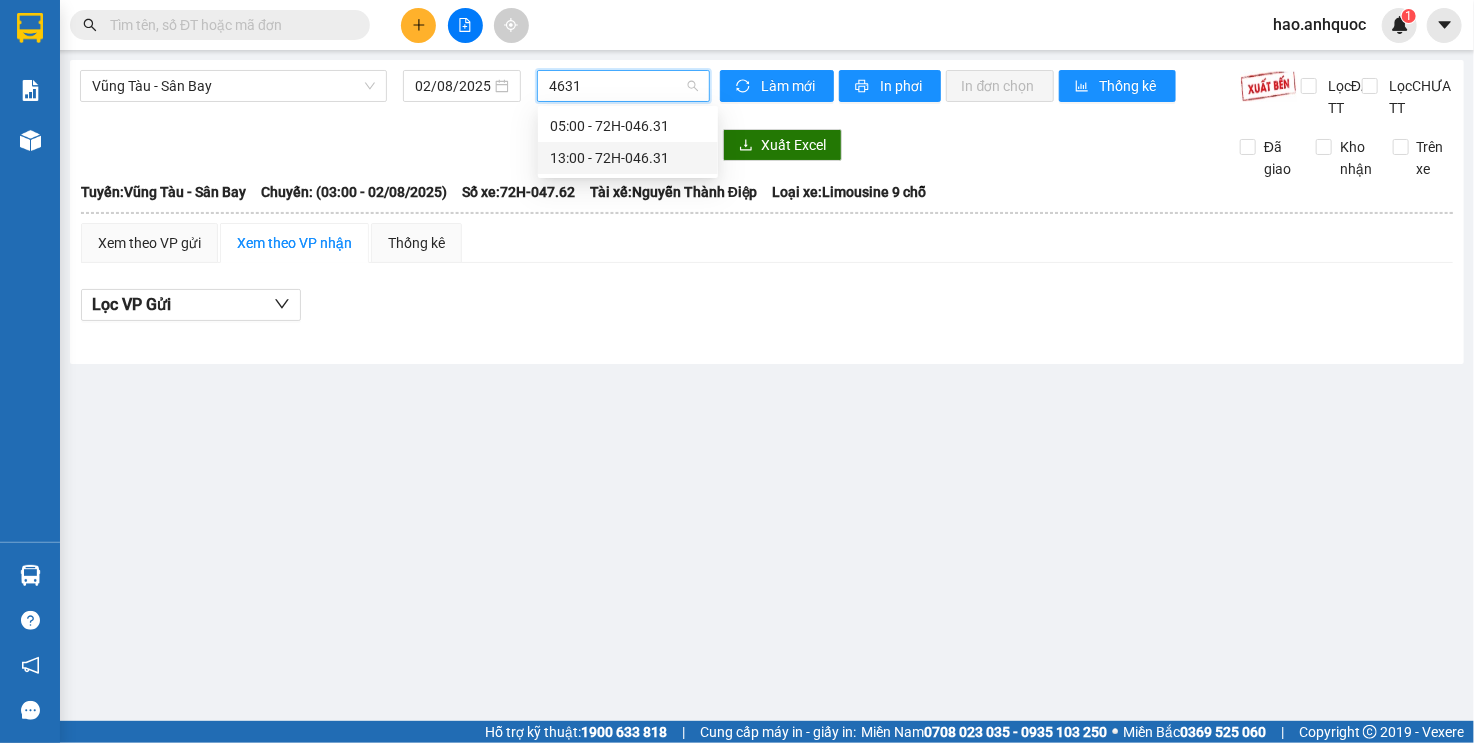 click on "[TIME] - [CODE]" at bounding box center (628, 158) 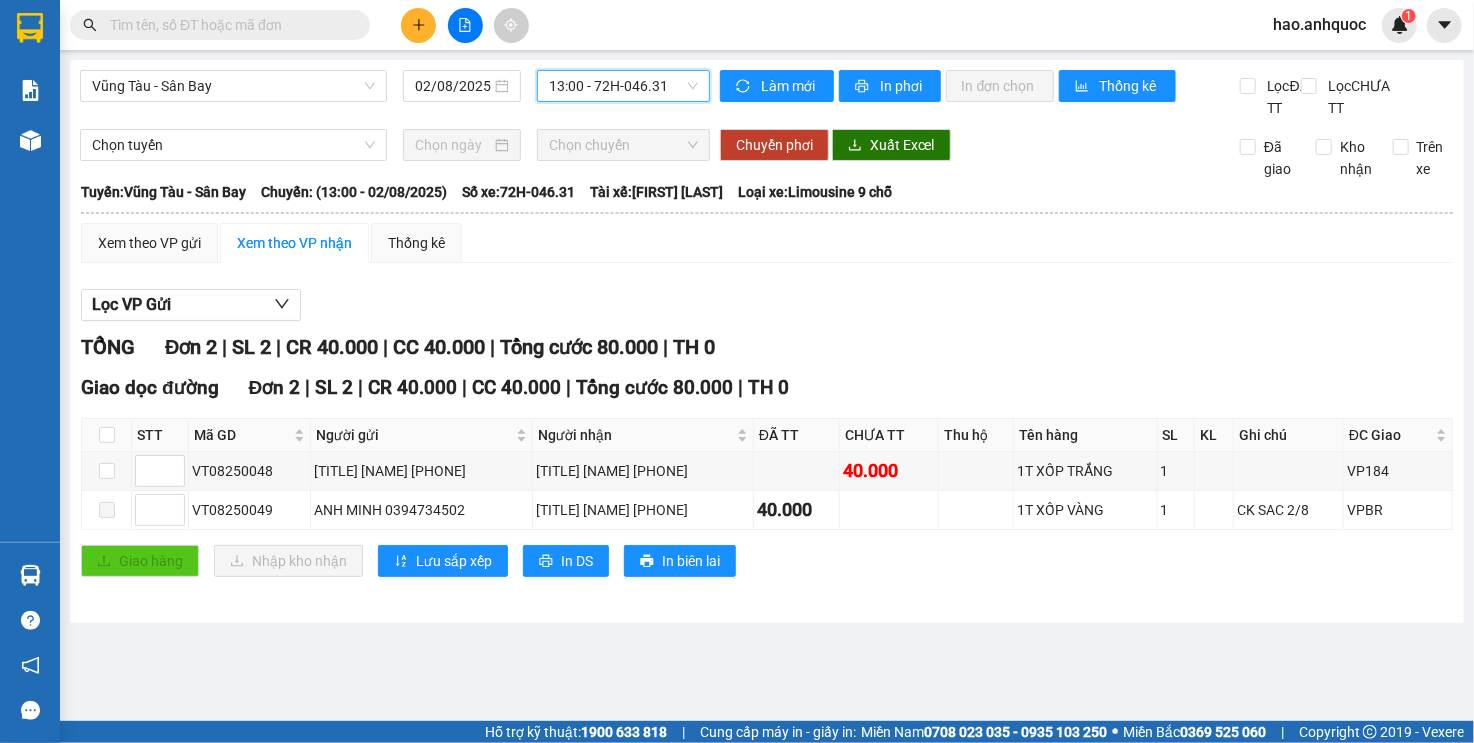 click on "[TIME] - [CODE]" at bounding box center [623, 86] 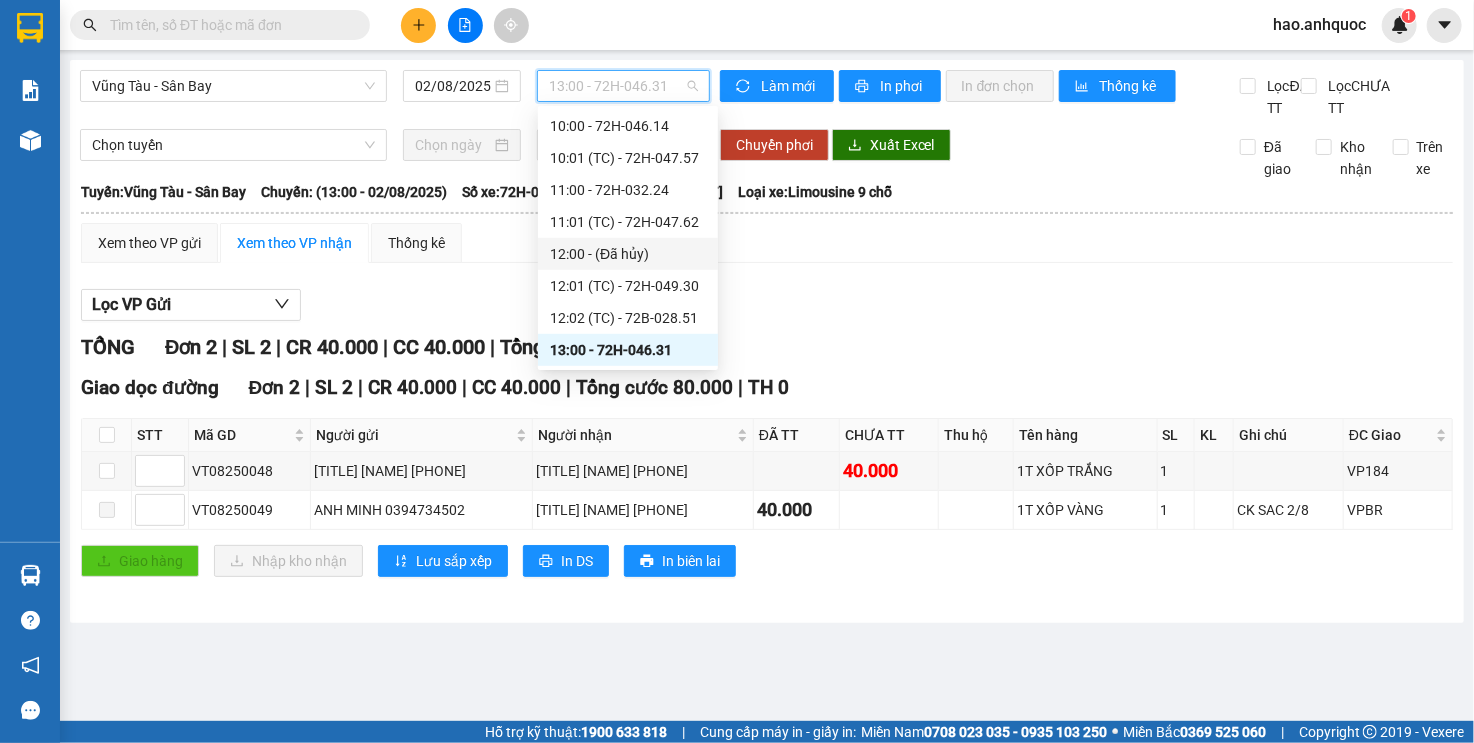 scroll, scrollTop: 644, scrollLeft: 0, axis: vertical 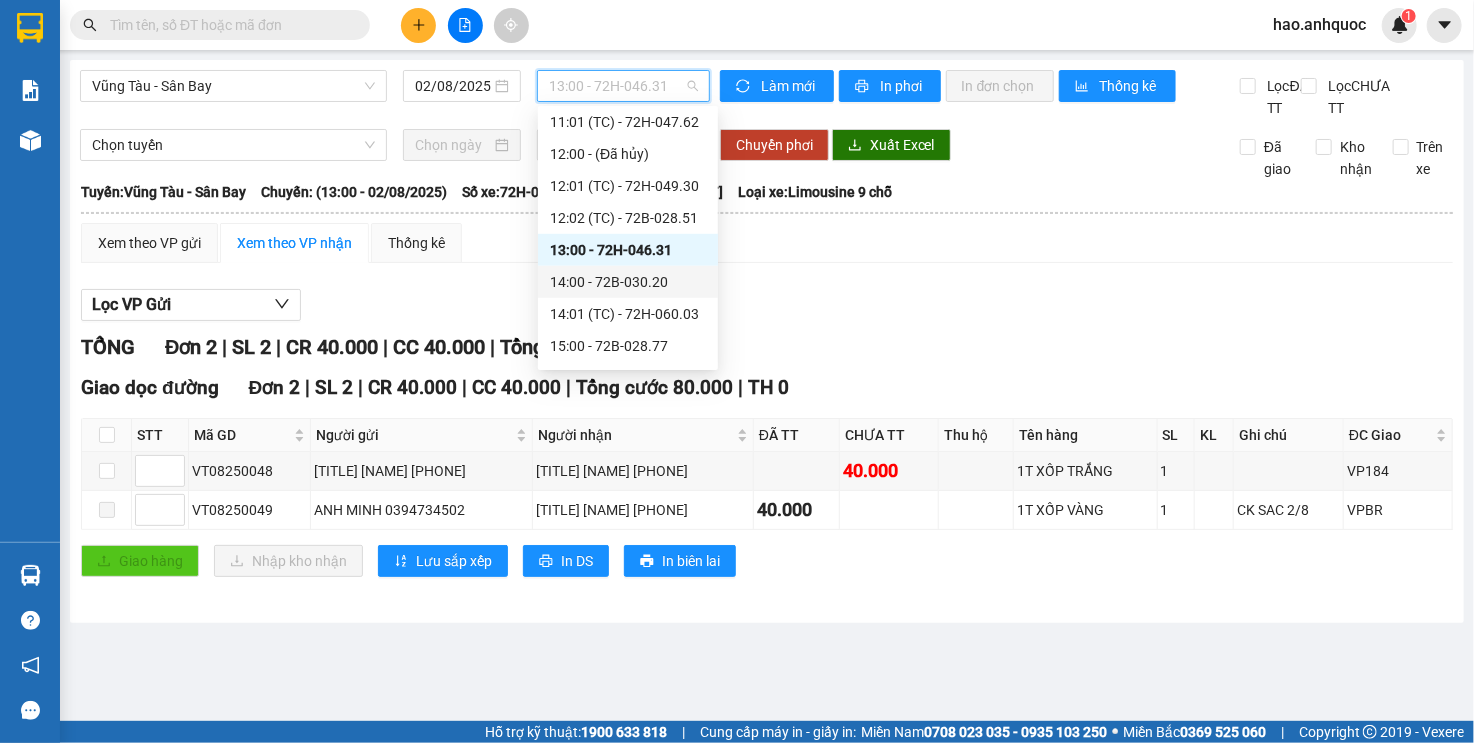 click on "[TIME] - [CODE]" at bounding box center [628, 282] 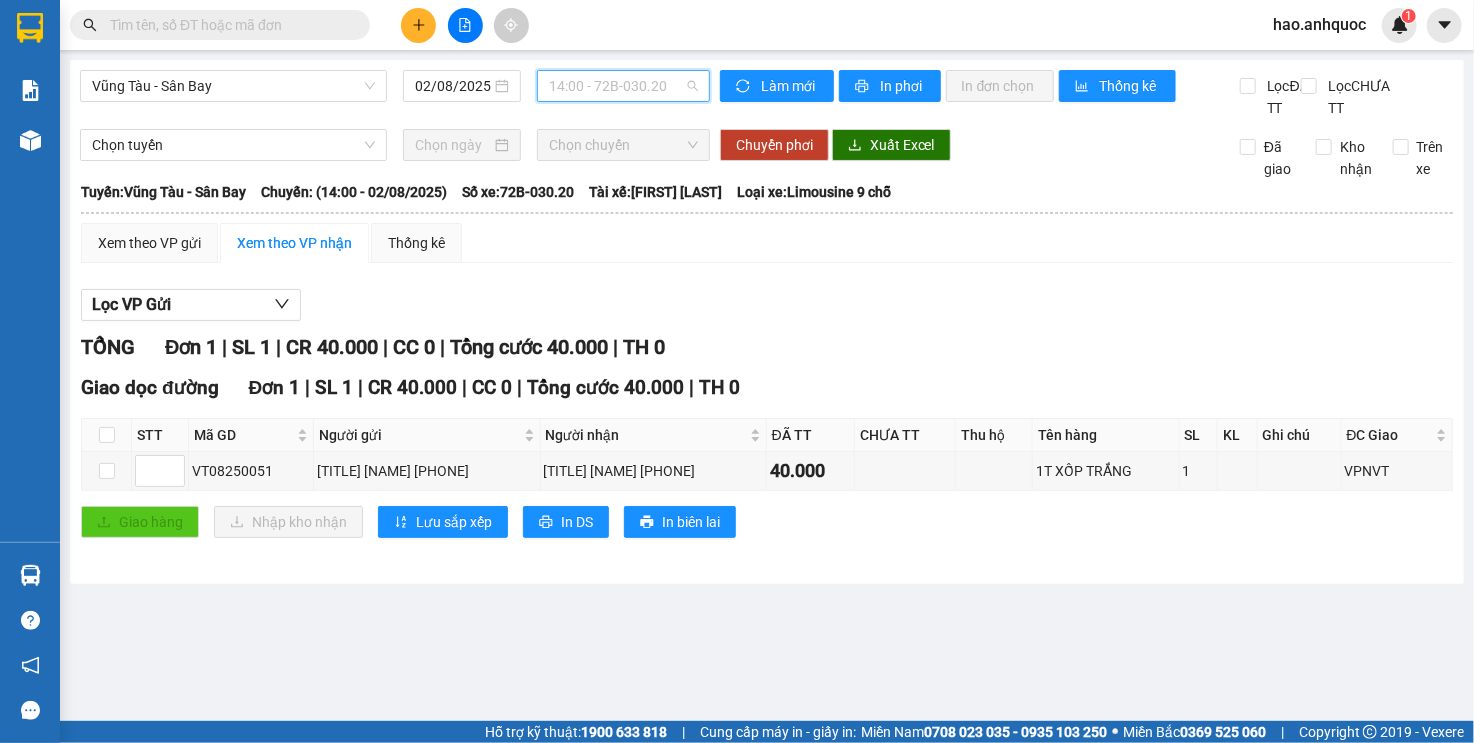 click on "[TIME] - [CODE]" at bounding box center (623, 86) 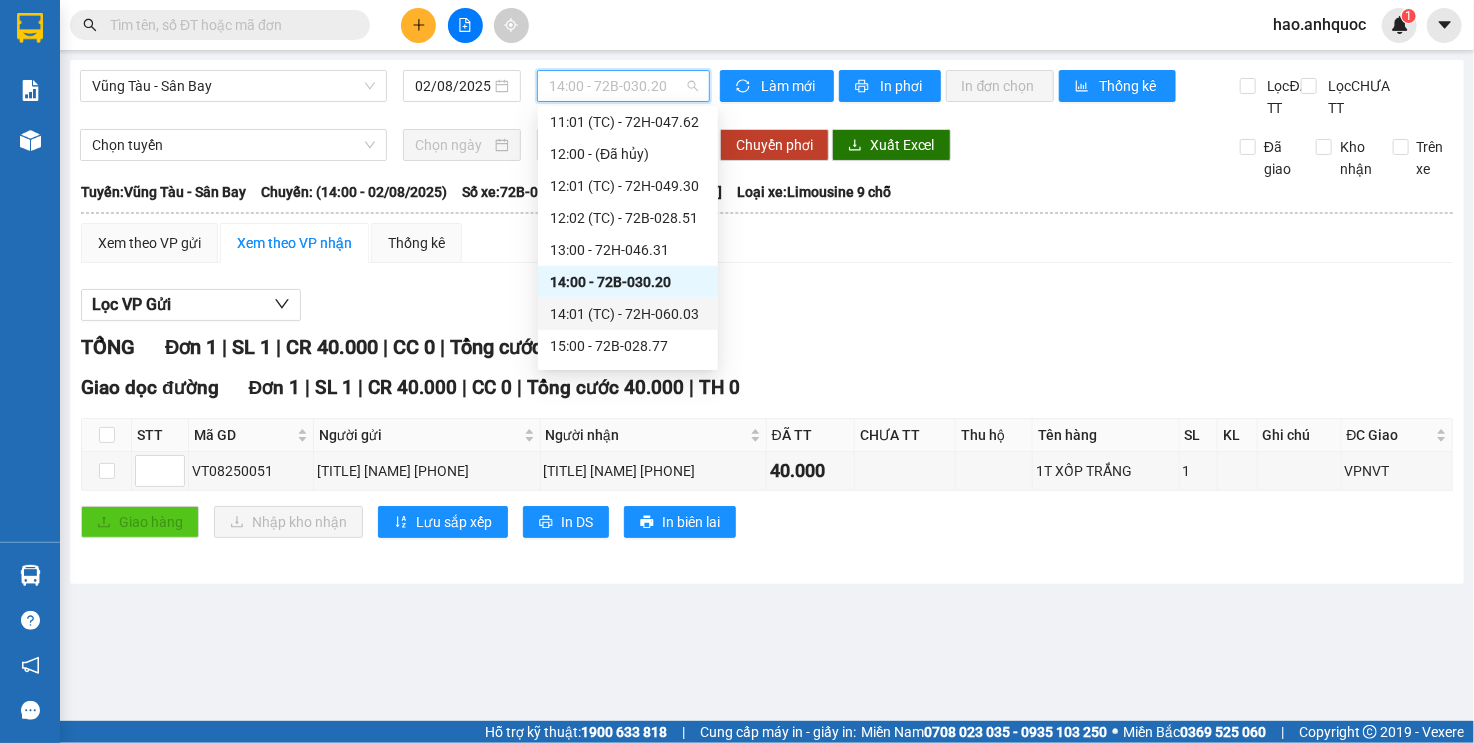 click on "[TIME] ([STATUS]) - [CODE]" at bounding box center [628, 314] 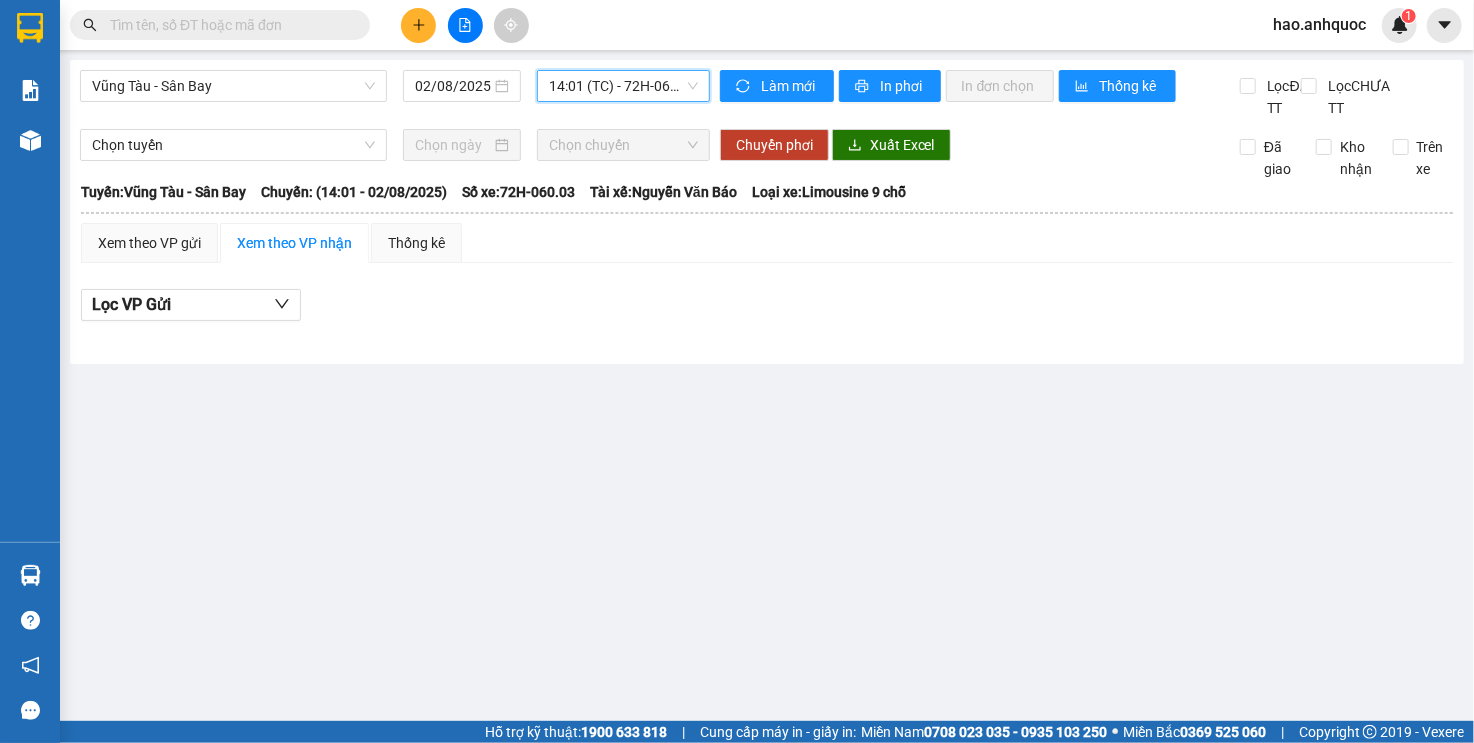 click on "[TIME] ([STATUS]) - [CODE]" at bounding box center (623, 86) 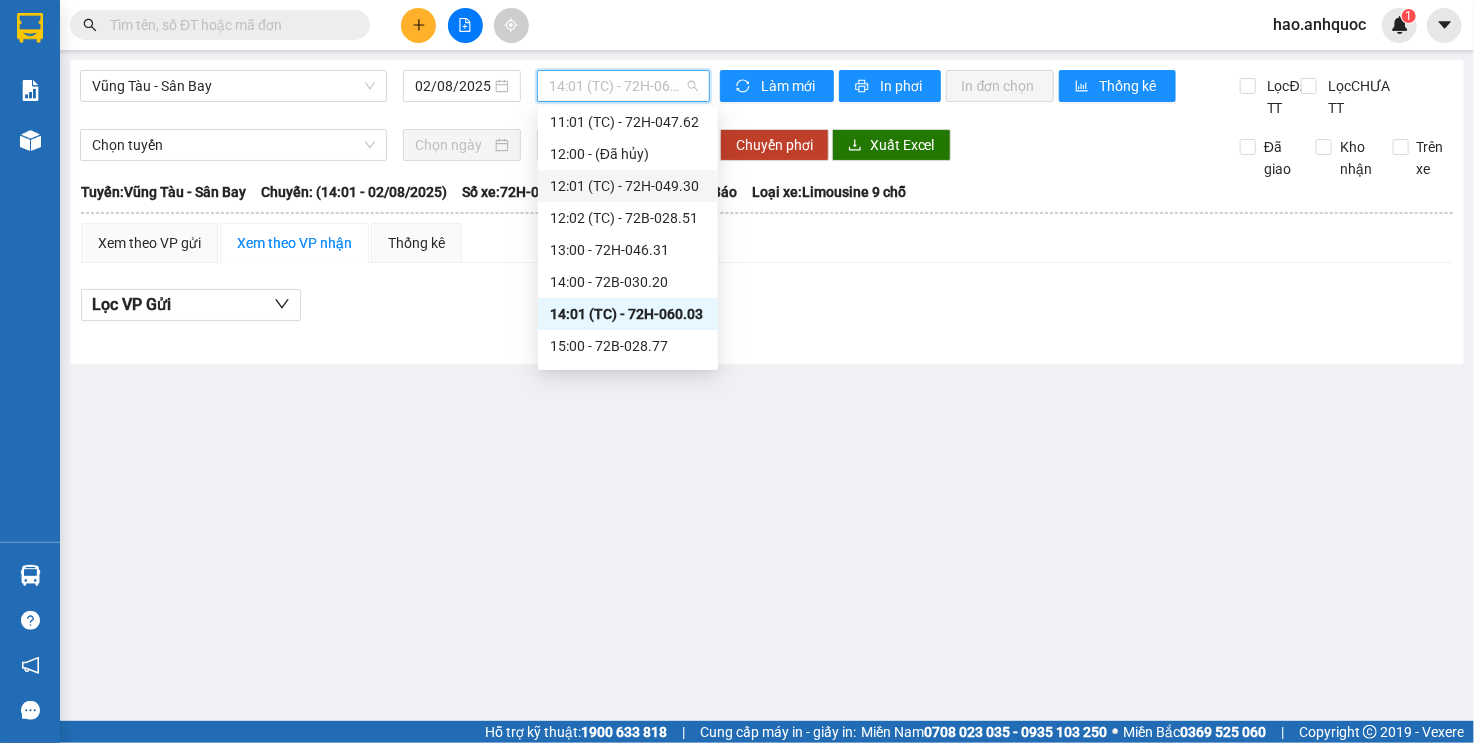 scroll, scrollTop: 744, scrollLeft: 0, axis: vertical 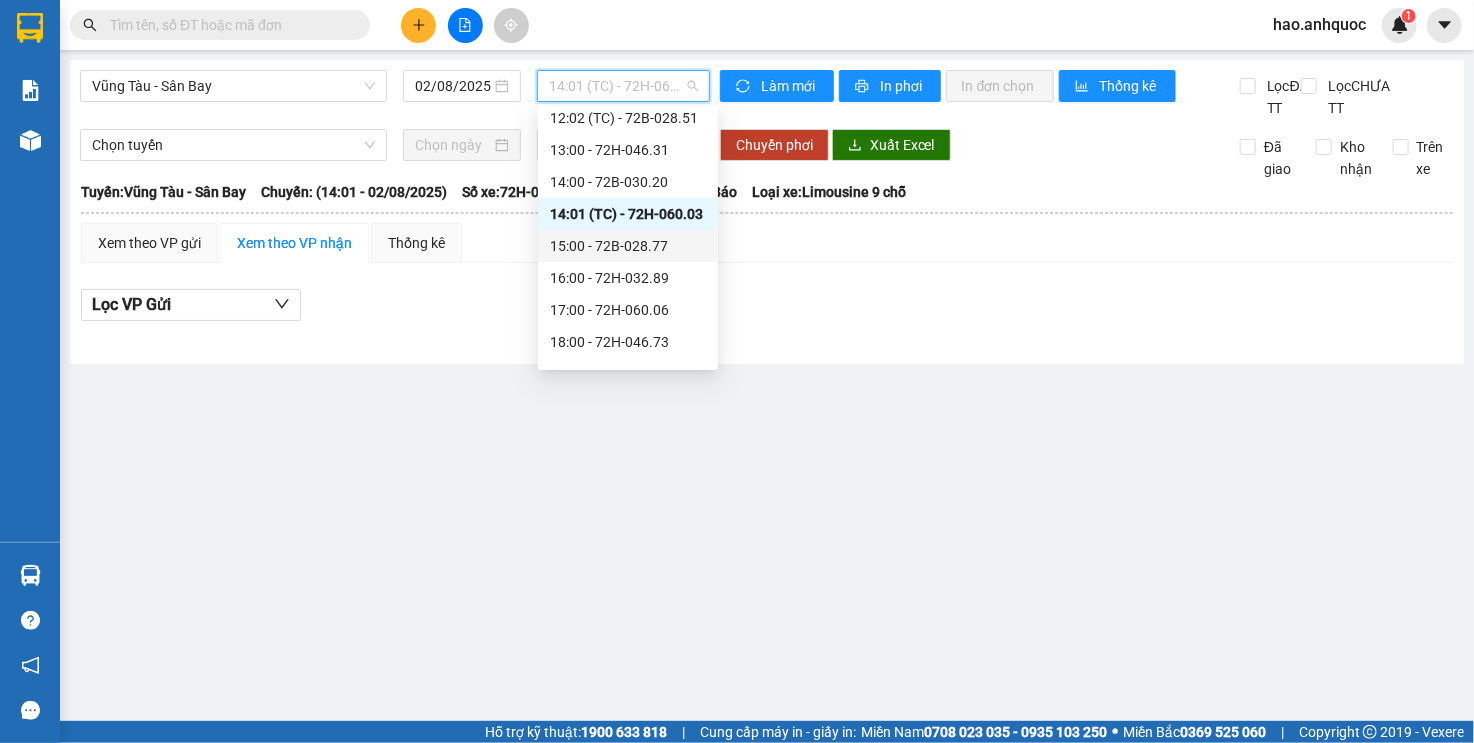 click on "[TIME] - [CODE]" at bounding box center (628, 246) 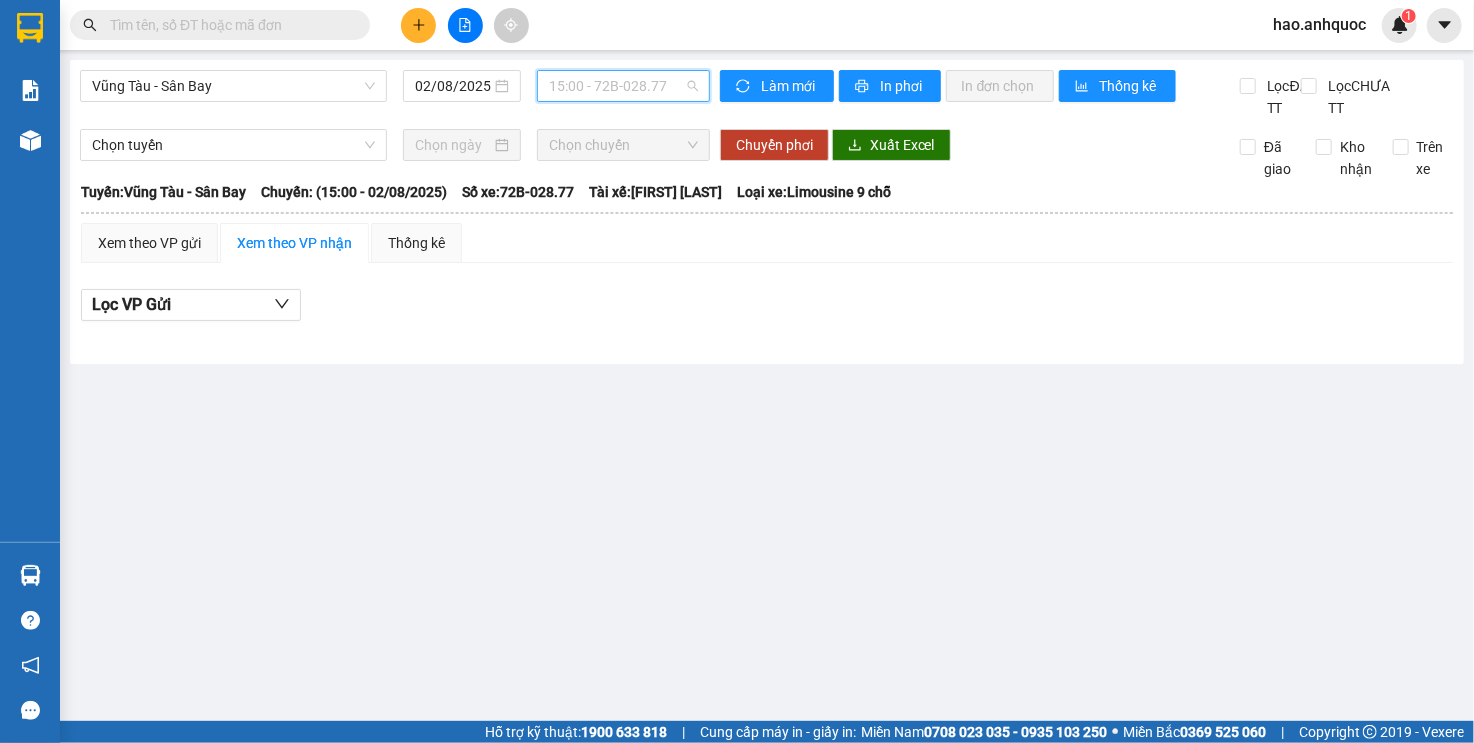 click on "[TIME] - [CODE]" at bounding box center [623, 86] 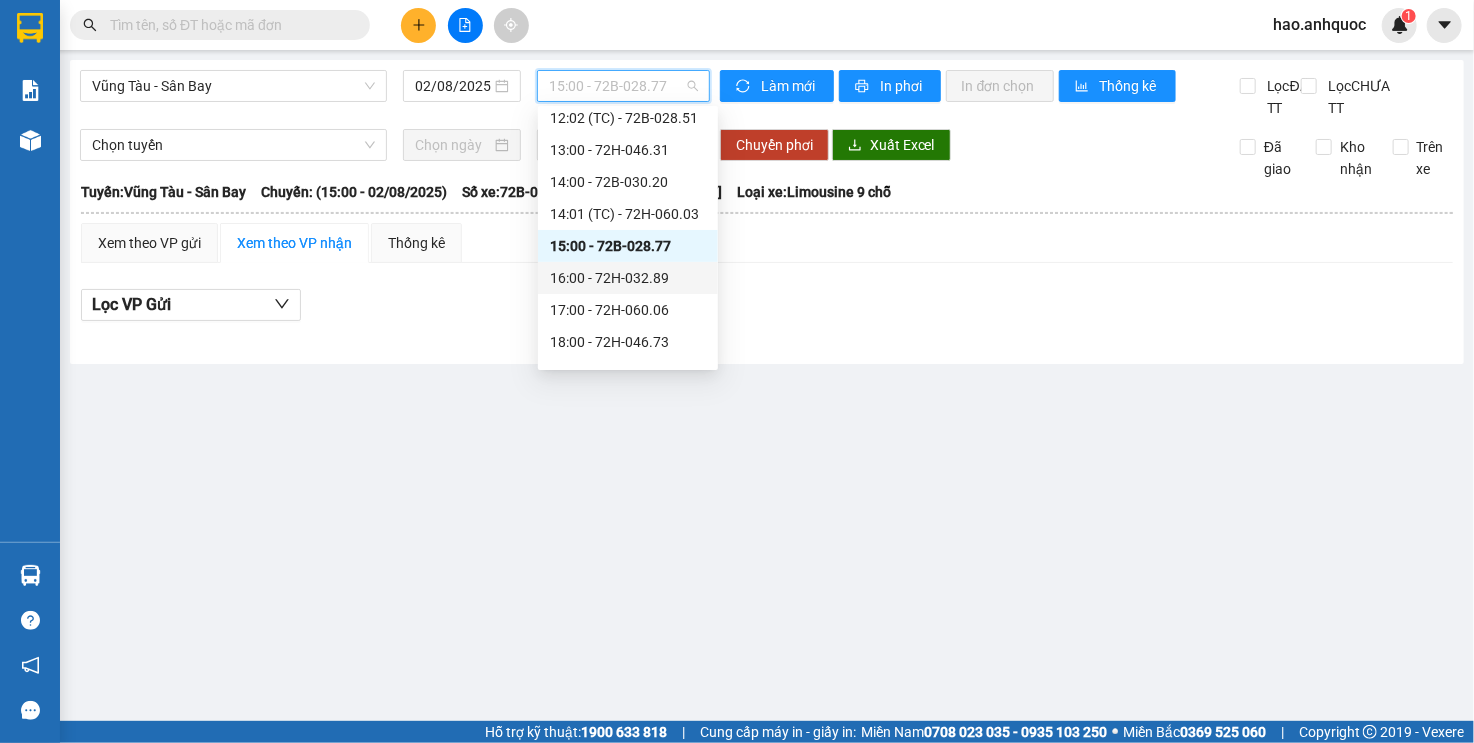 click on "[TIME] - [CODE]" at bounding box center [628, 278] 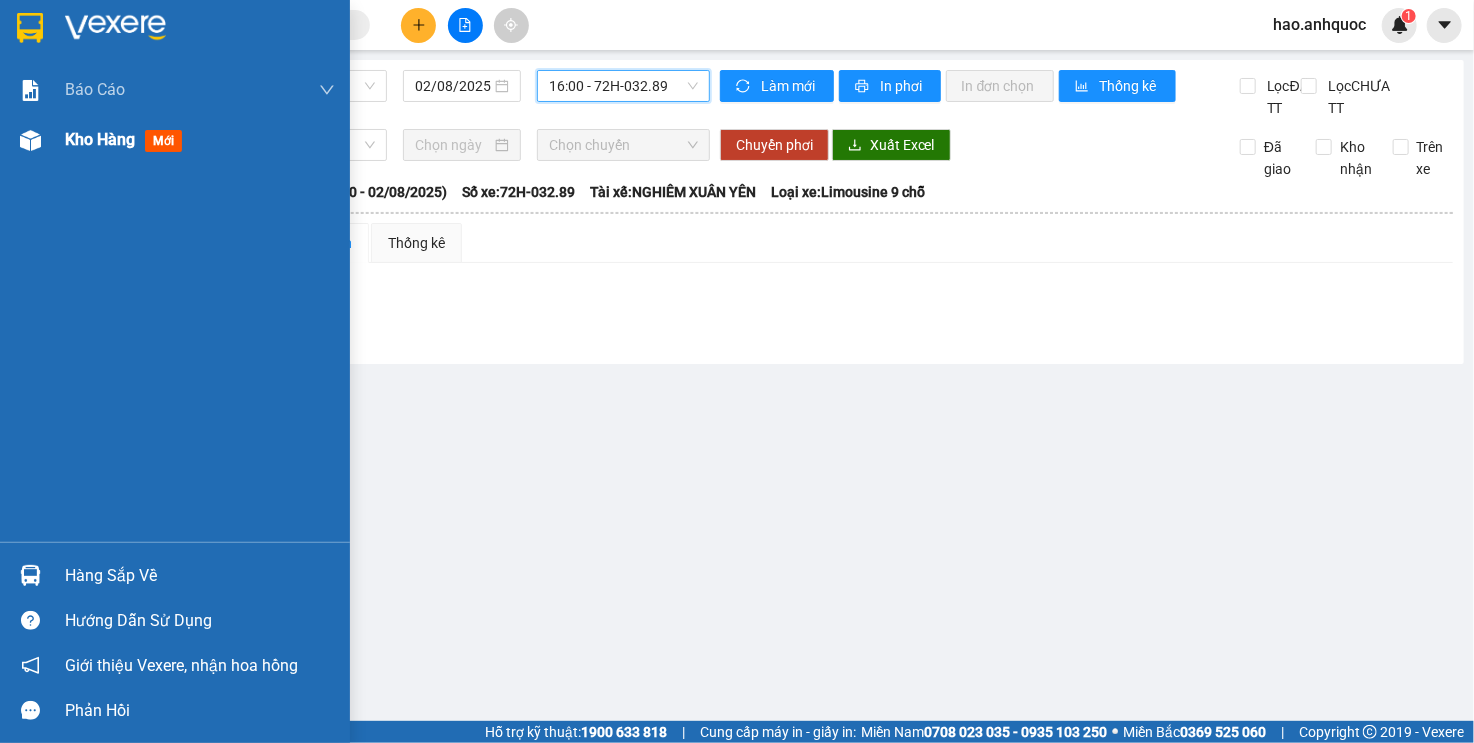 click at bounding box center (30, 140) 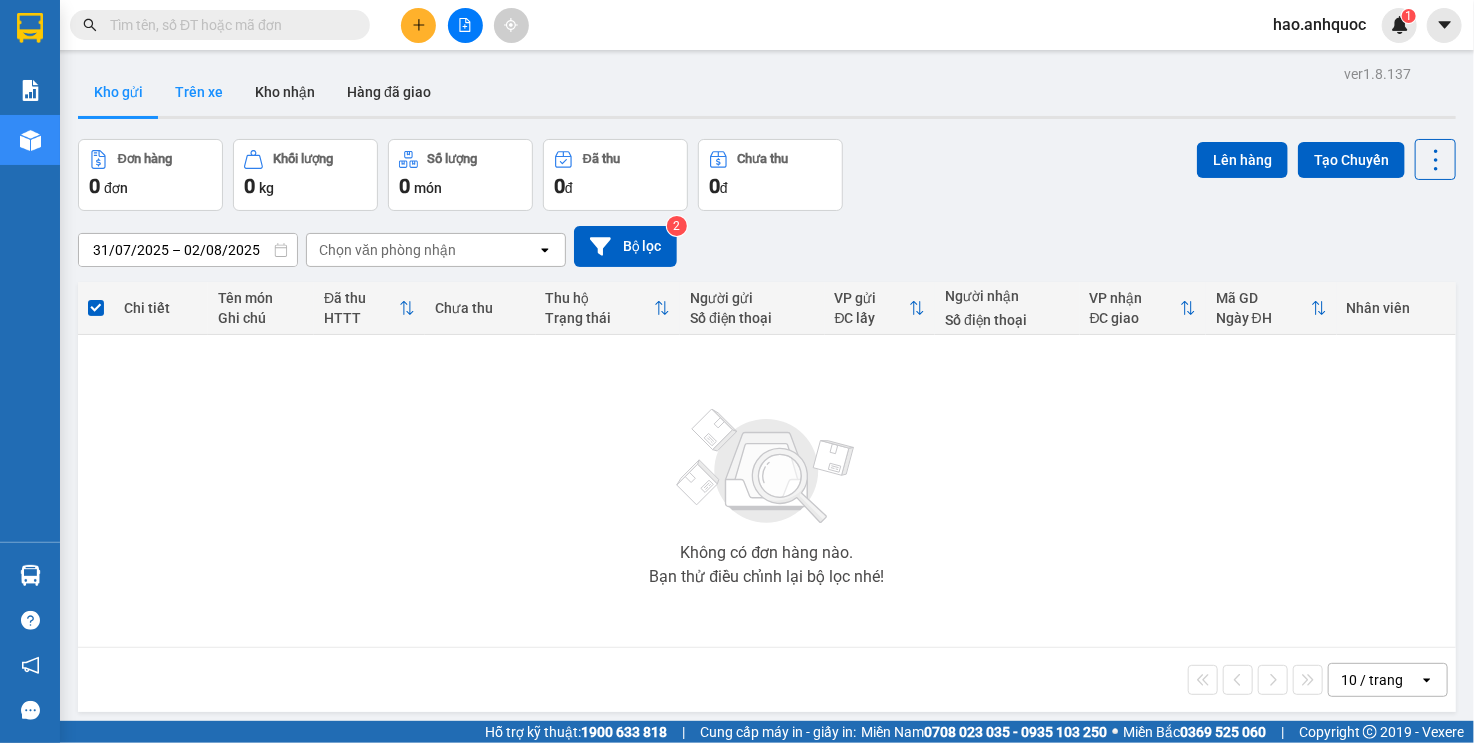 click on "Trên xe" at bounding box center [199, 92] 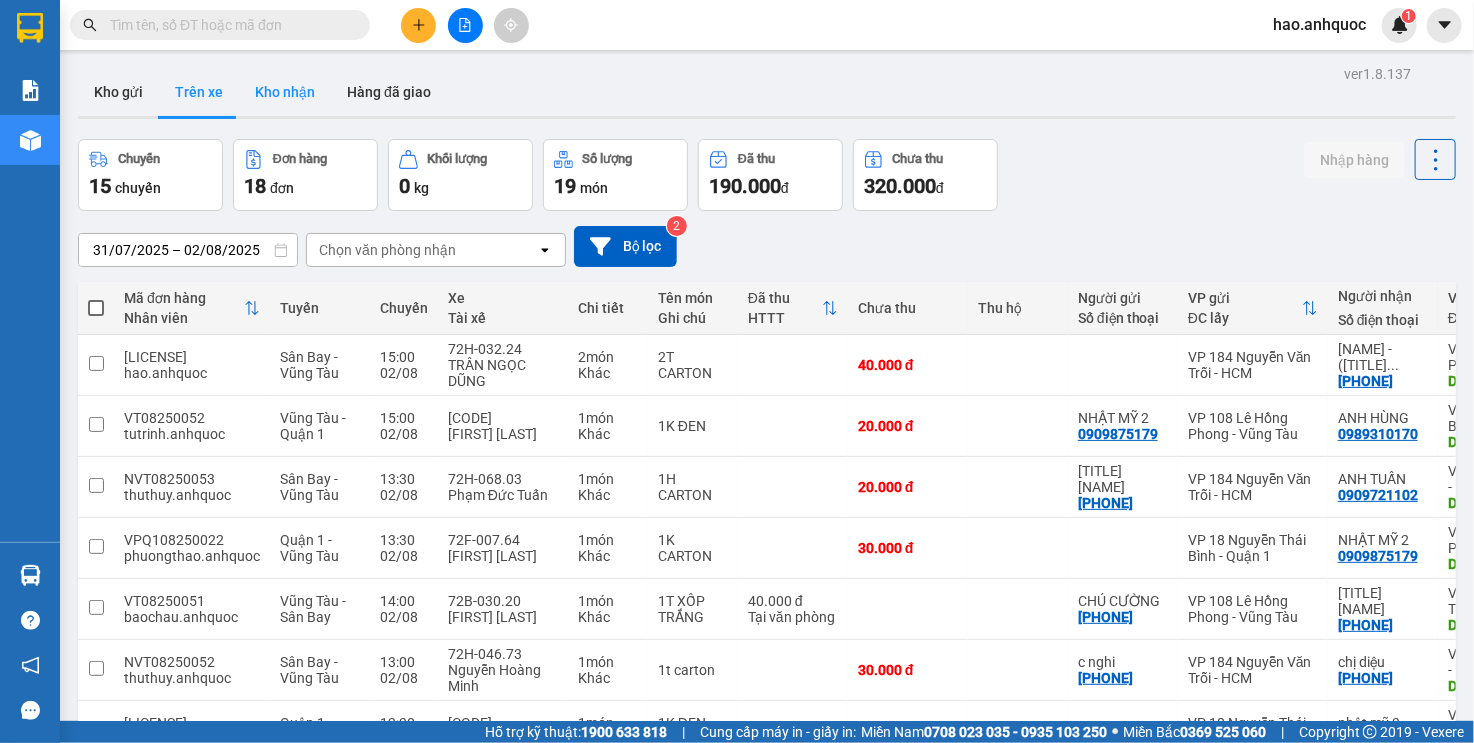 click on "Kho nhận" at bounding box center (285, 92) 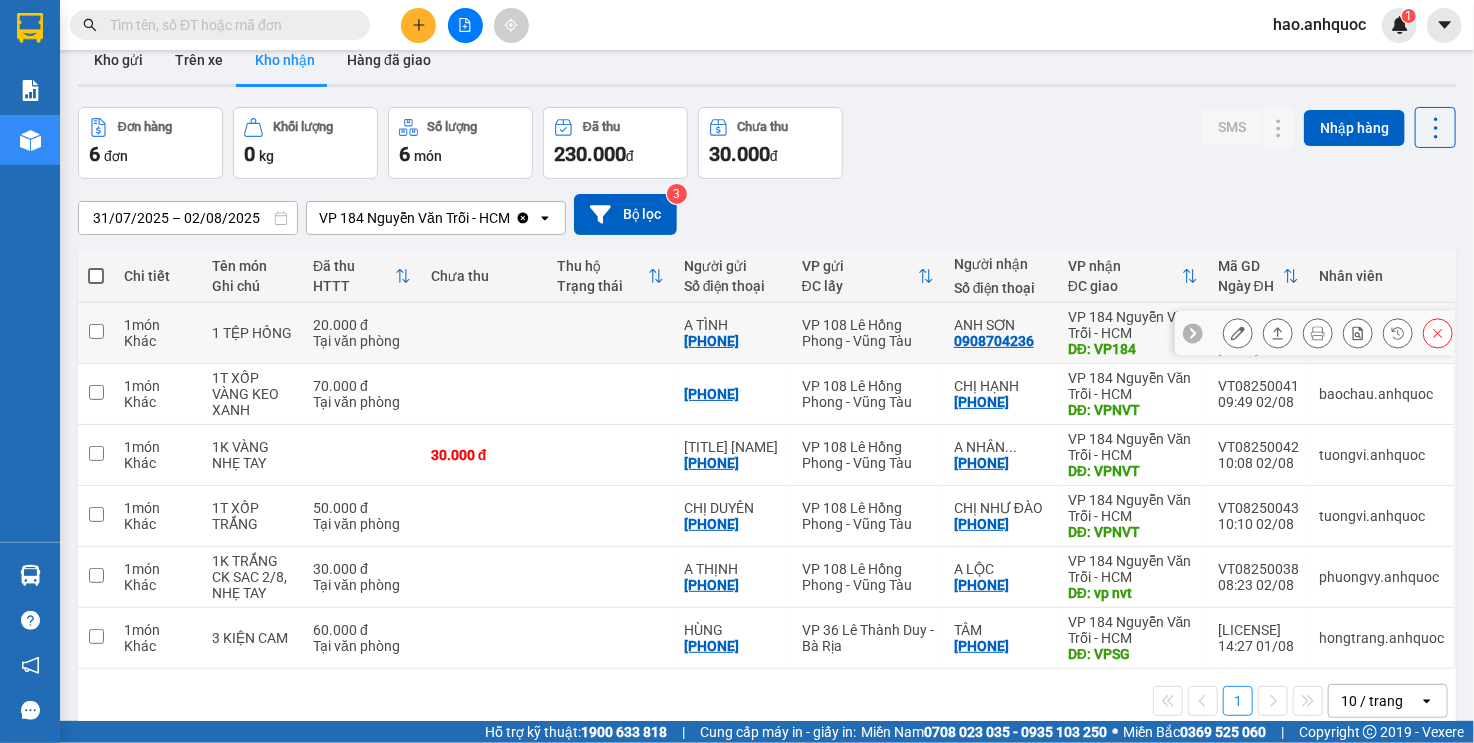 scroll, scrollTop: 0, scrollLeft: 0, axis: both 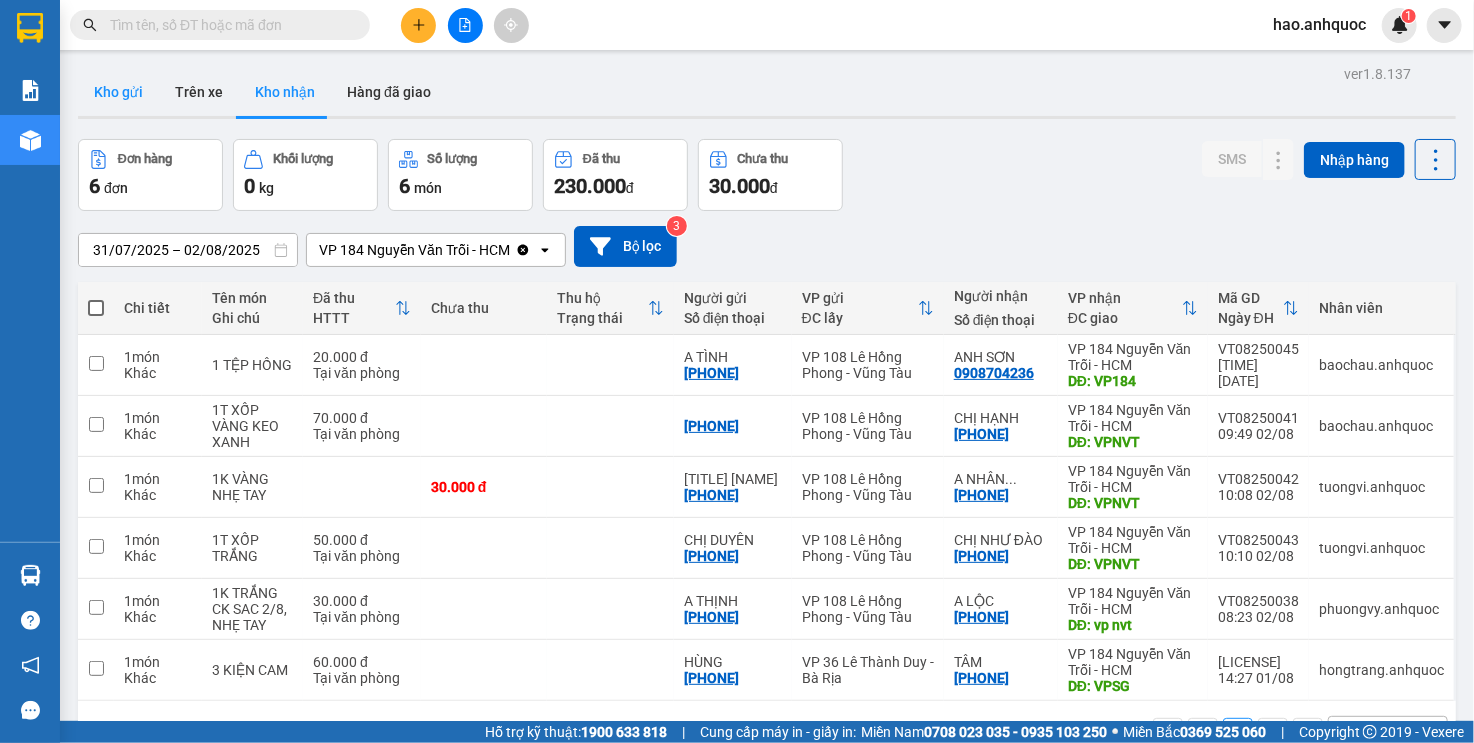 click on "Kho gửi" at bounding box center (118, 92) 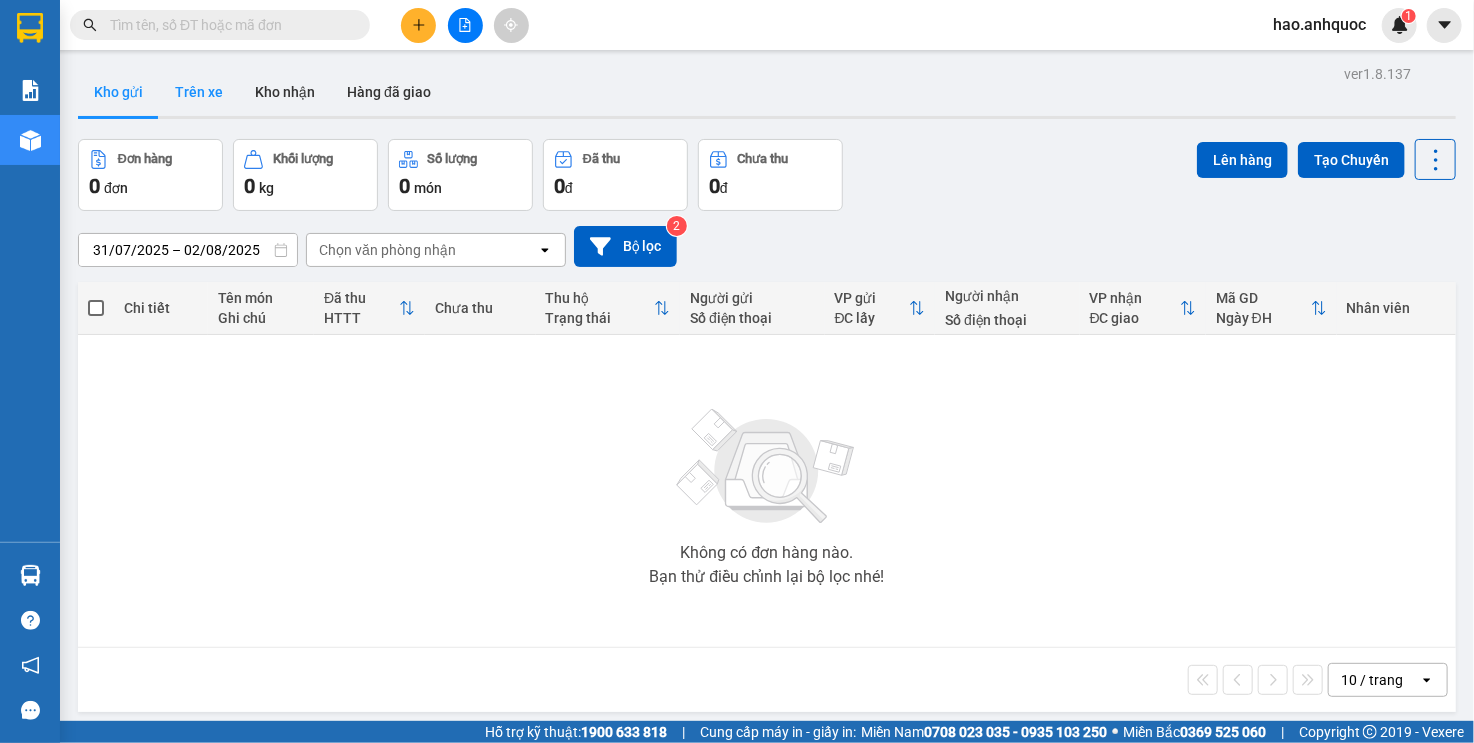 click on "Trên xe" at bounding box center [199, 92] 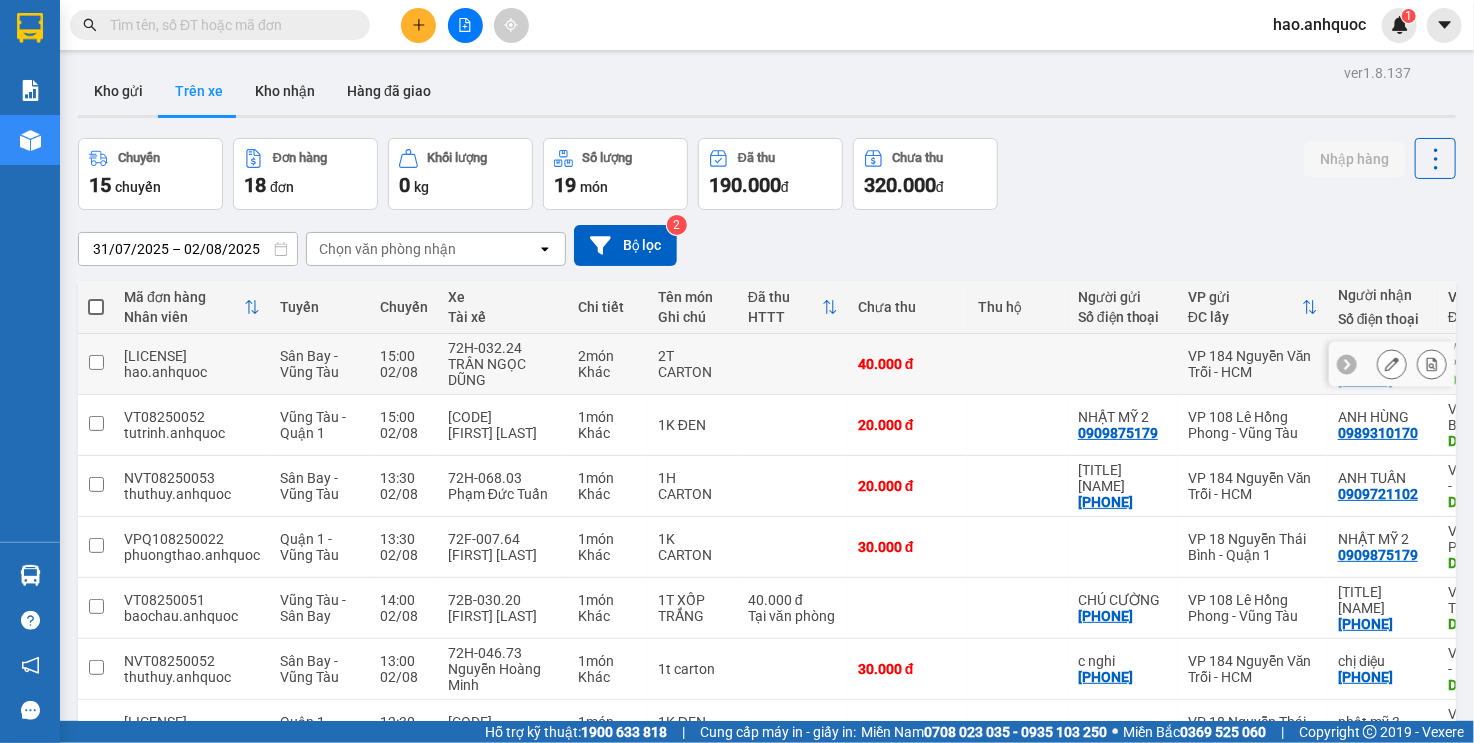 scroll, scrollTop: 0, scrollLeft: 0, axis: both 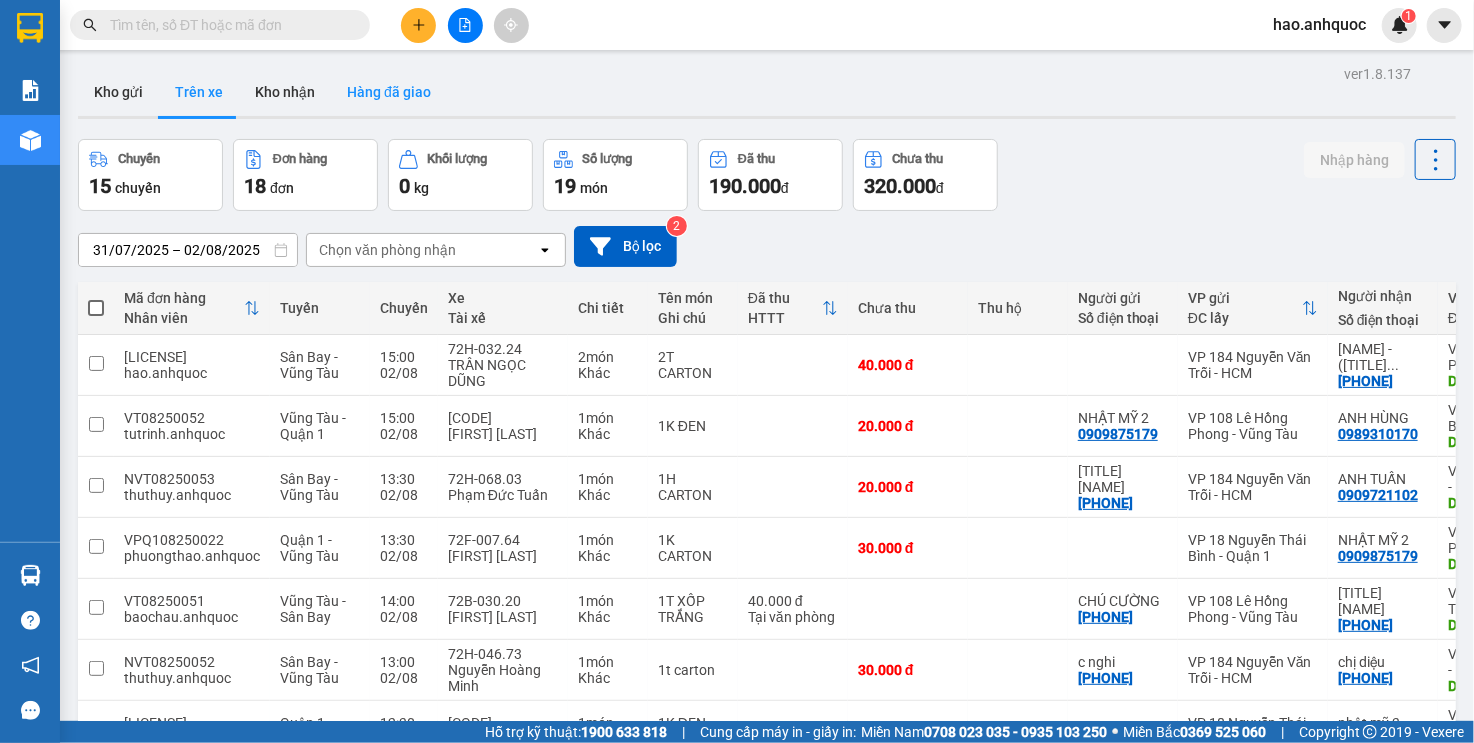 click on "Hàng đã giao" at bounding box center (389, 92) 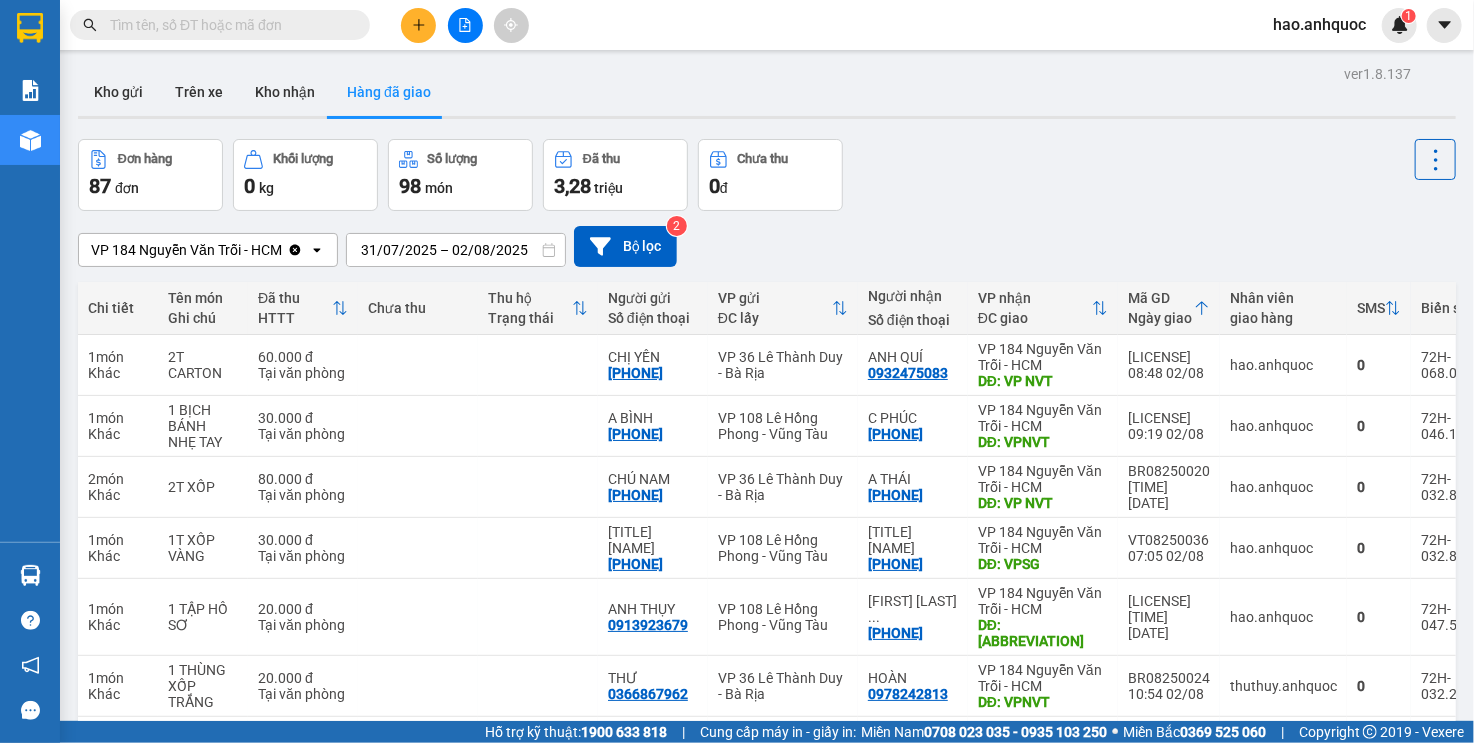 scroll, scrollTop: 300, scrollLeft: 0, axis: vertical 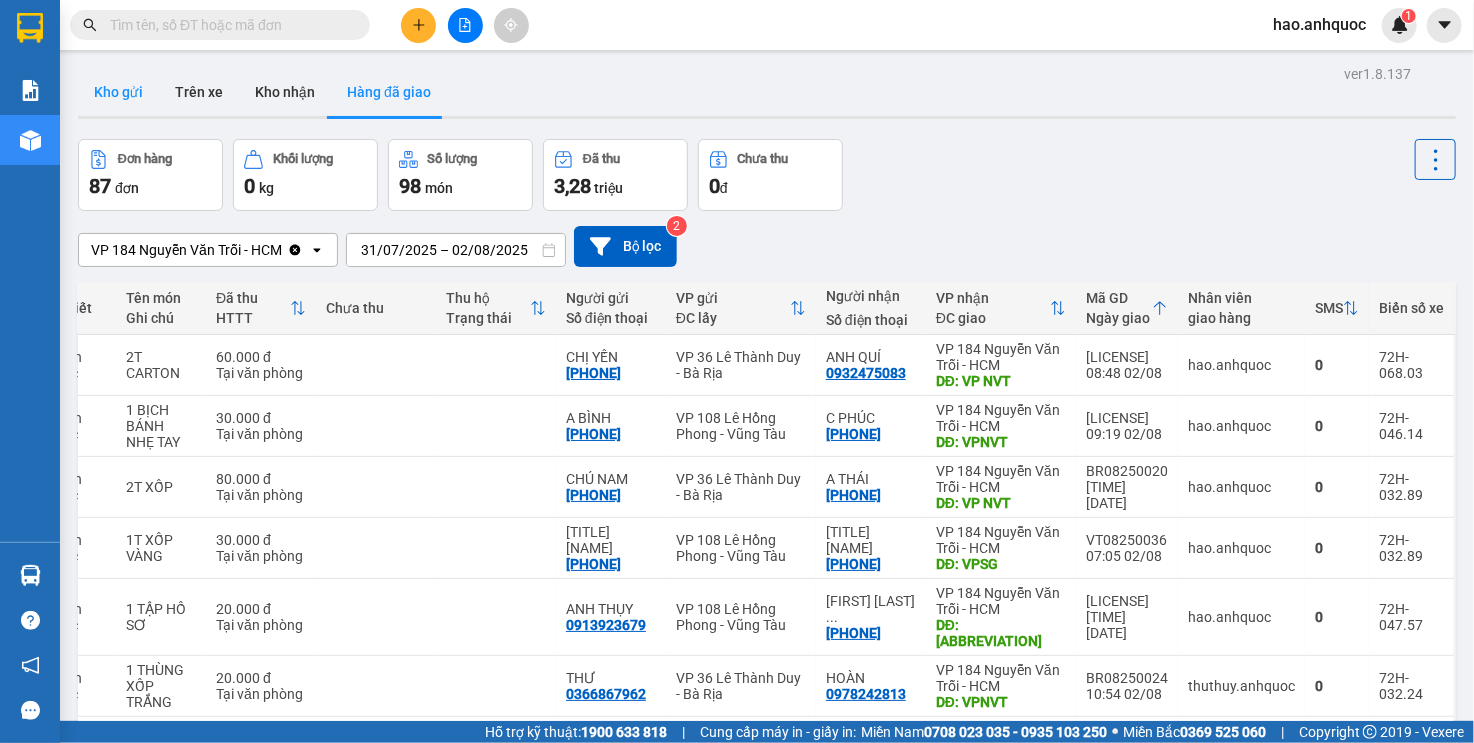 click on "Kho gửi" at bounding box center [118, 92] 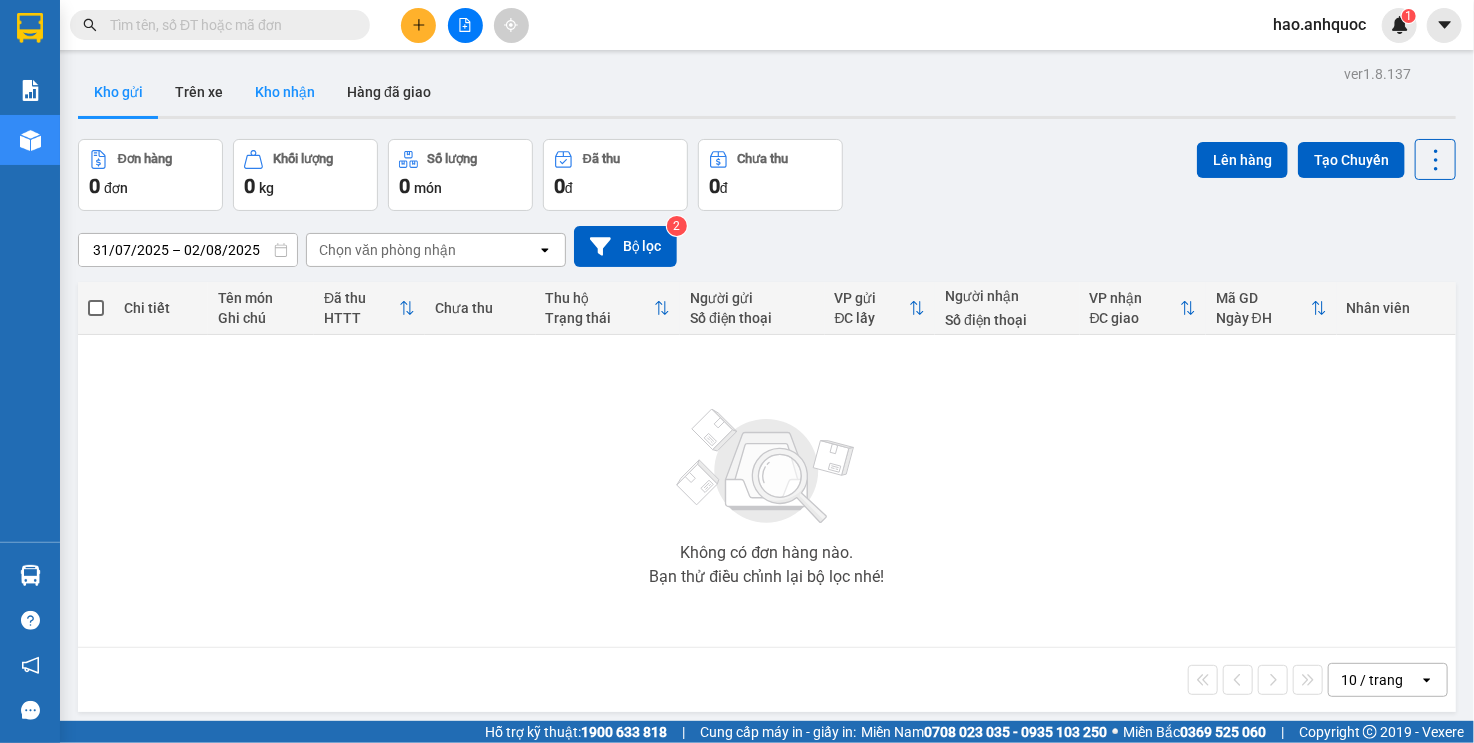 click on "Kho nhận" at bounding box center [285, 92] 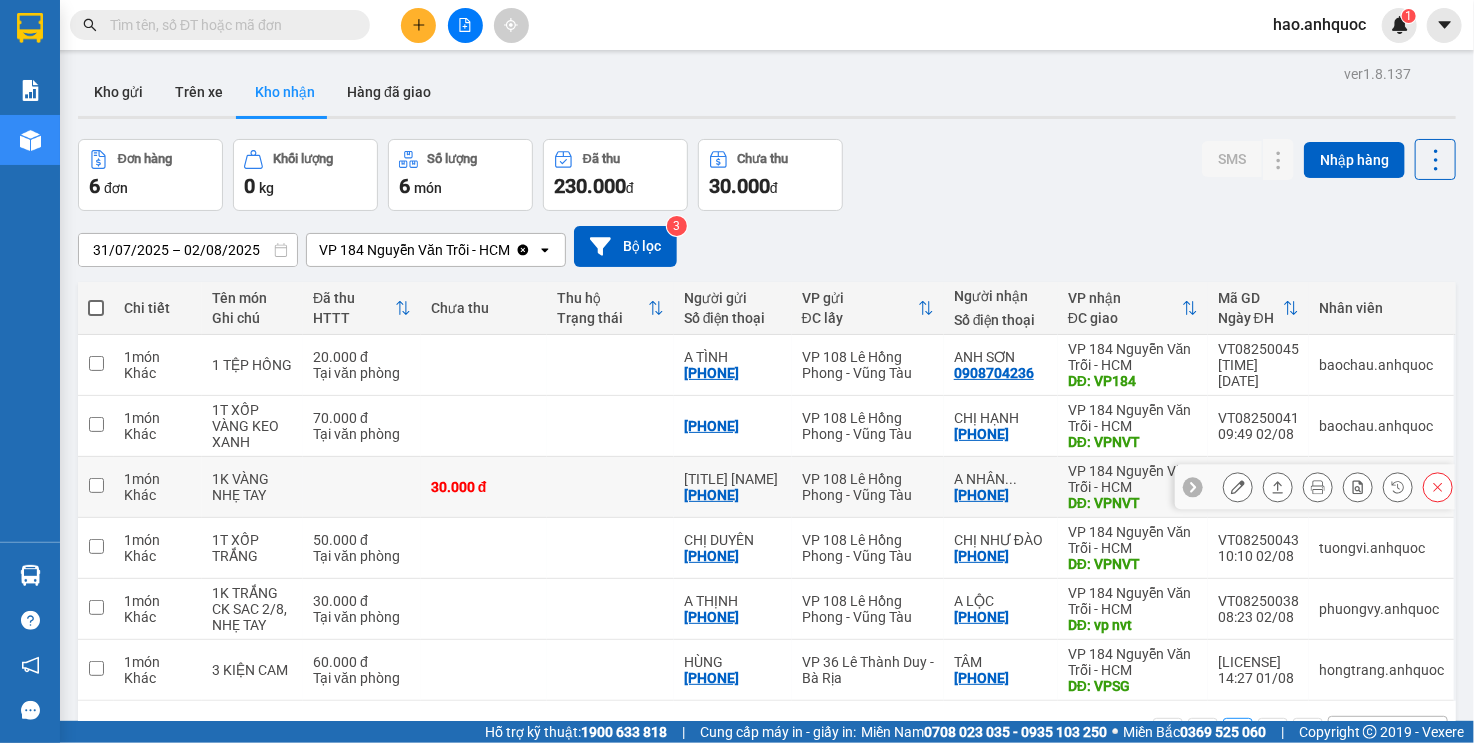 scroll, scrollTop: 92, scrollLeft: 0, axis: vertical 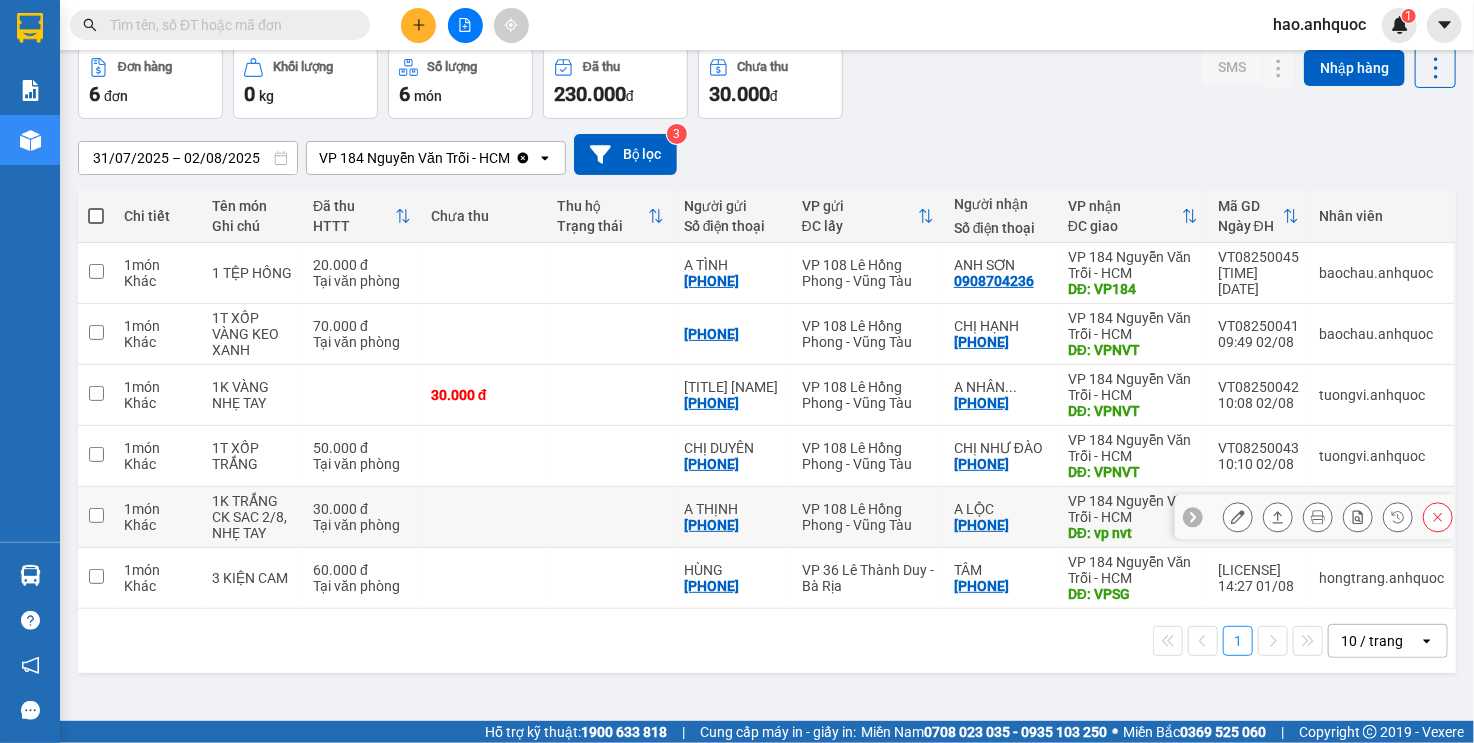 click 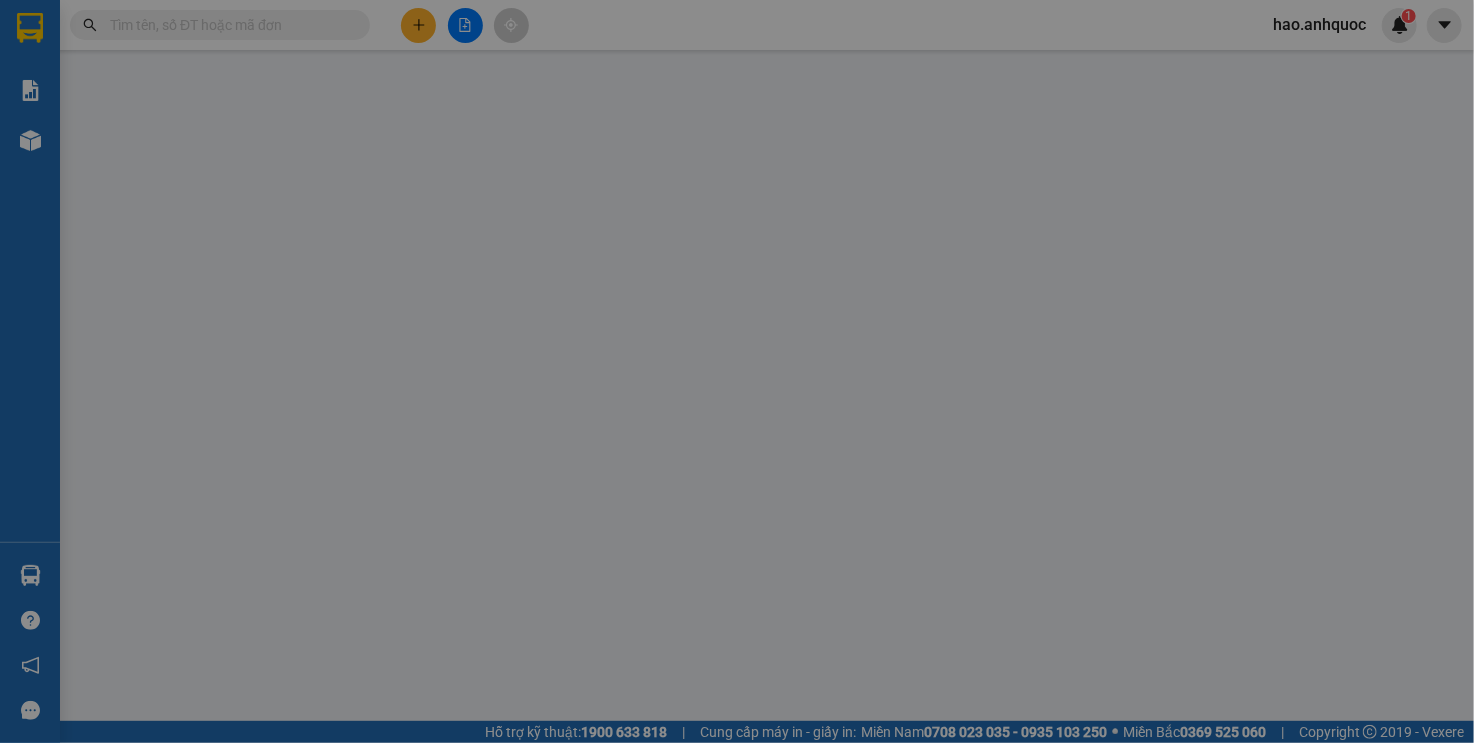 scroll, scrollTop: 0, scrollLeft: 0, axis: both 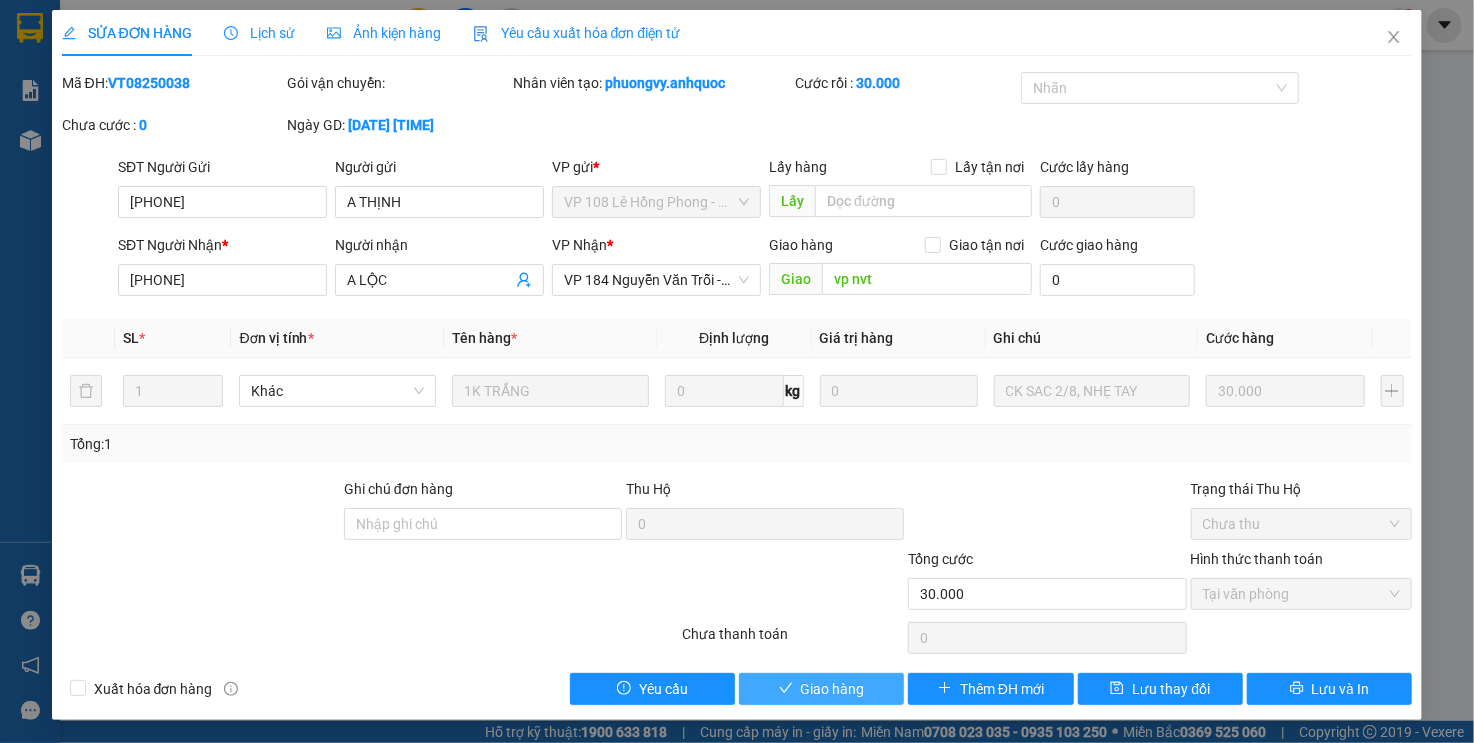 click on "Giao hàng" at bounding box center [833, 689] 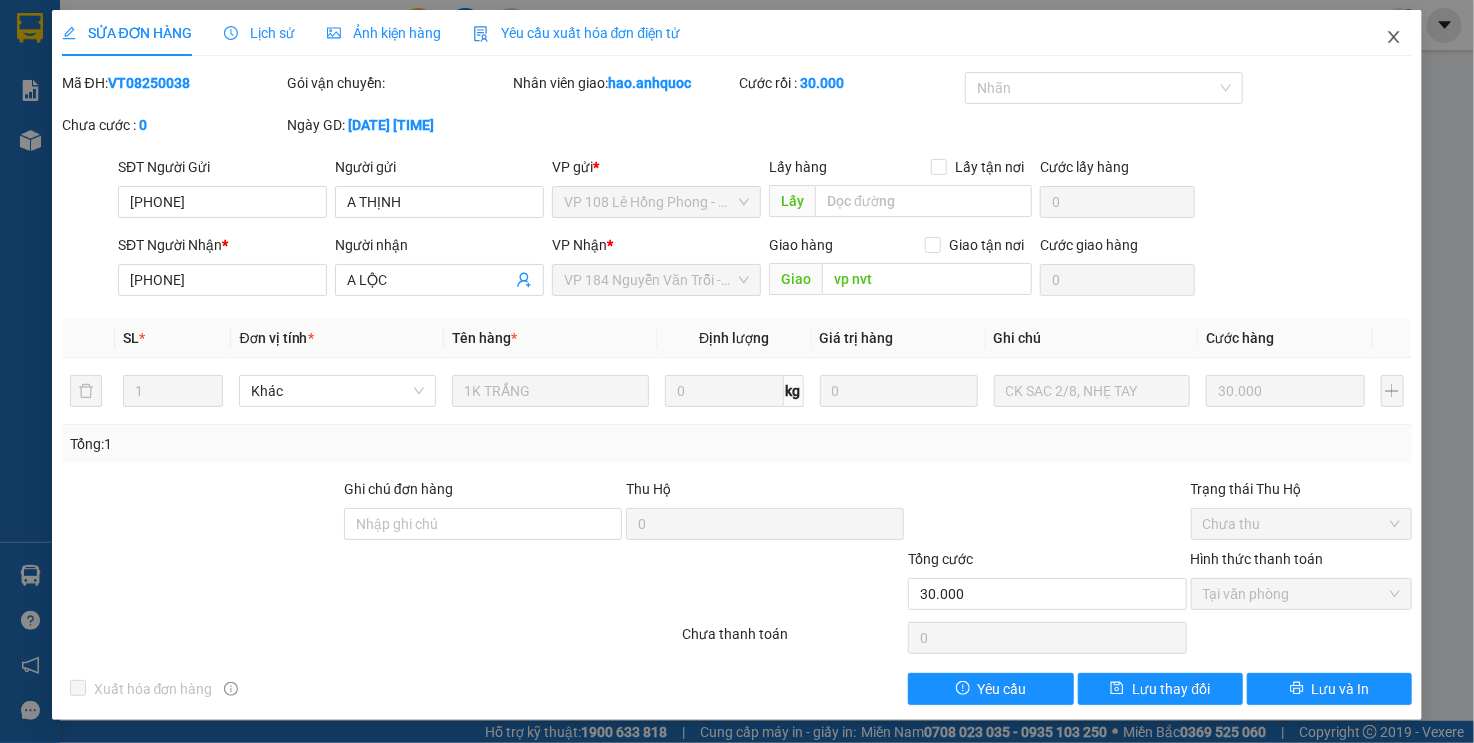 click 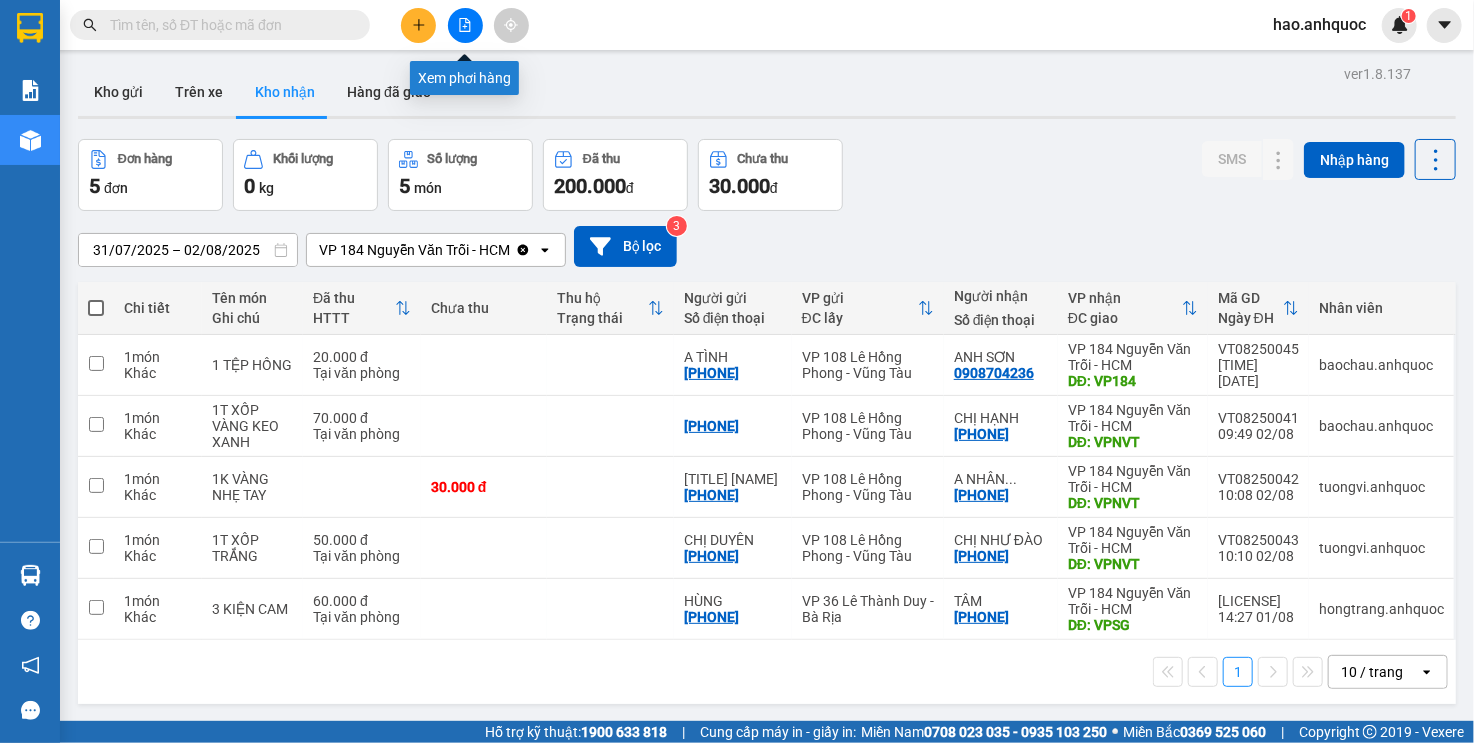 click 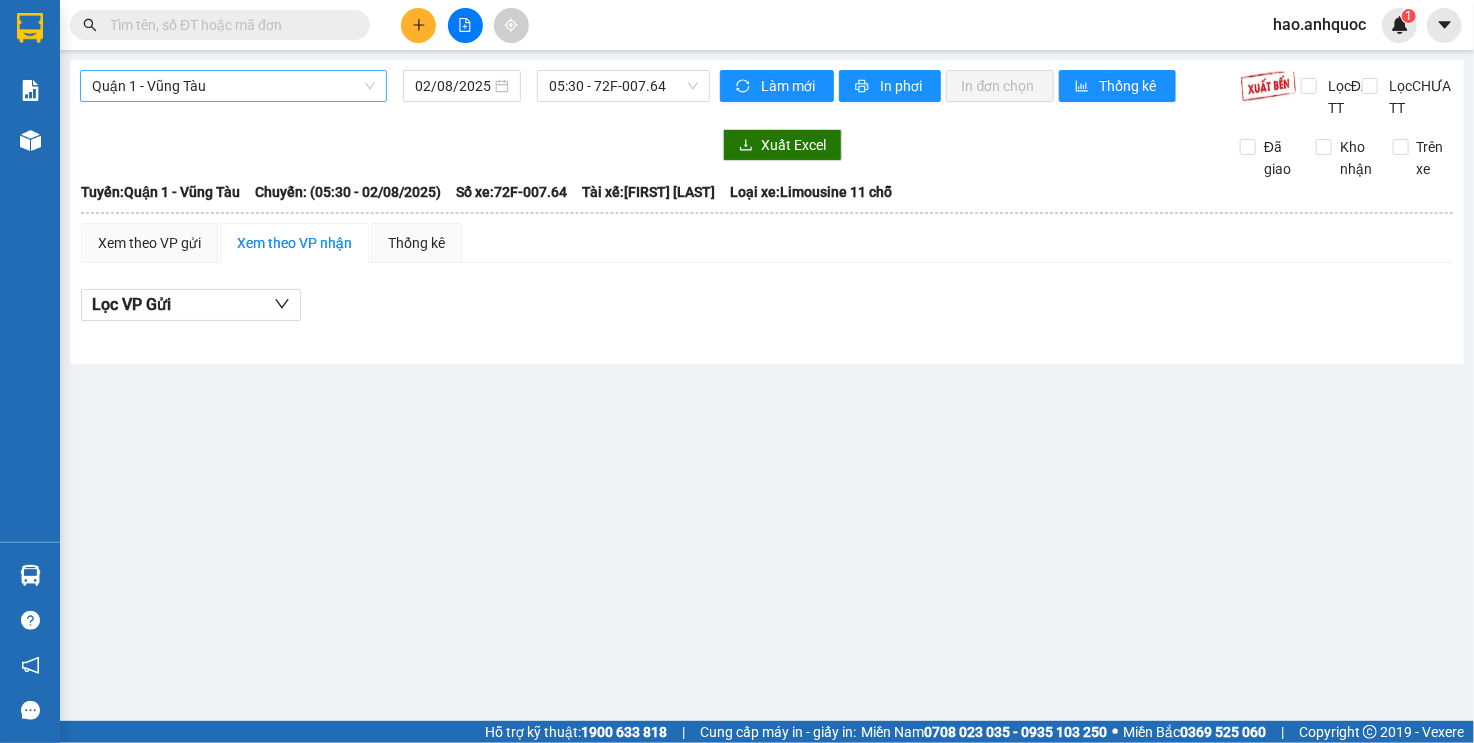 click on "Quận 1 - Vũng Tàu" at bounding box center [233, 86] 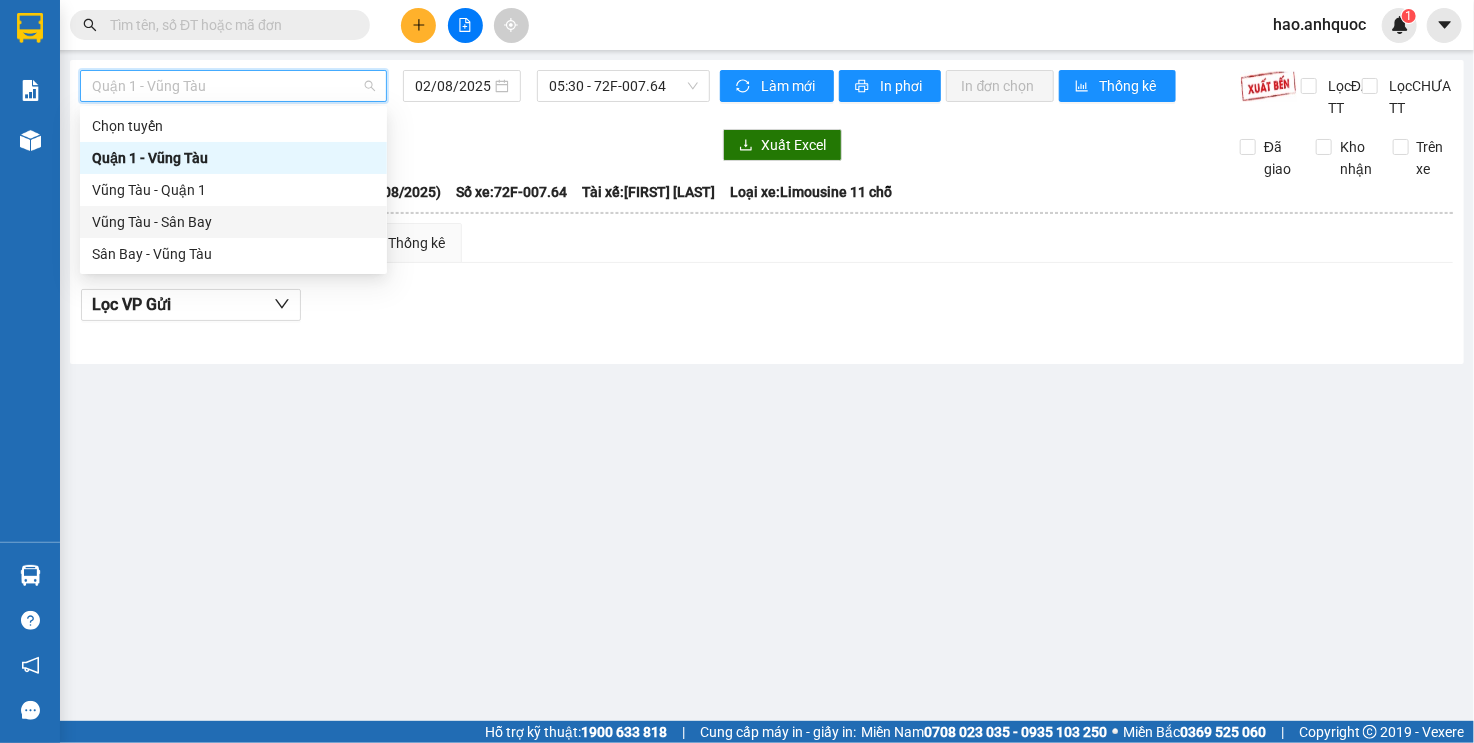 click on "Vũng Tàu - Sân Bay" at bounding box center (233, 222) 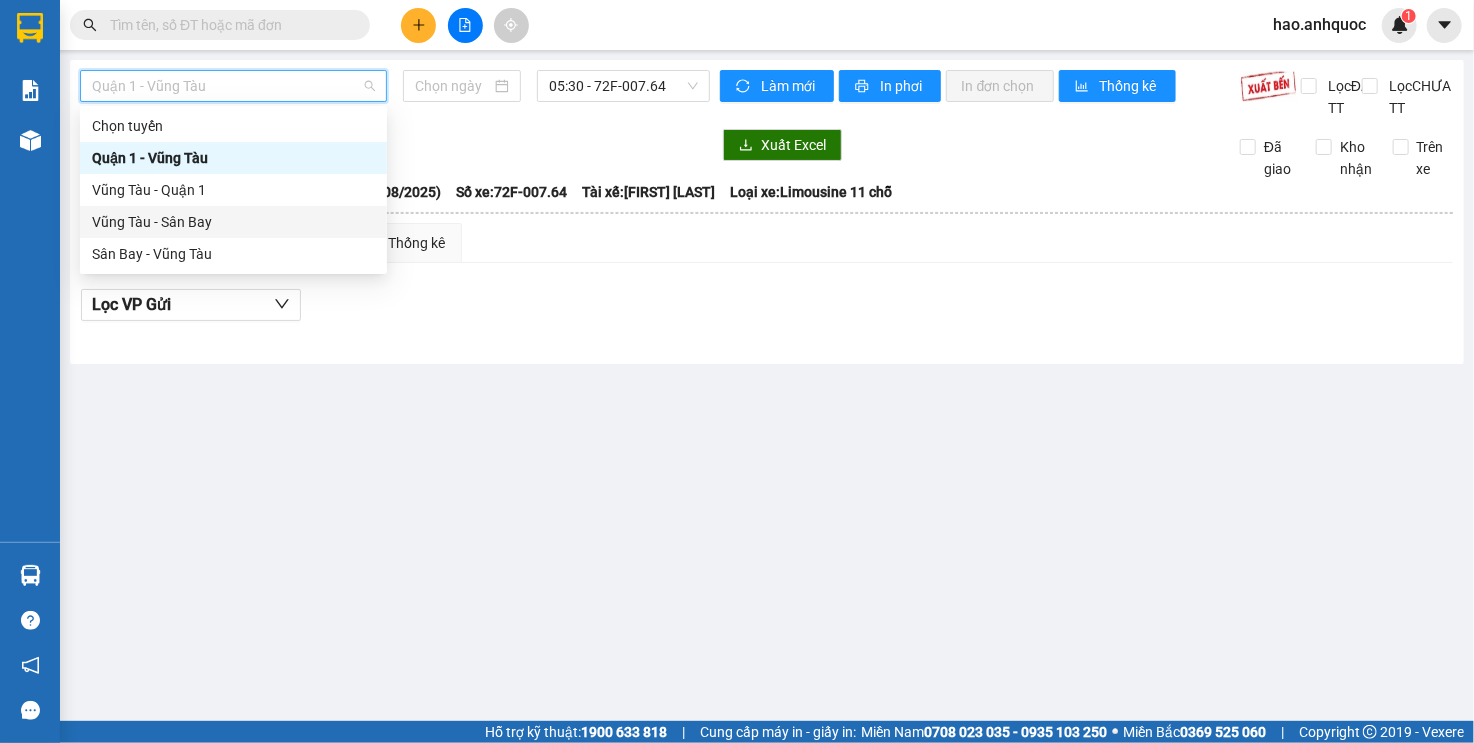 type on "02/08/2025" 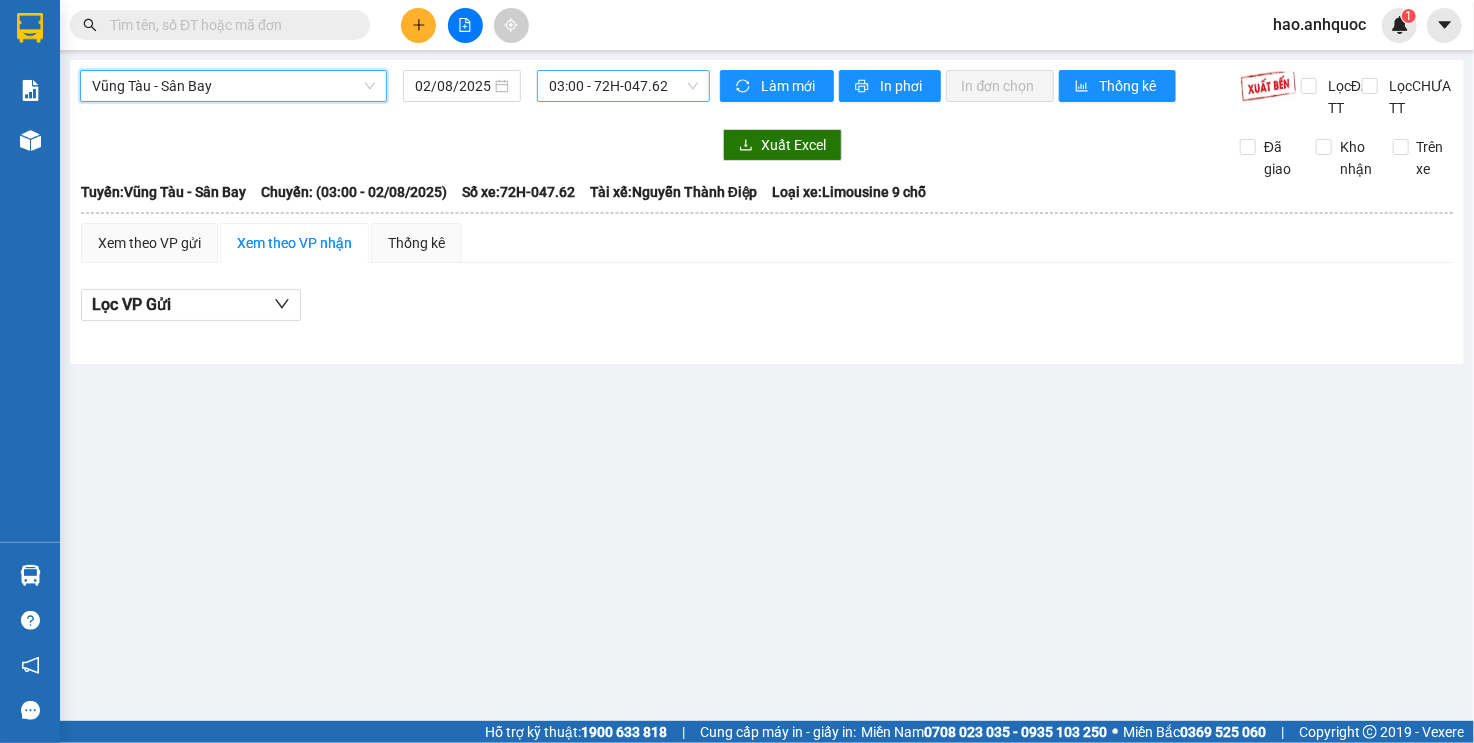 click on "[TIME] - [CODE]" at bounding box center (623, 86) 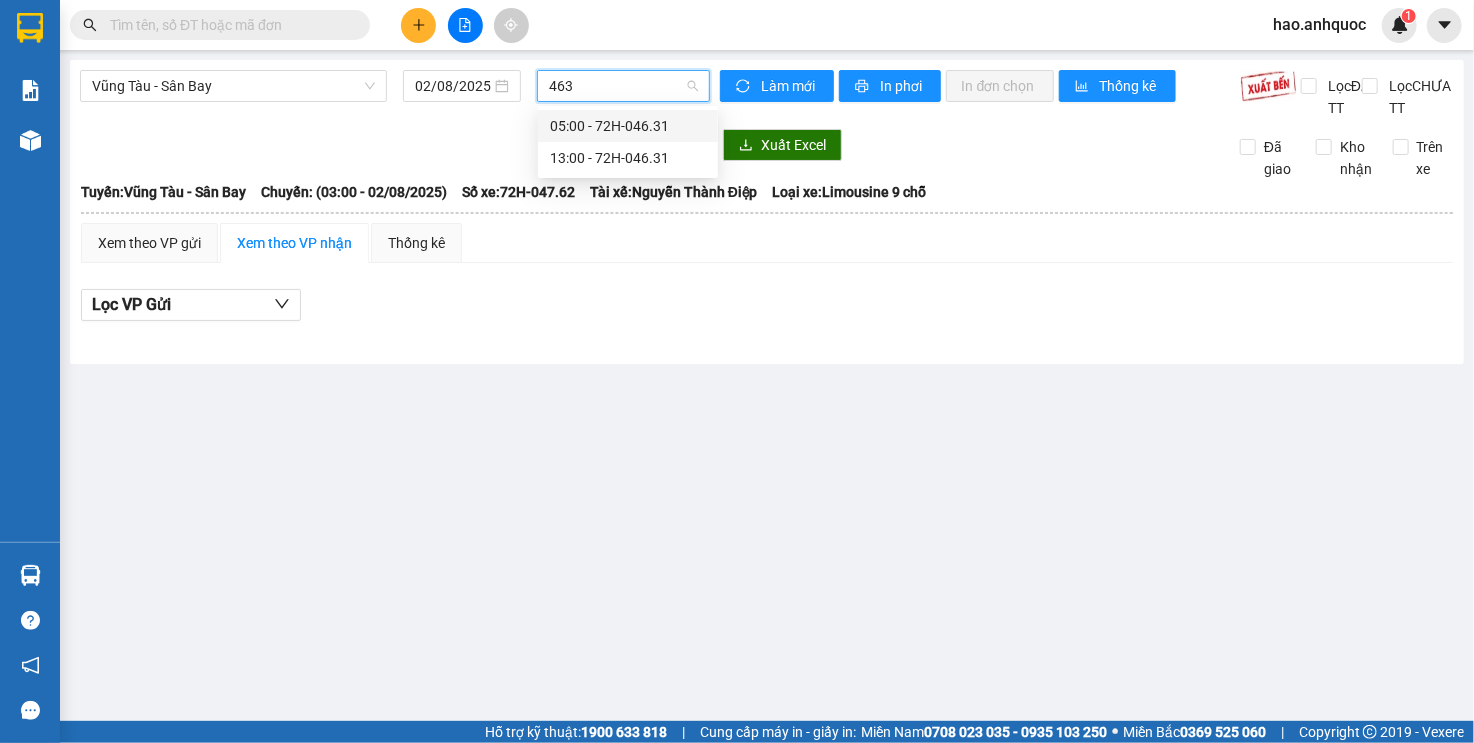type on "4631" 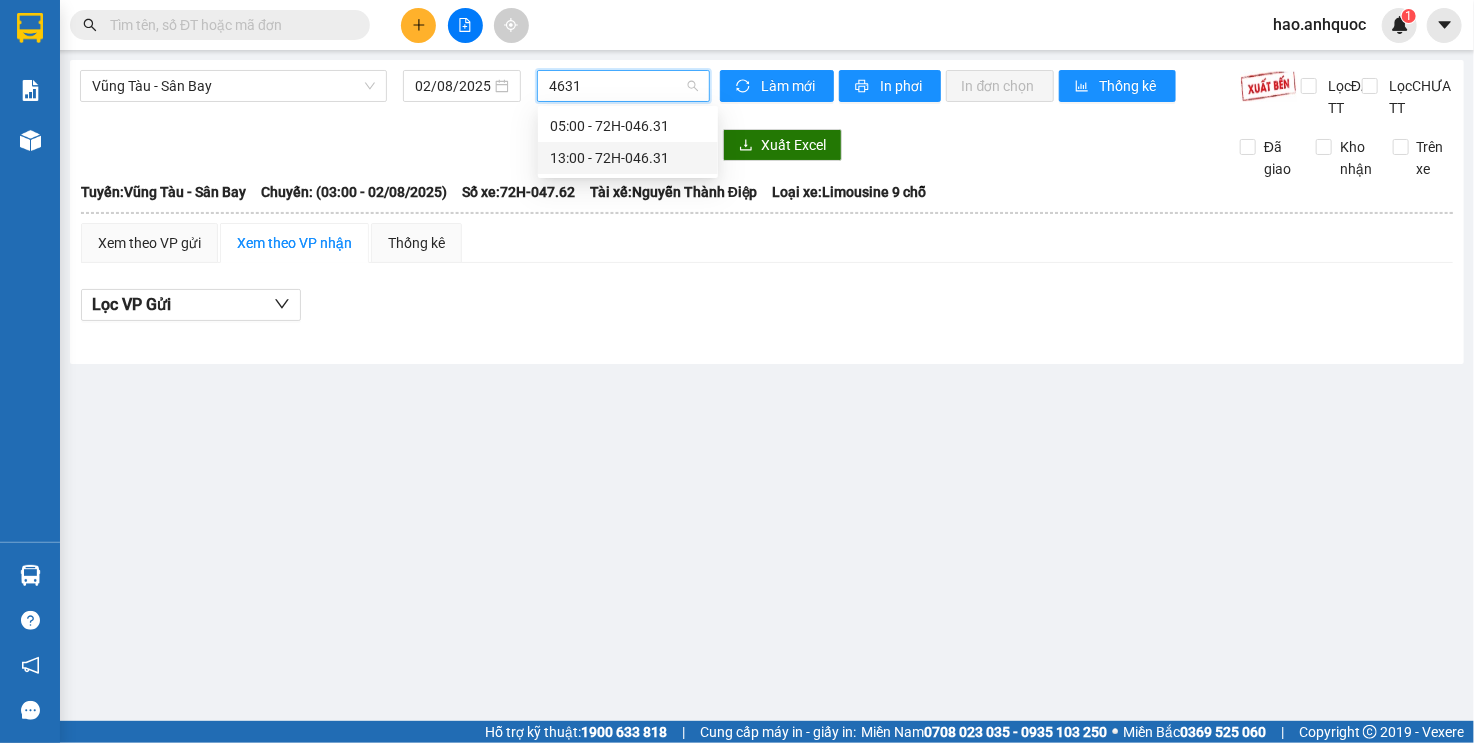 click on "[TIME] - [CODE]" at bounding box center (628, 158) 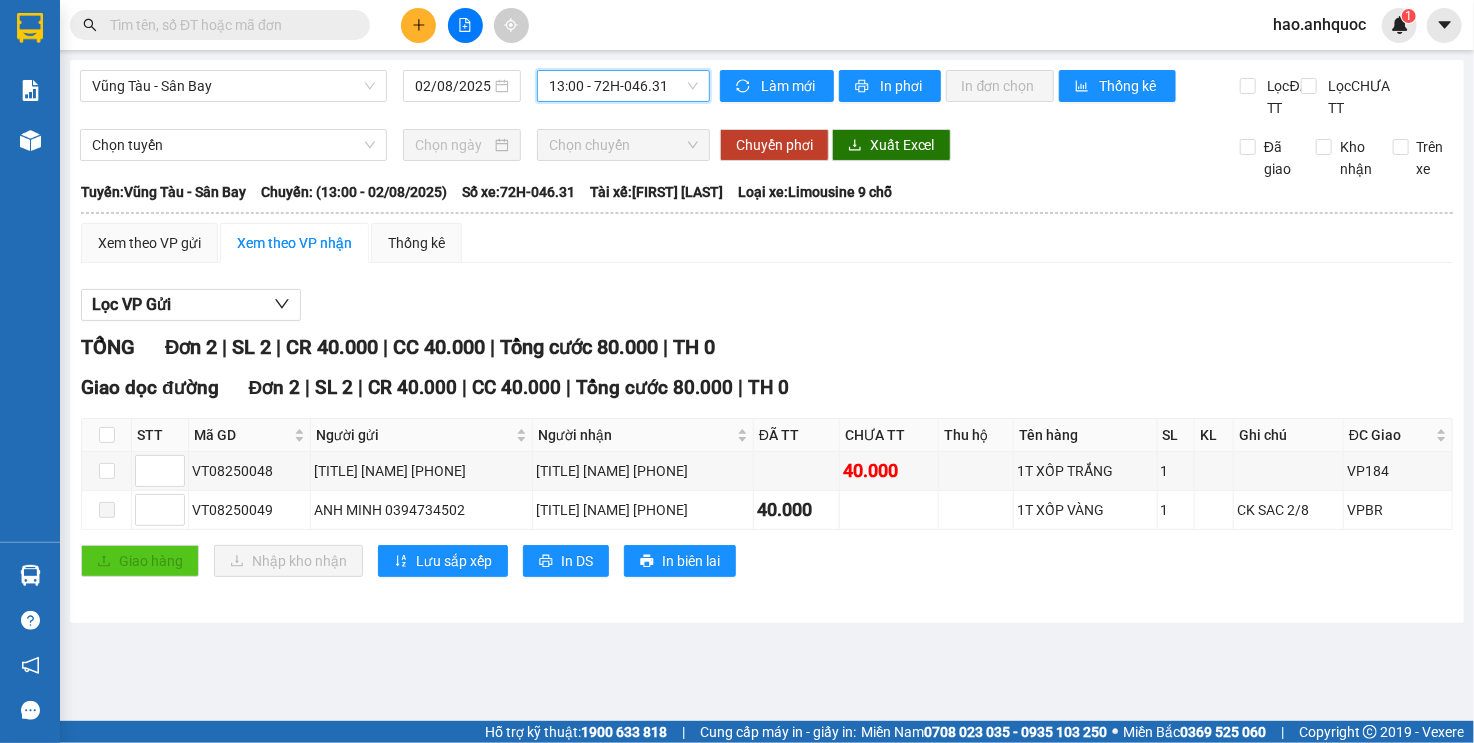 click at bounding box center (228, 25) 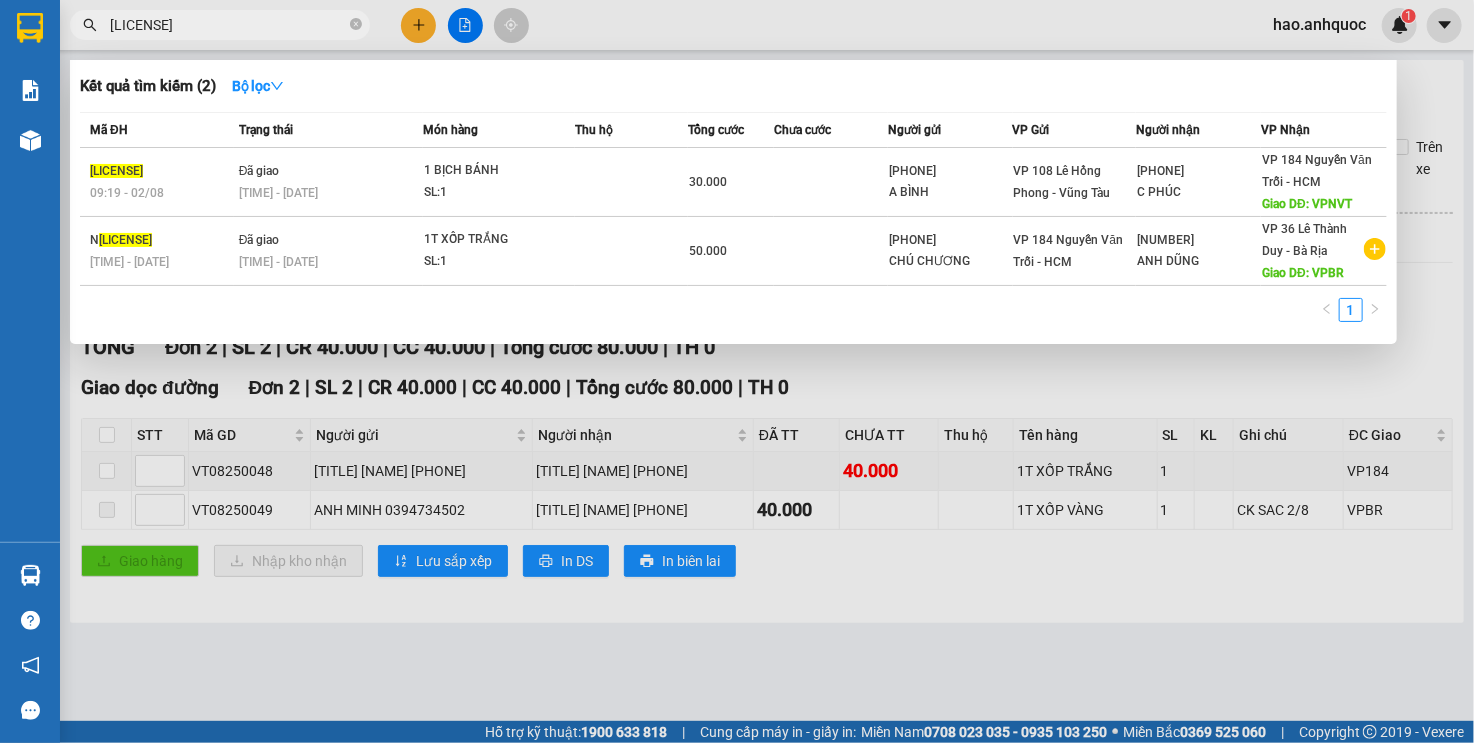 type on "[LICENSE]" 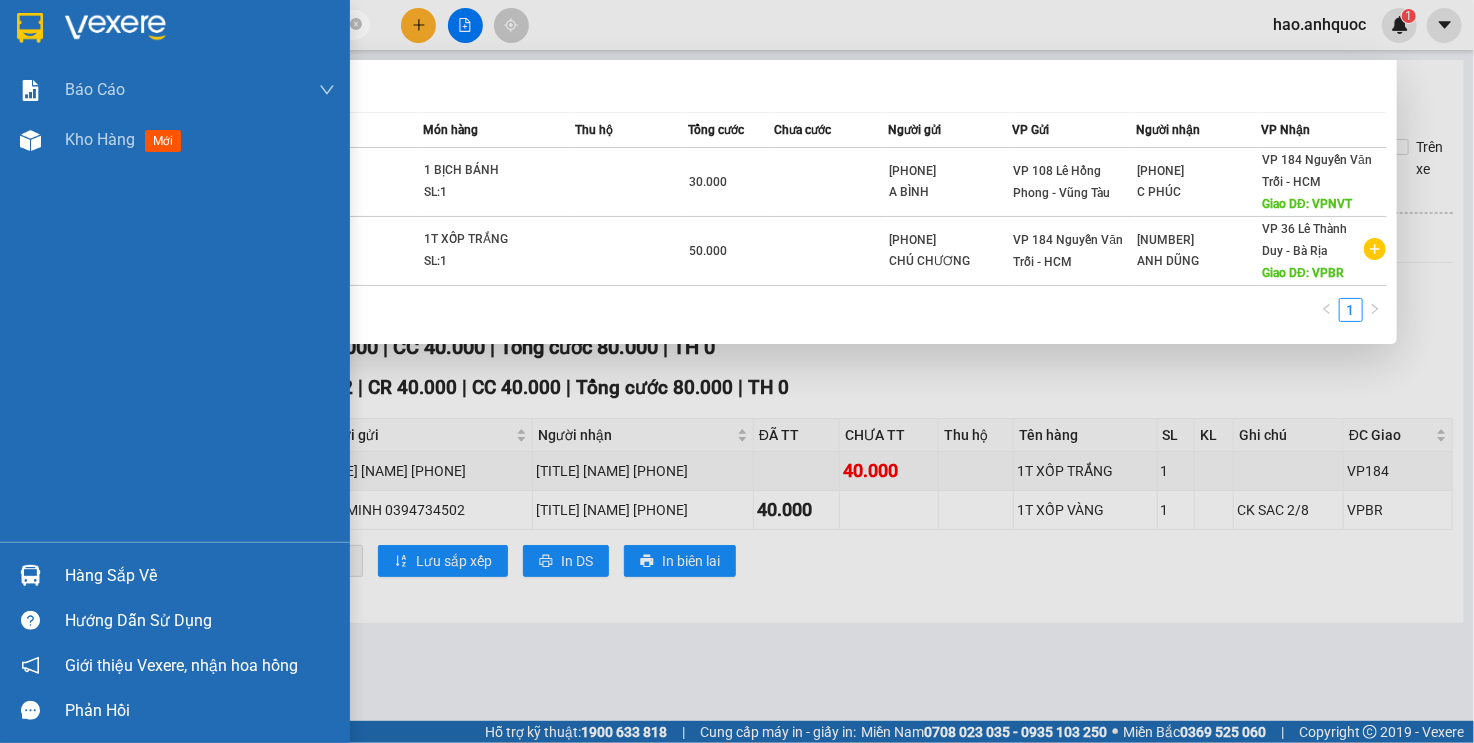 click on "Báo cáo Báo cáo dòng tiền (nhân viên) Doanh số tạo đơn theo VP gửi (nhân viên)     Kho hàng mới" at bounding box center [175, 303] 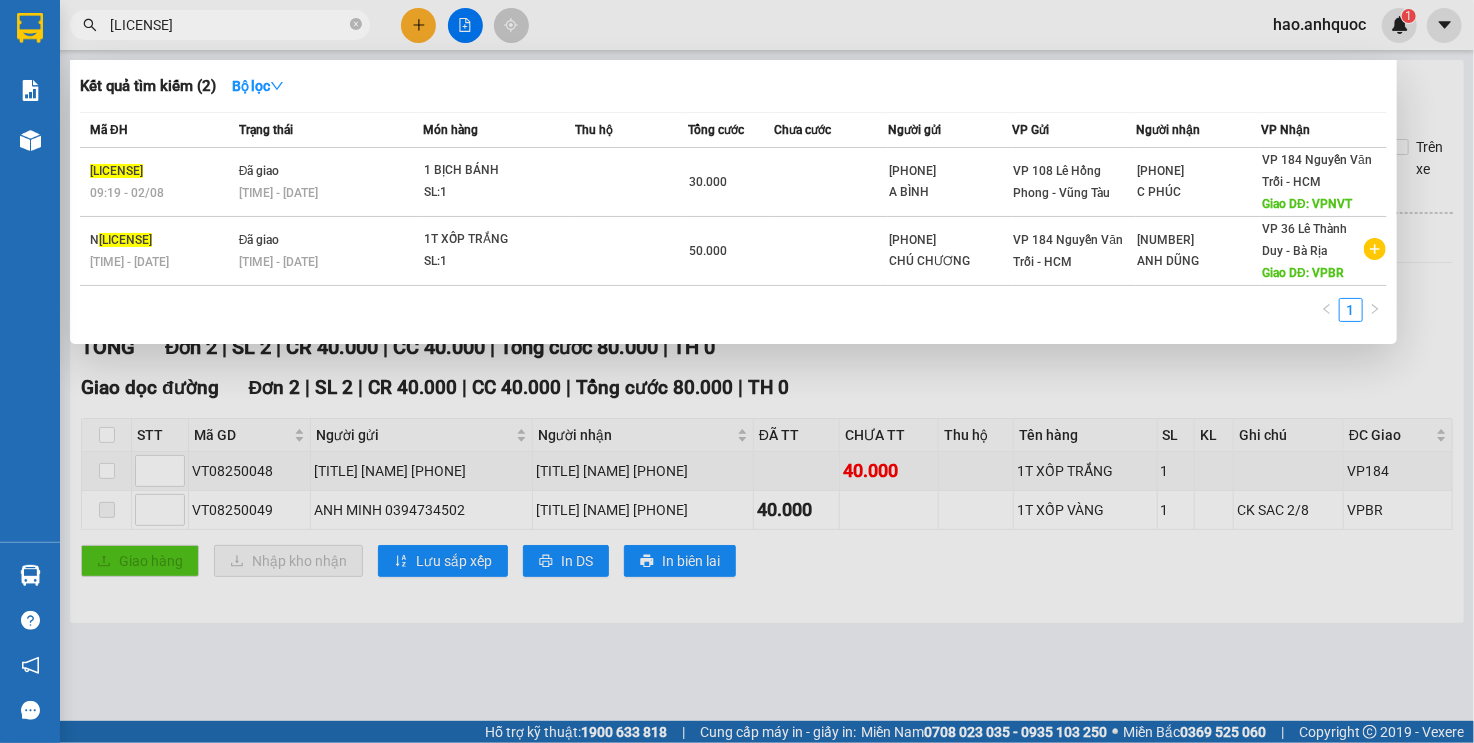click at bounding box center (737, 371) 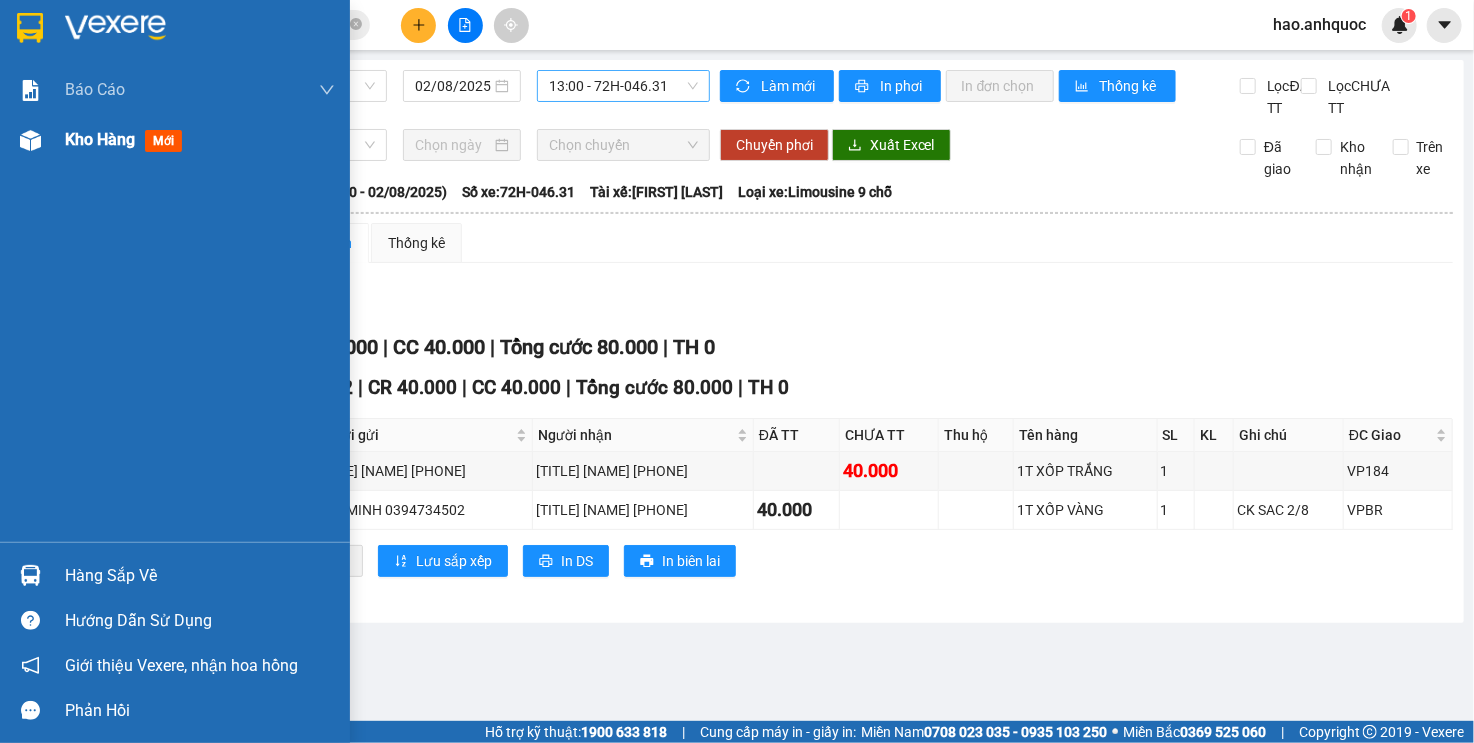 click at bounding box center [30, 140] 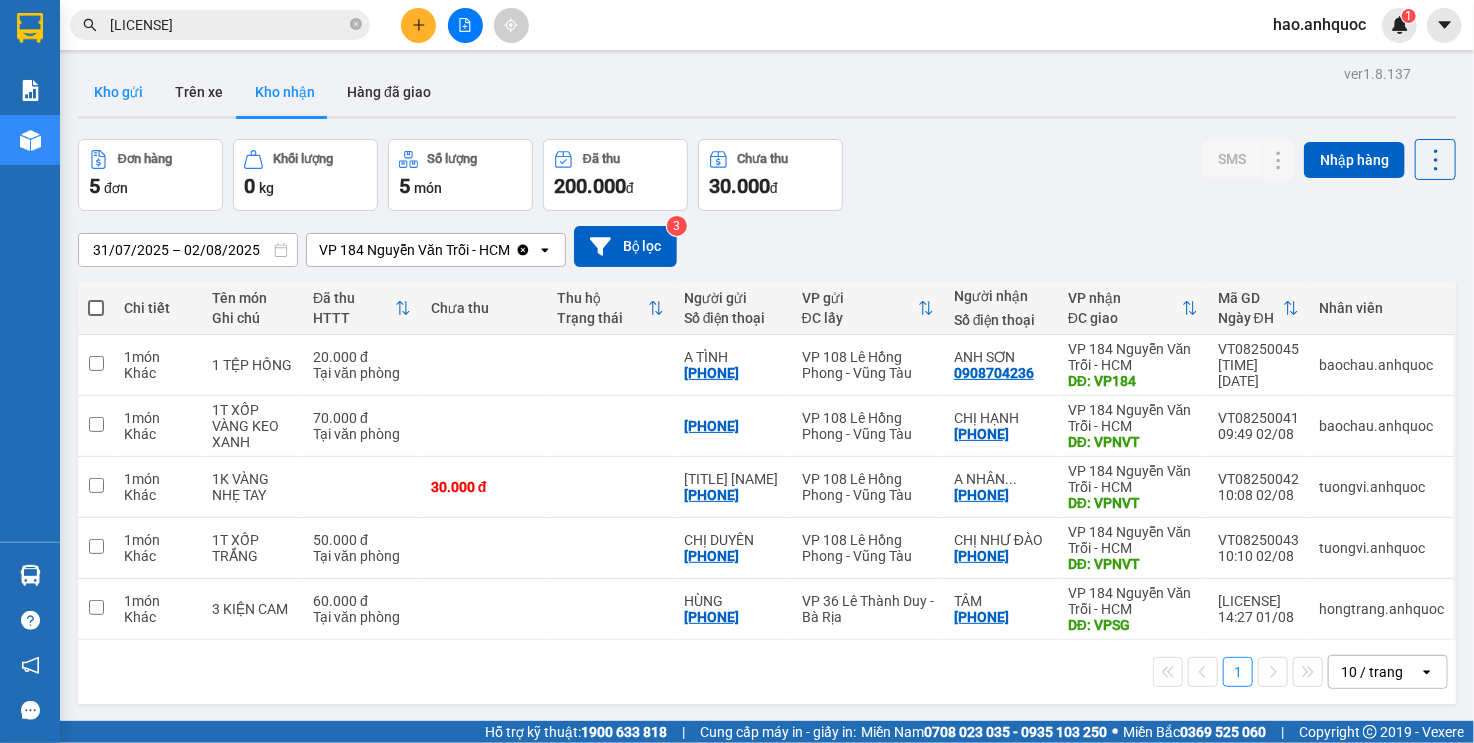 click on "Kho gửi" at bounding box center [118, 92] 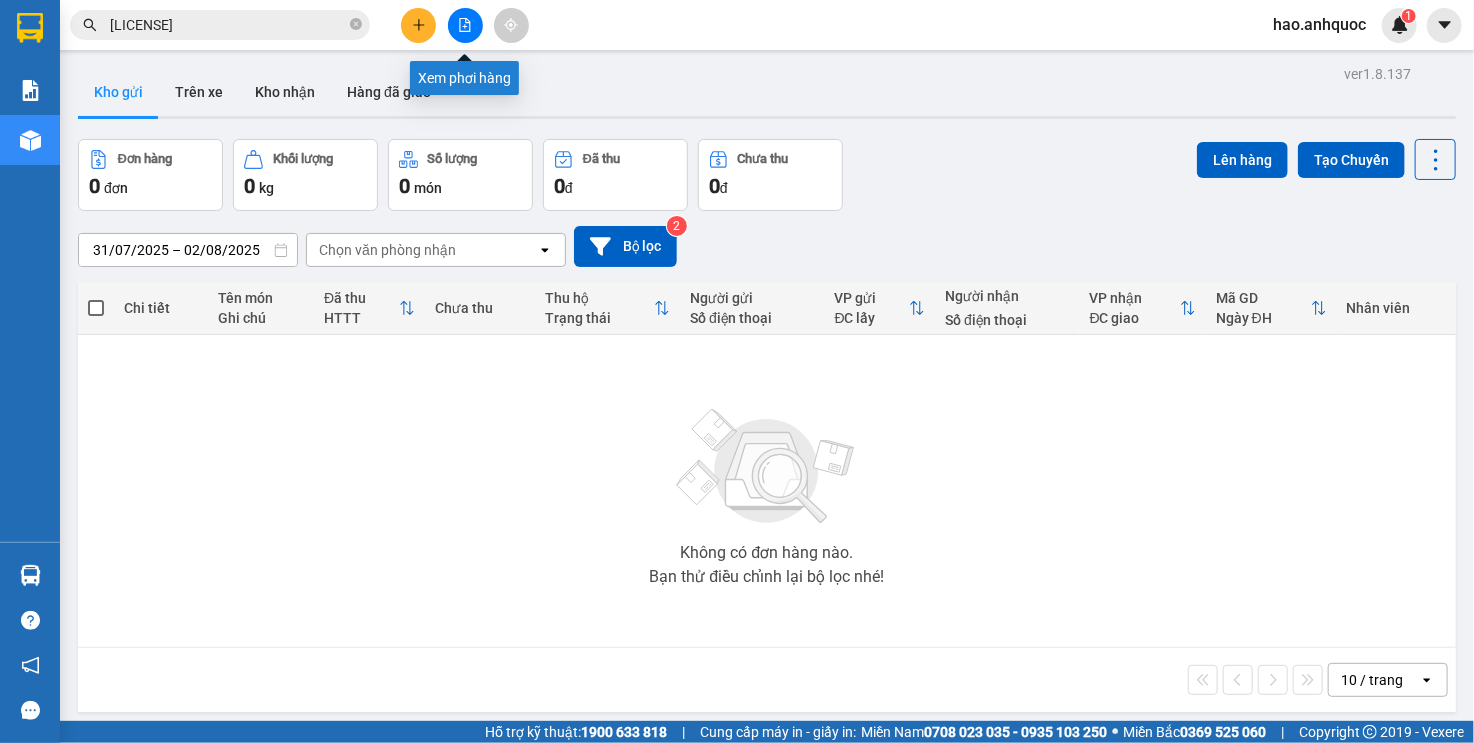 click at bounding box center (465, 25) 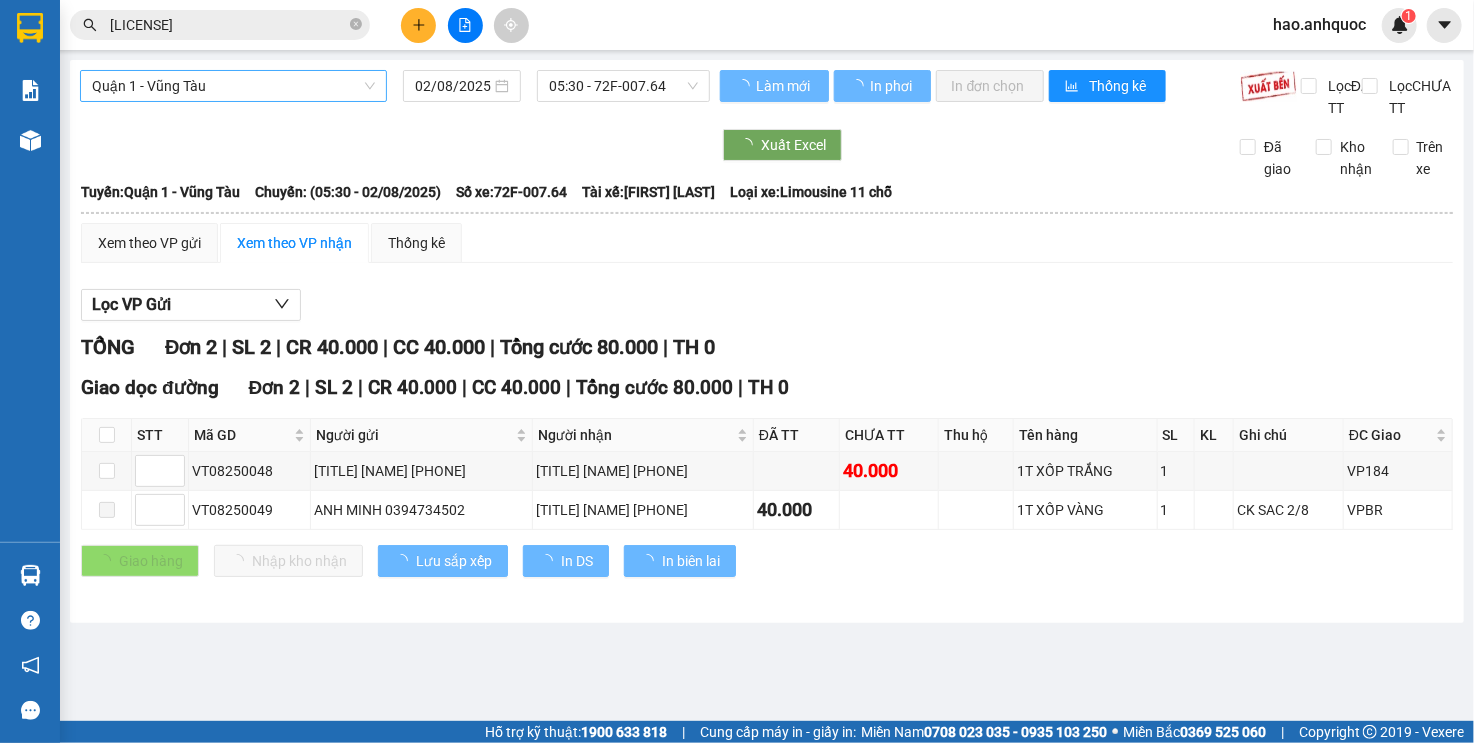 click on "Quận 1 - Vũng Tàu" at bounding box center [233, 86] 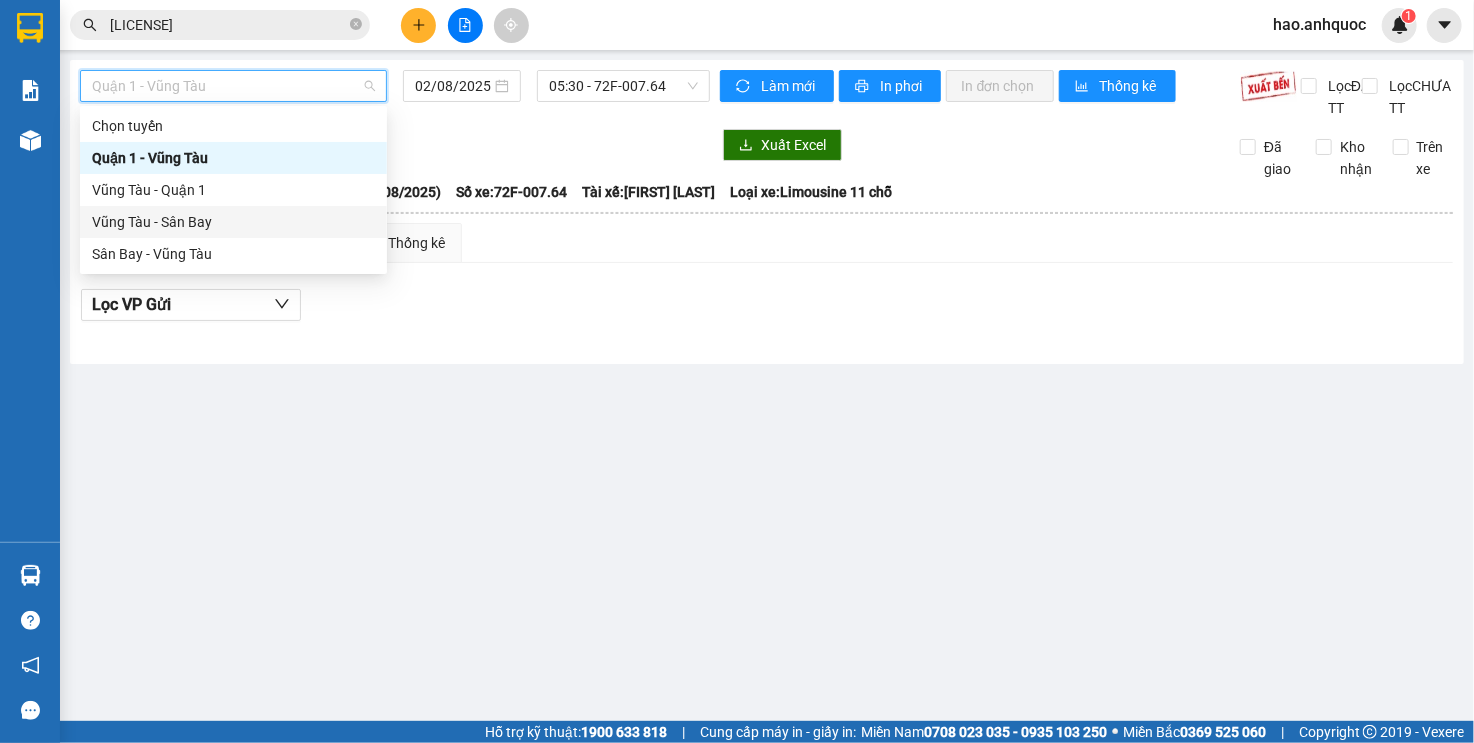 click on "Vũng Tàu - Sân Bay" at bounding box center [233, 222] 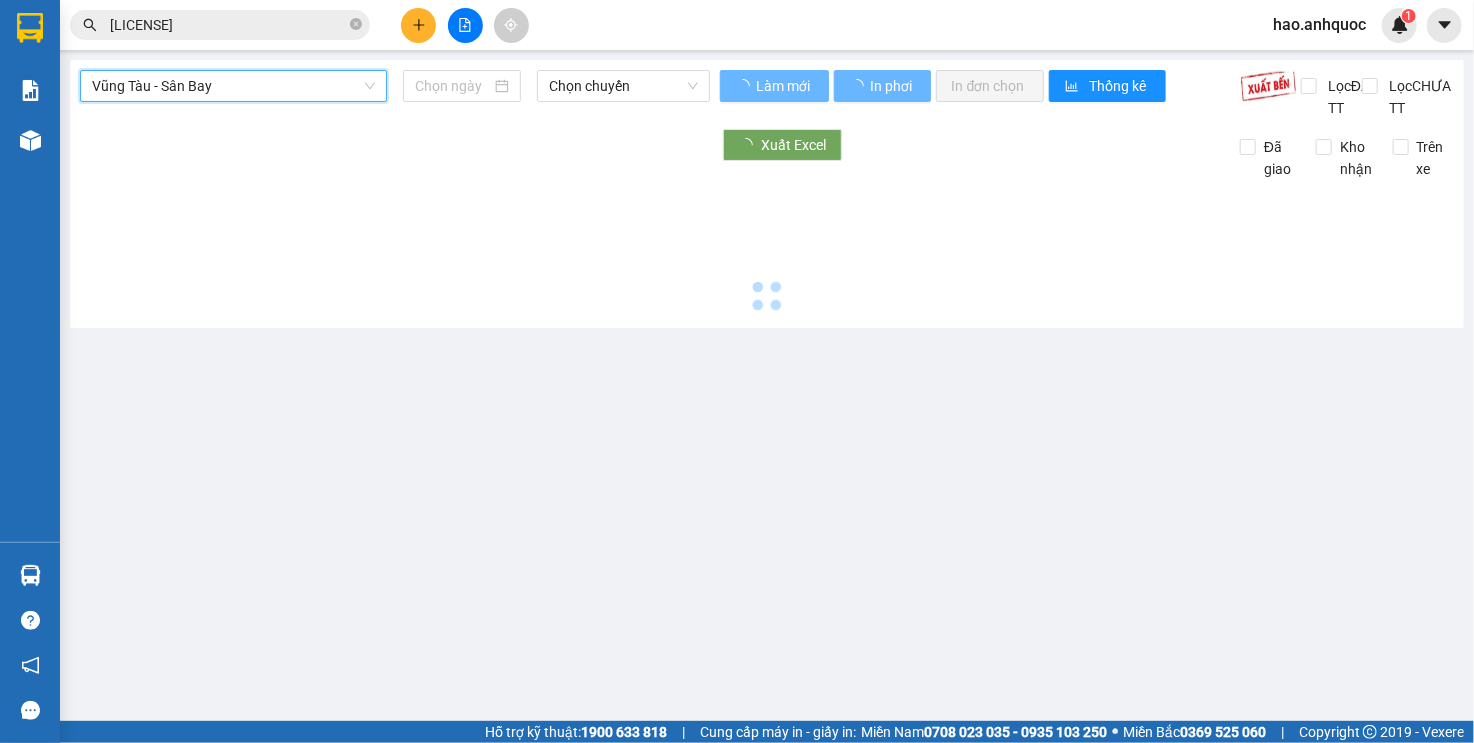 type on "02/08/2025" 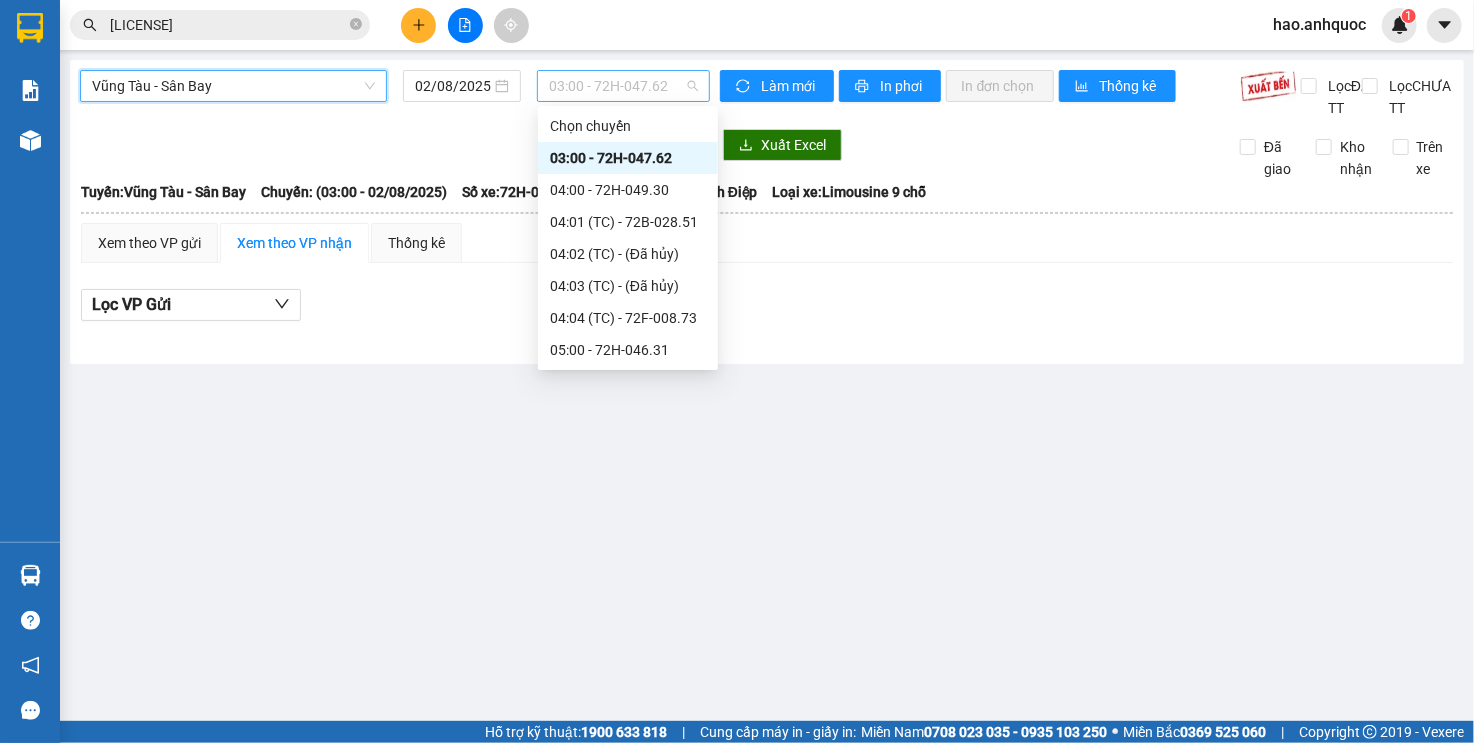 click on "[TIME] - [CODE]" at bounding box center [623, 86] 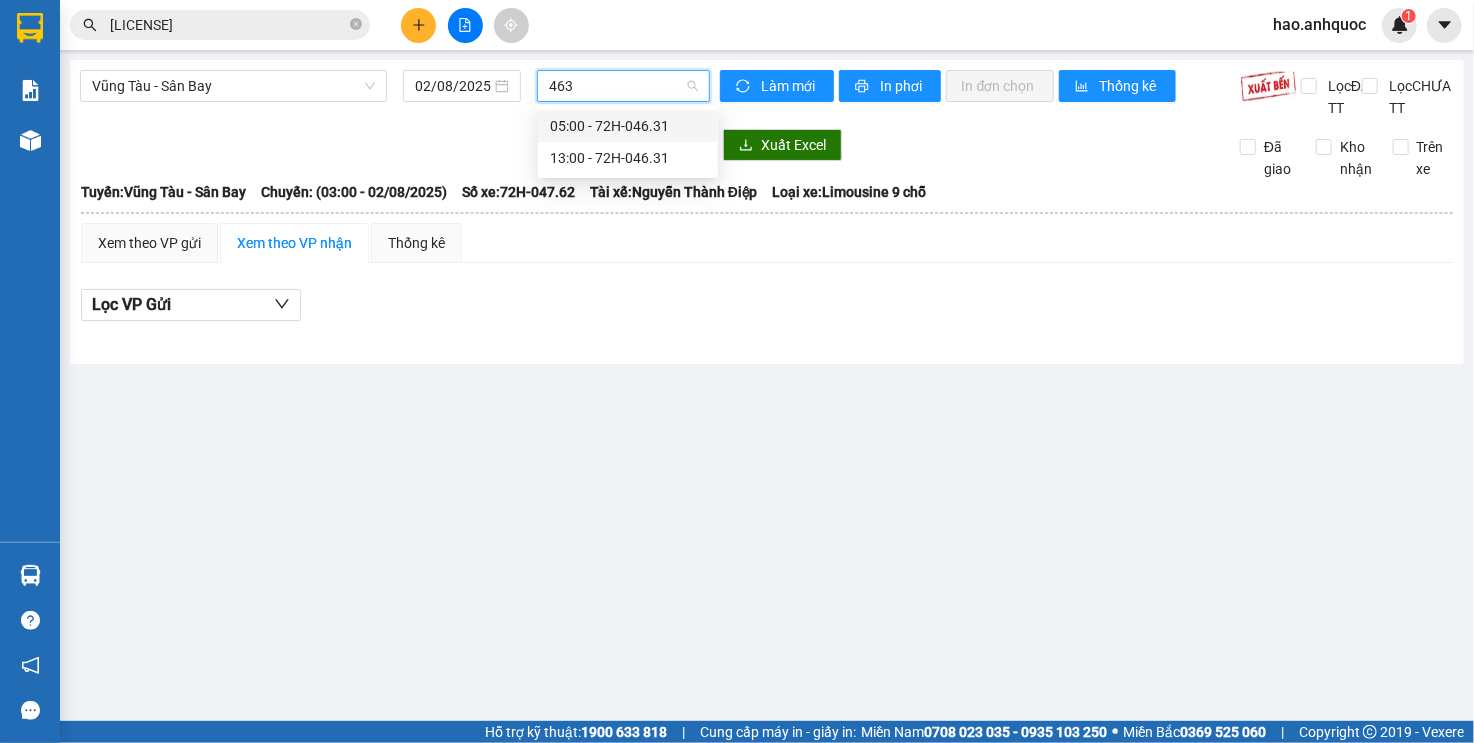 type on "4631" 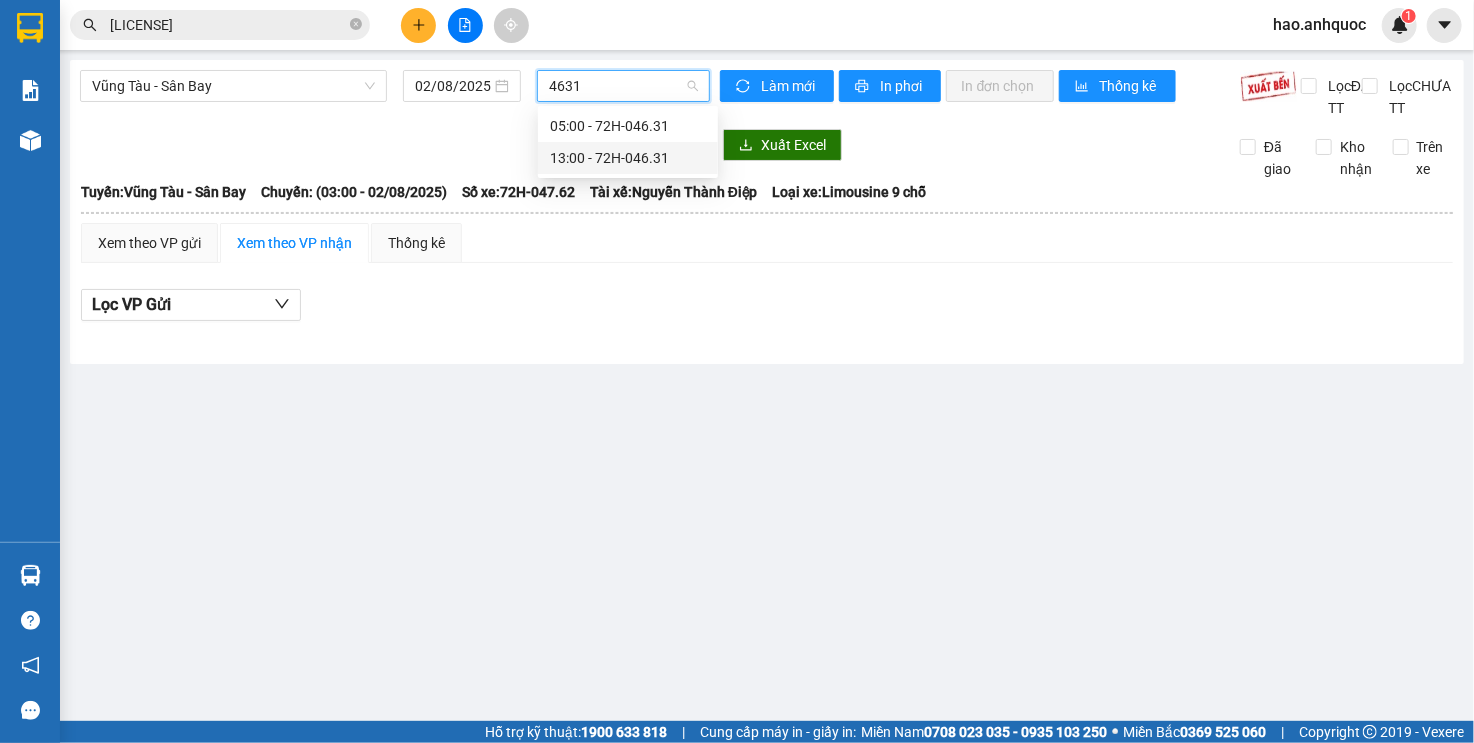 click on "[TIME] - [CODE]" at bounding box center [628, 158] 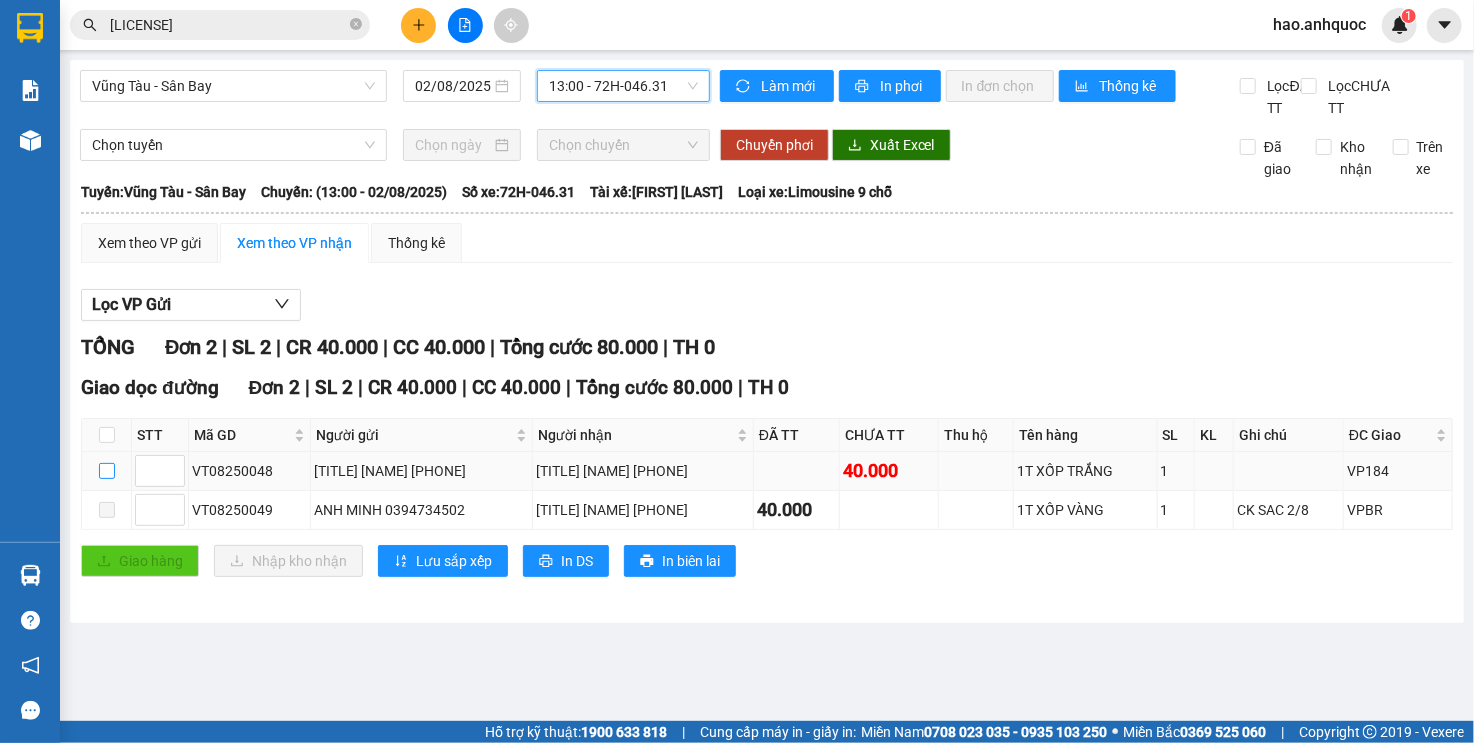 click at bounding box center [107, 471] 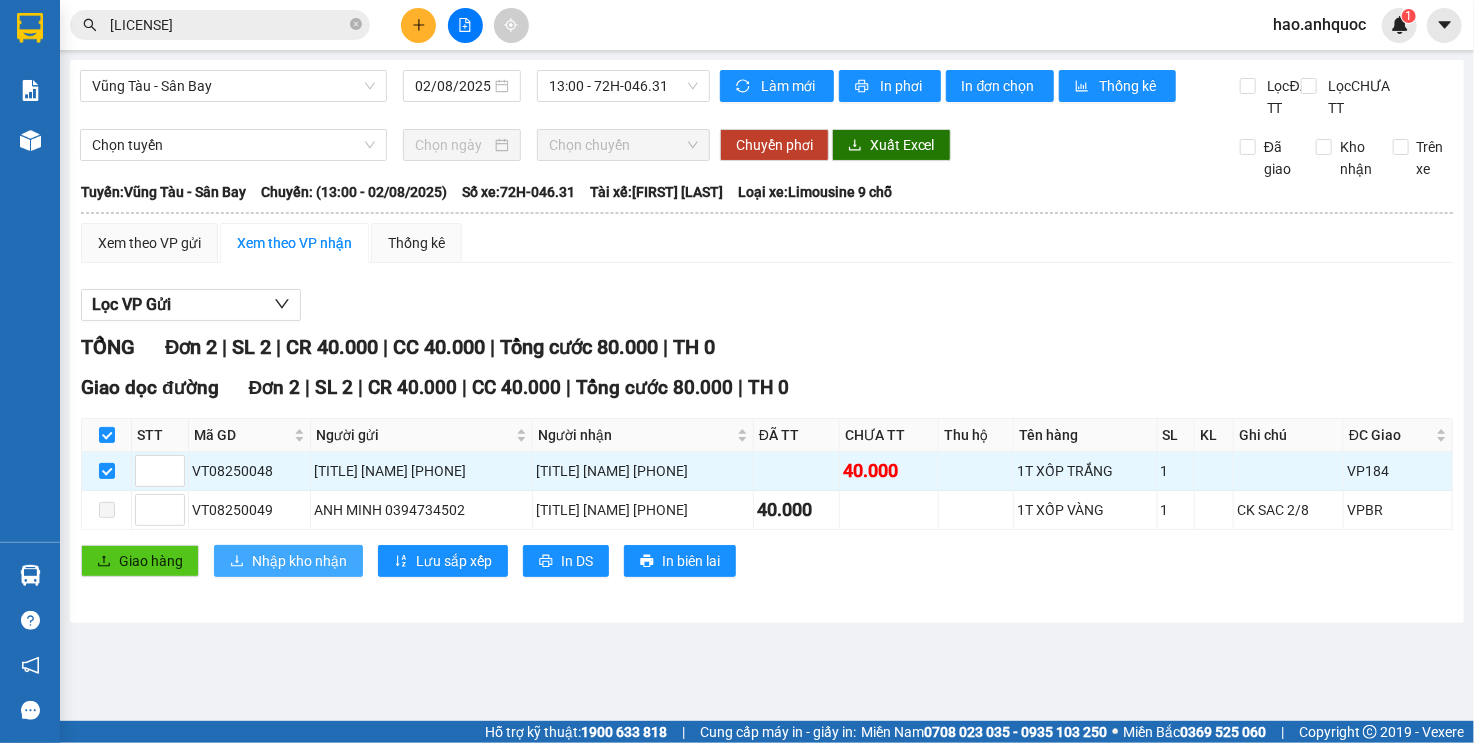 click on "Nhập kho nhận" at bounding box center (299, 561) 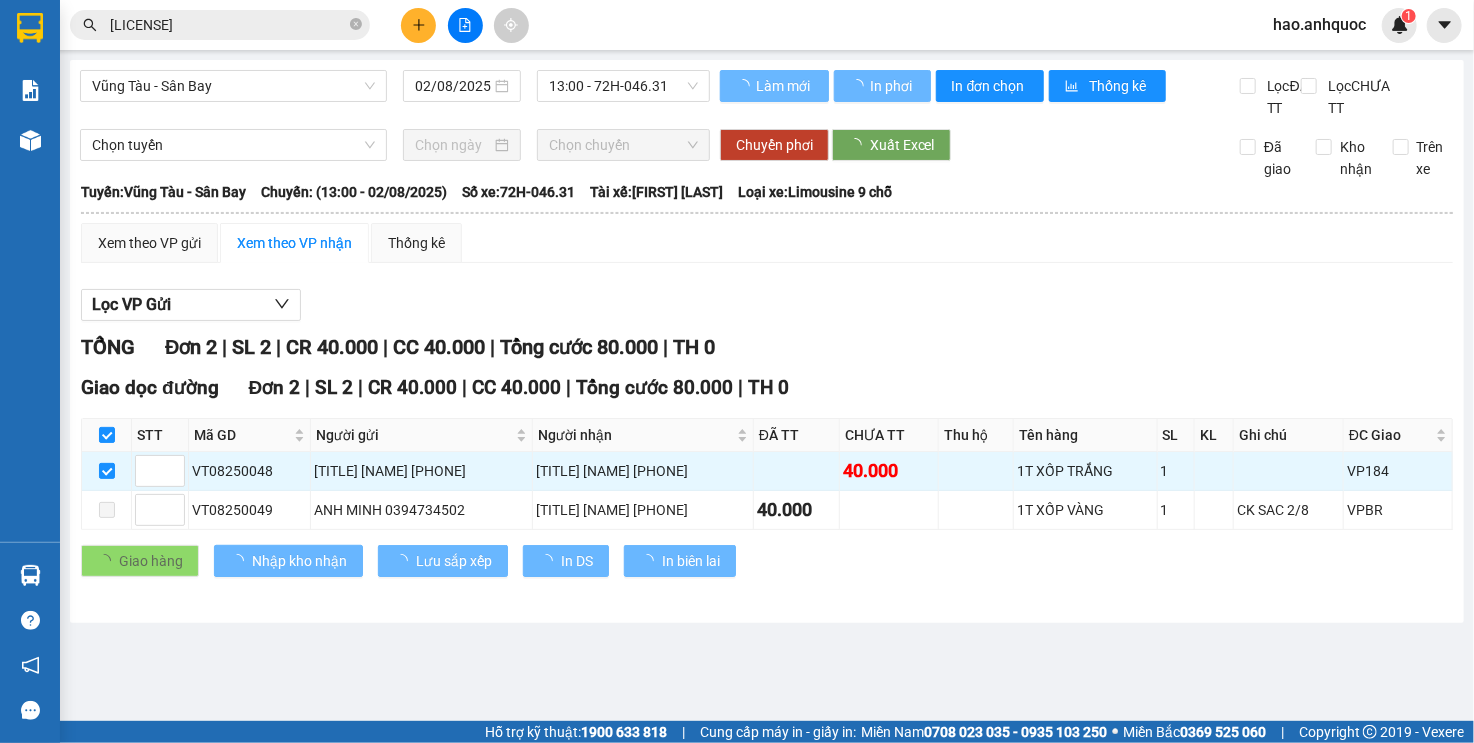 checkbox on "false" 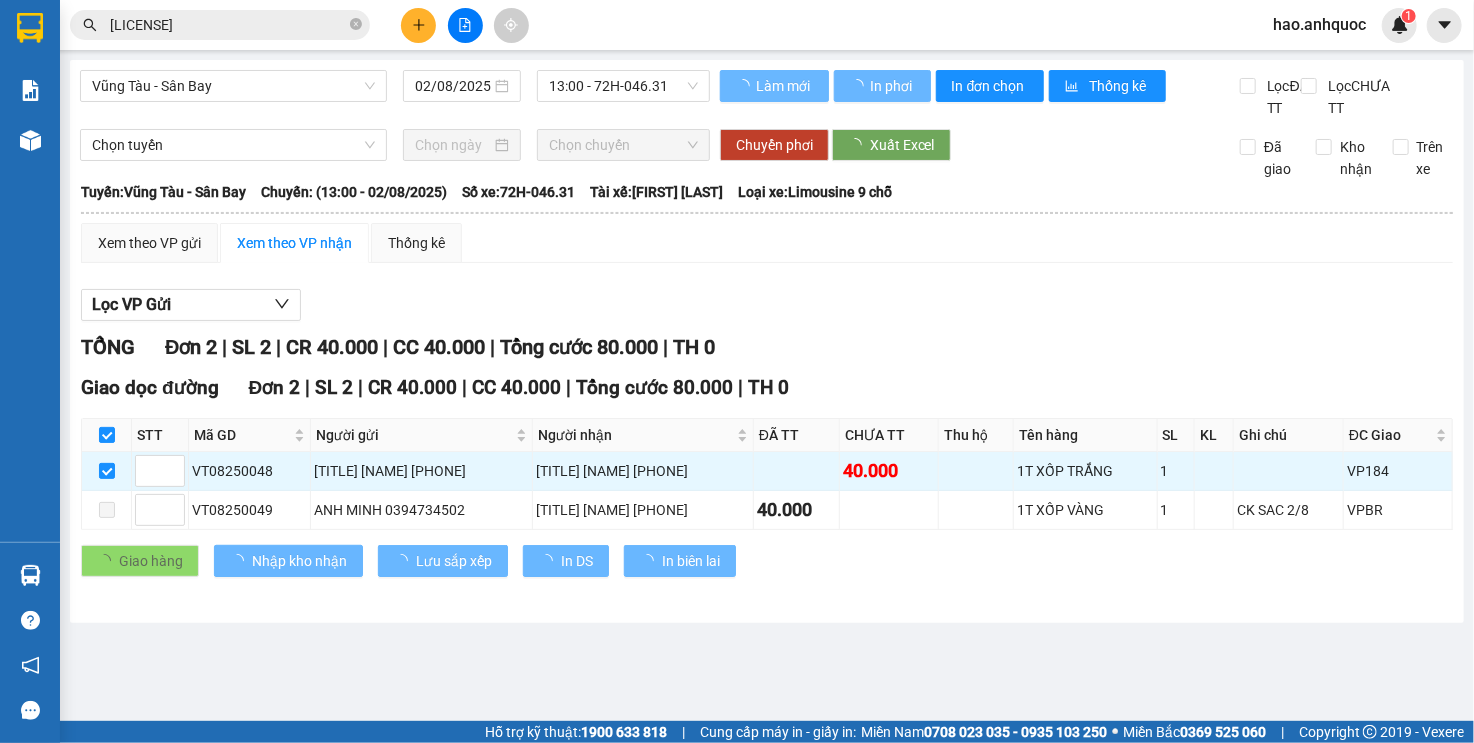 checkbox on "false" 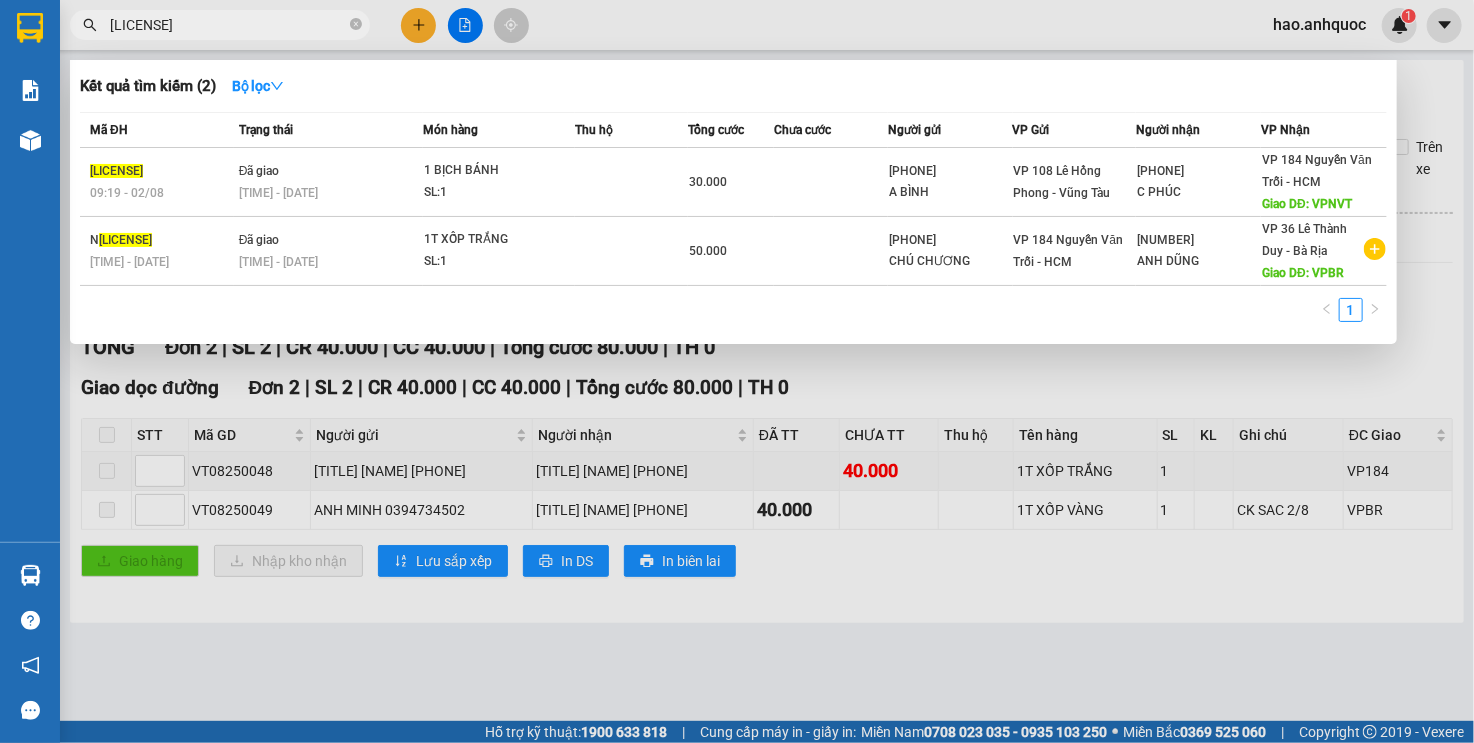 click on "[LICENSE]" at bounding box center [228, 25] 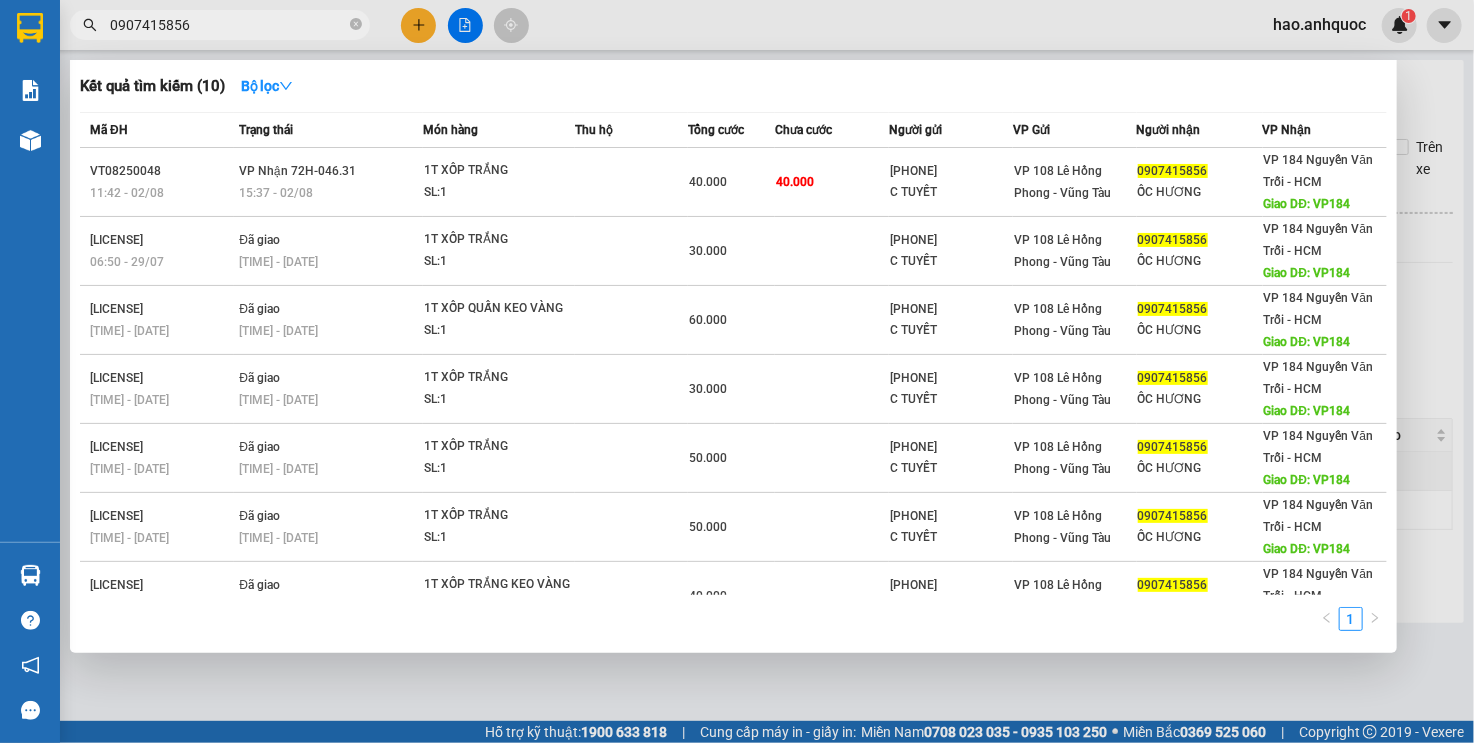 type on "0907415856" 